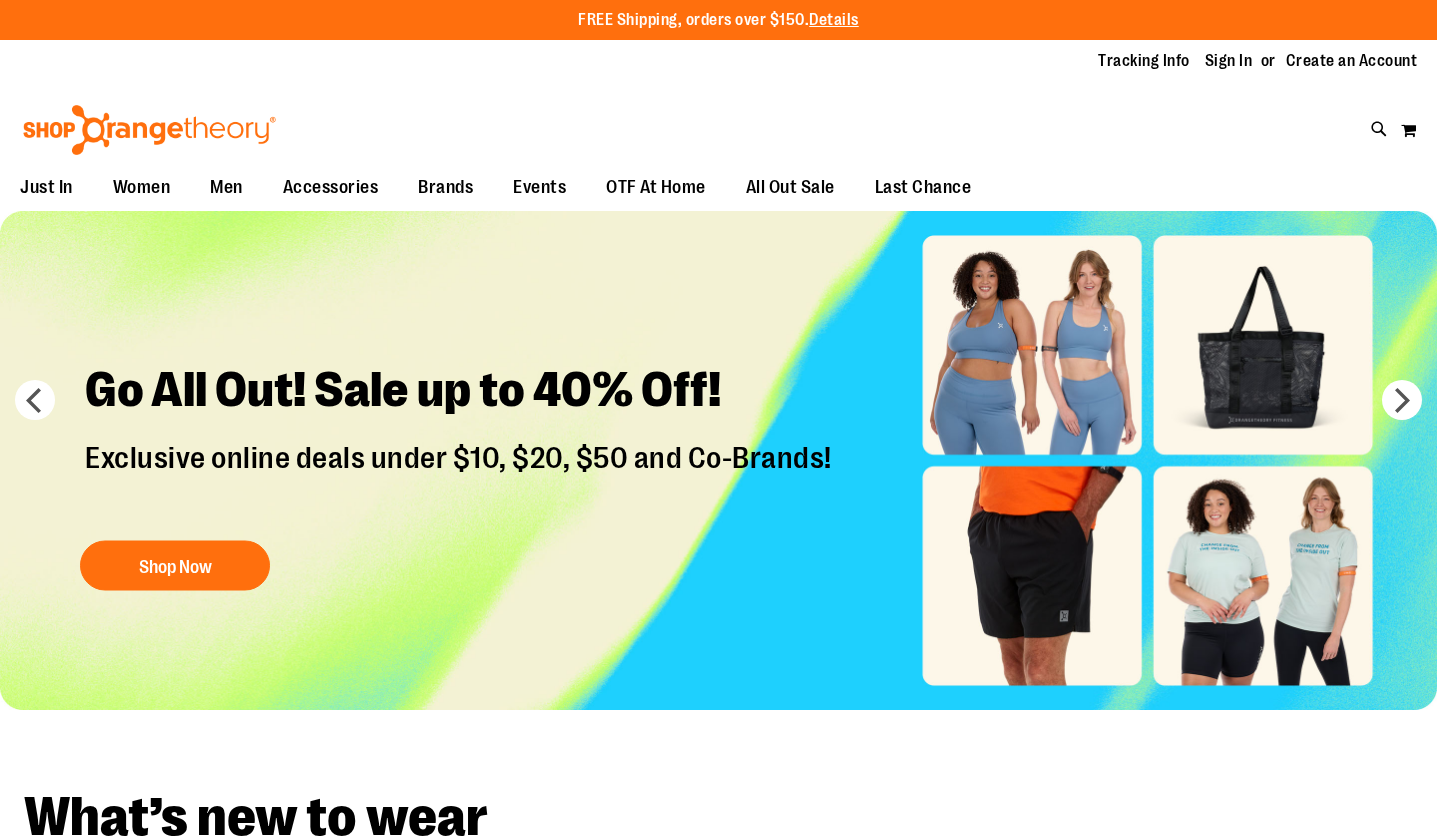 click on "Sign In" at bounding box center (1229, 61) 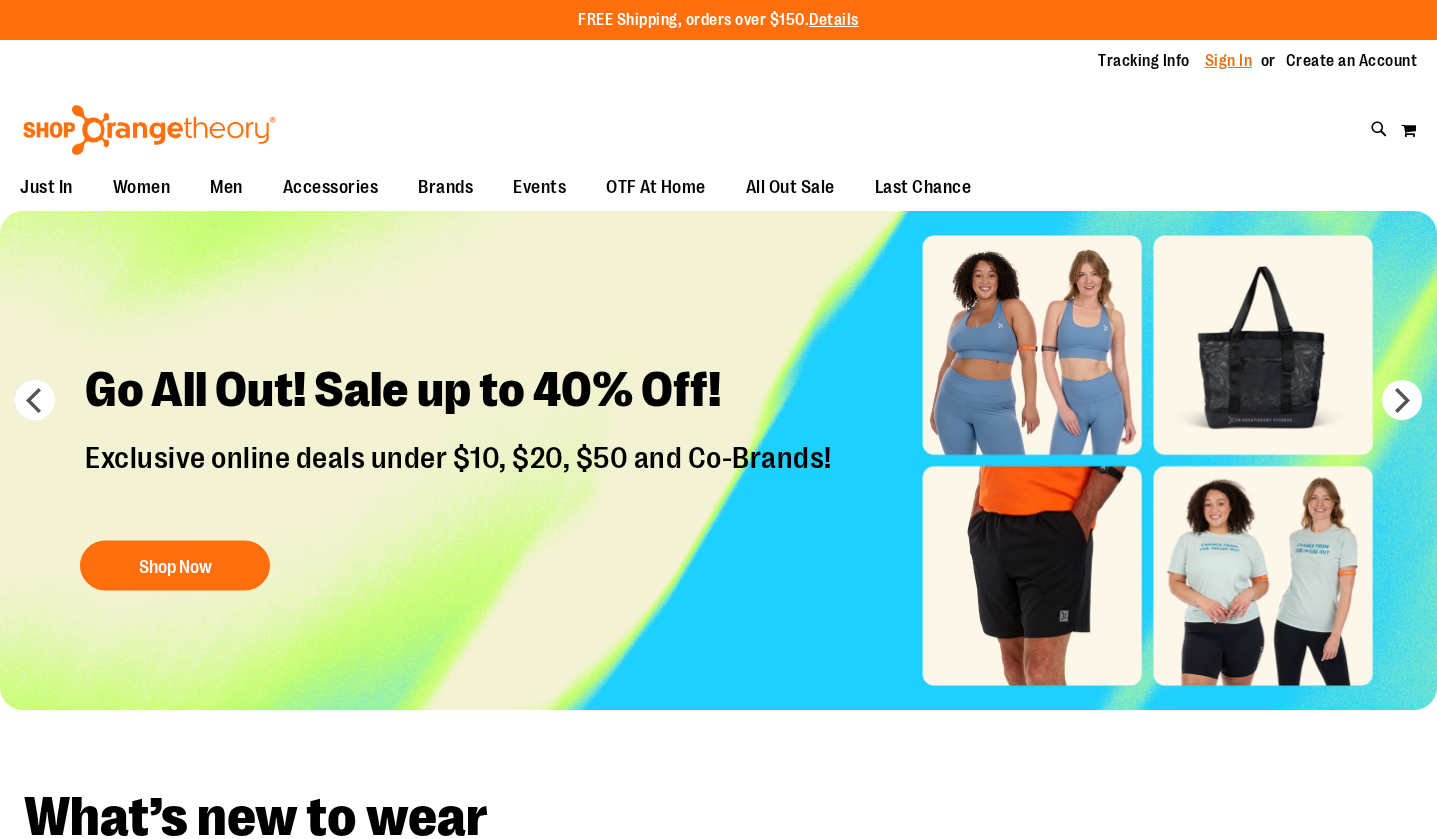scroll, scrollTop: 0, scrollLeft: 0, axis: both 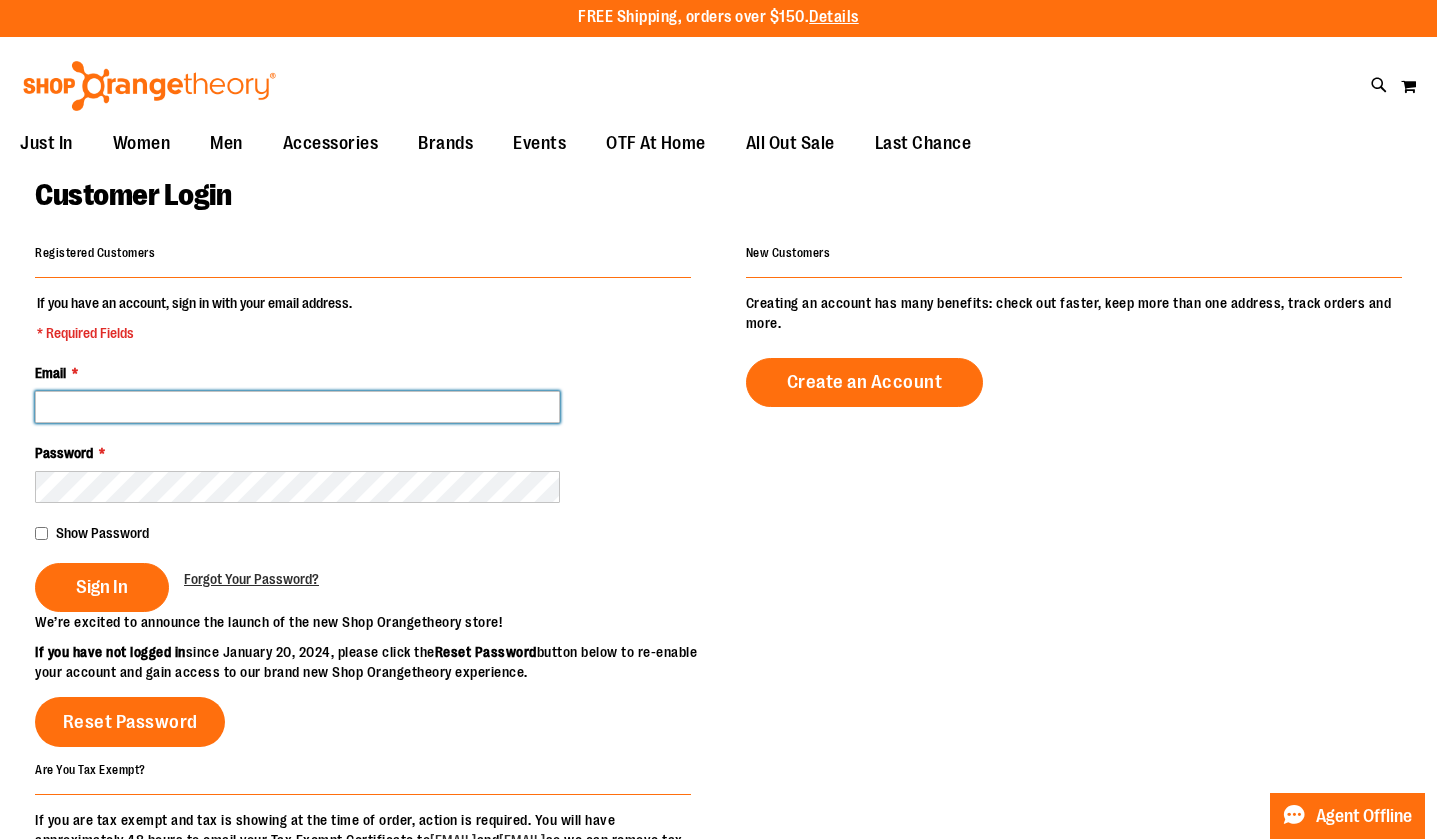 type on "**********" 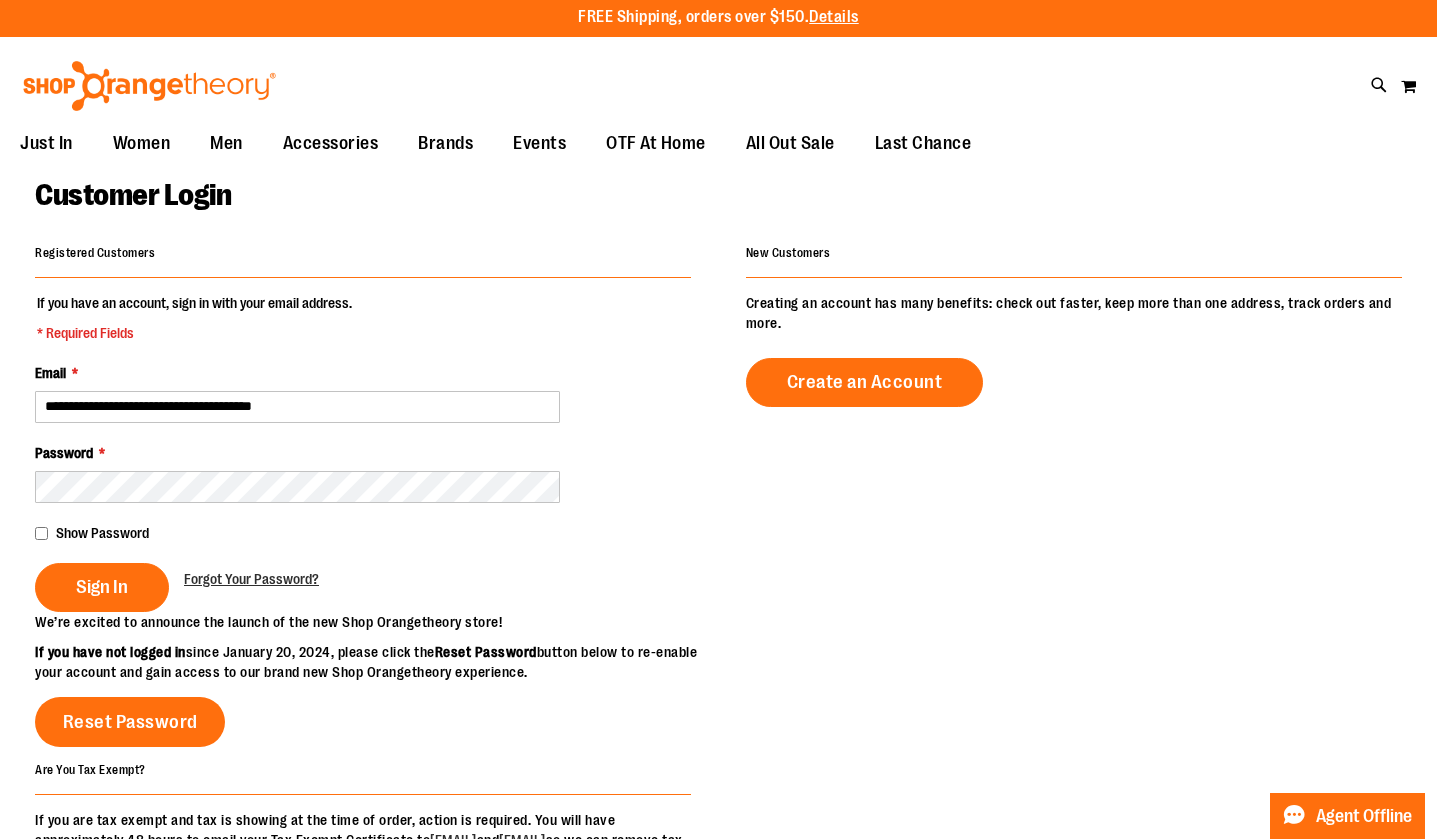 click on "**********" at bounding box center [363, 452] 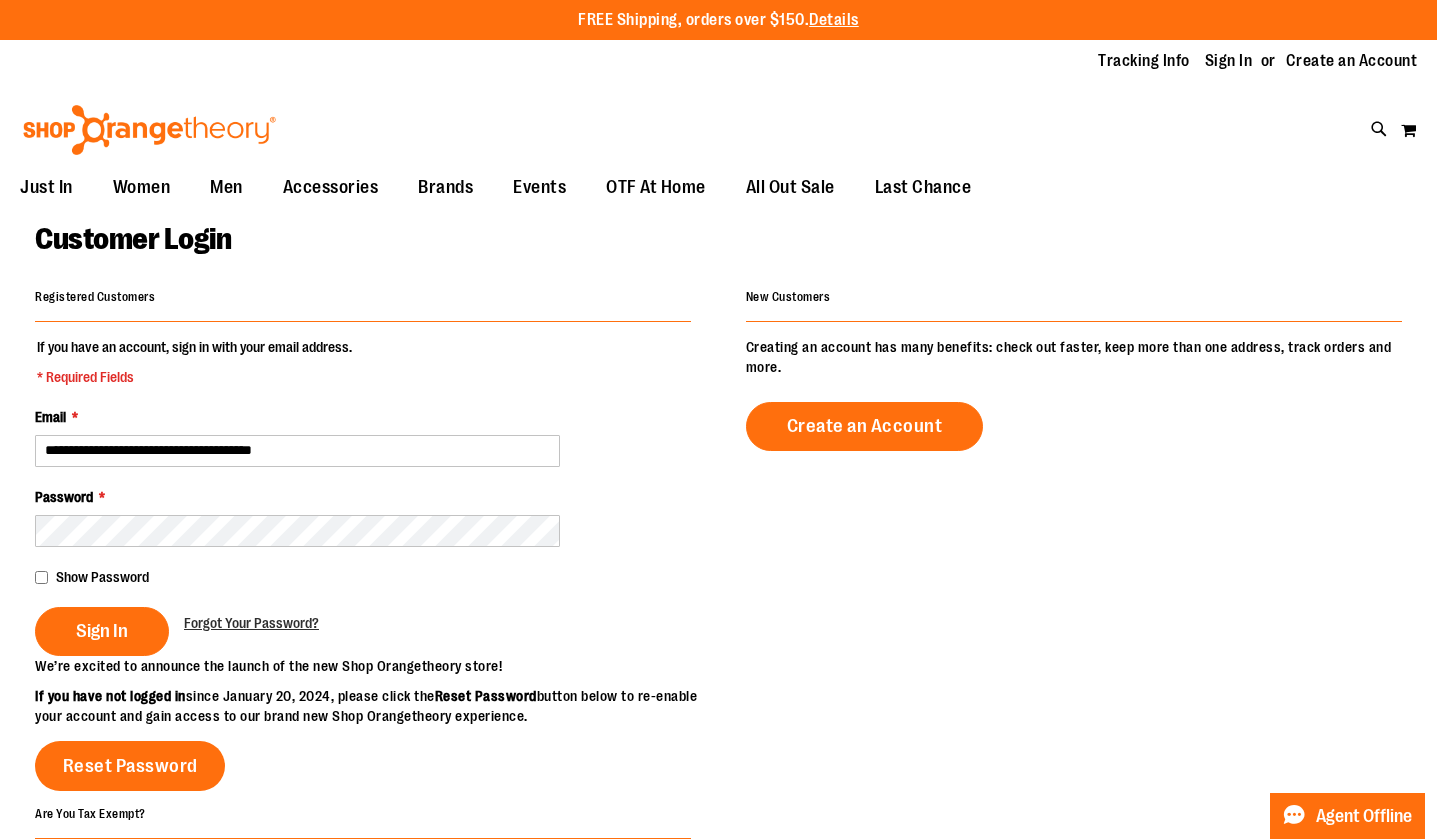 type on "**********" 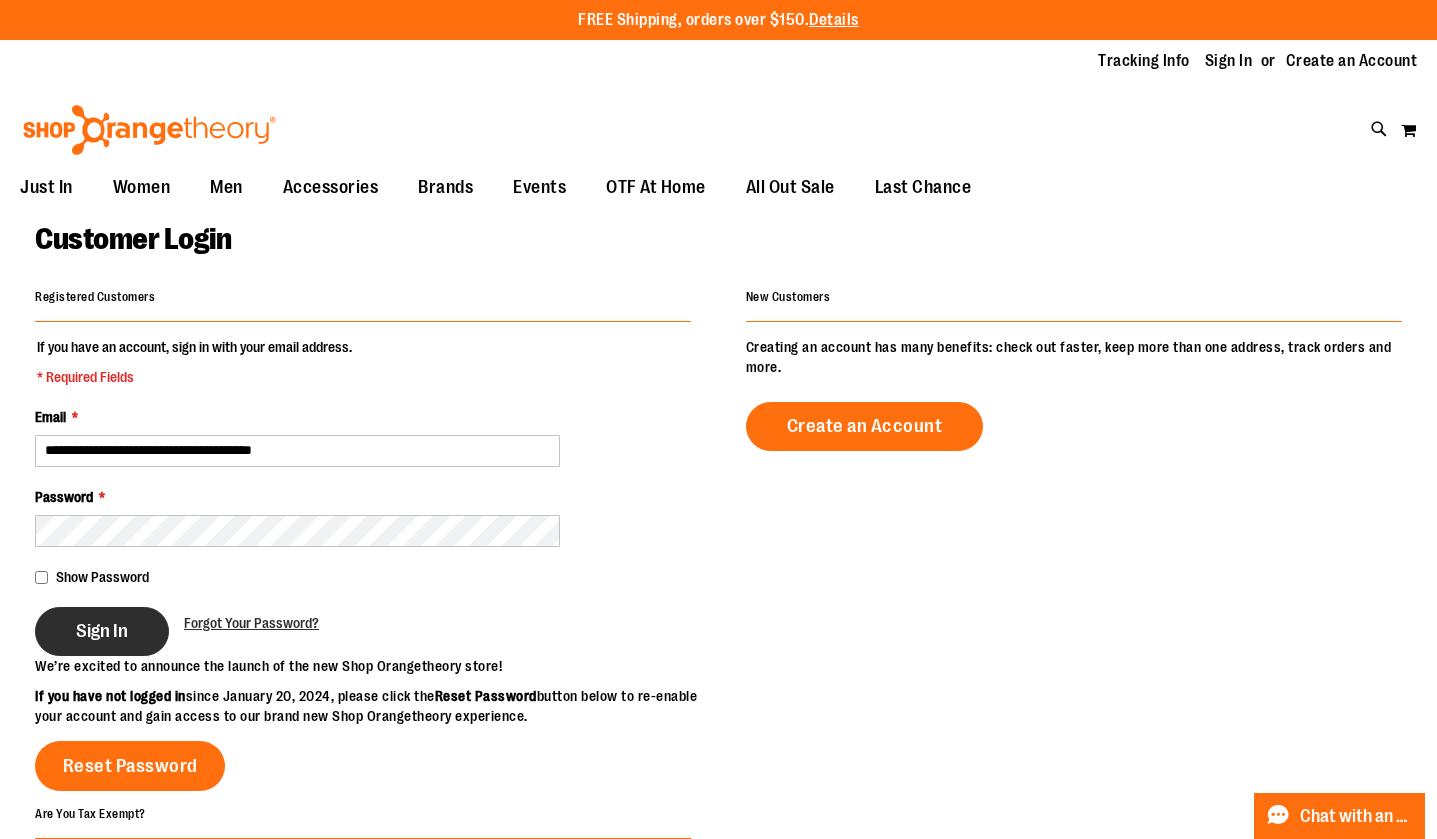click on "Sign In" at bounding box center [102, 631] 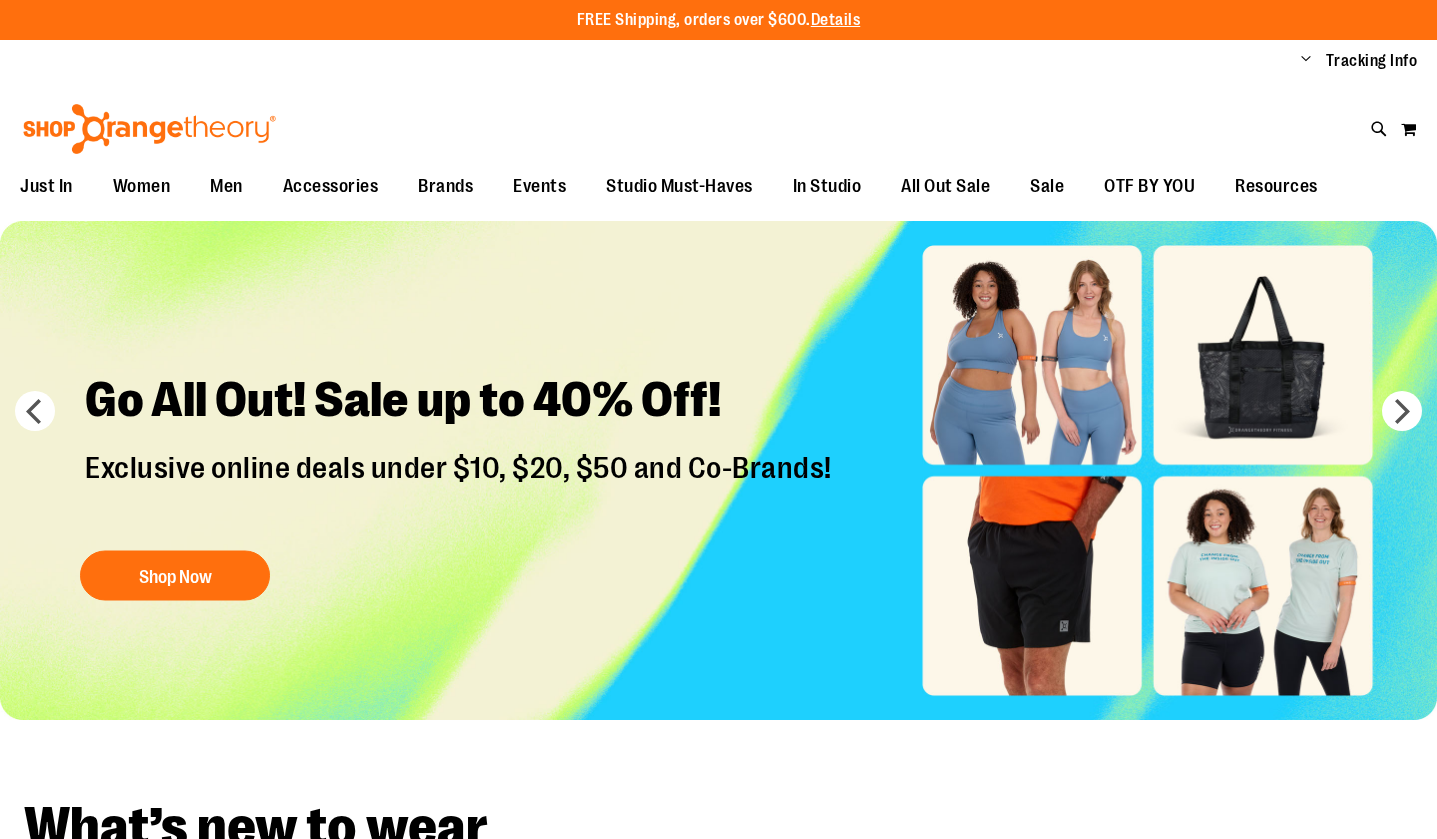 scroll, scrollTop: 0, scrollLeft: 0, axis: both 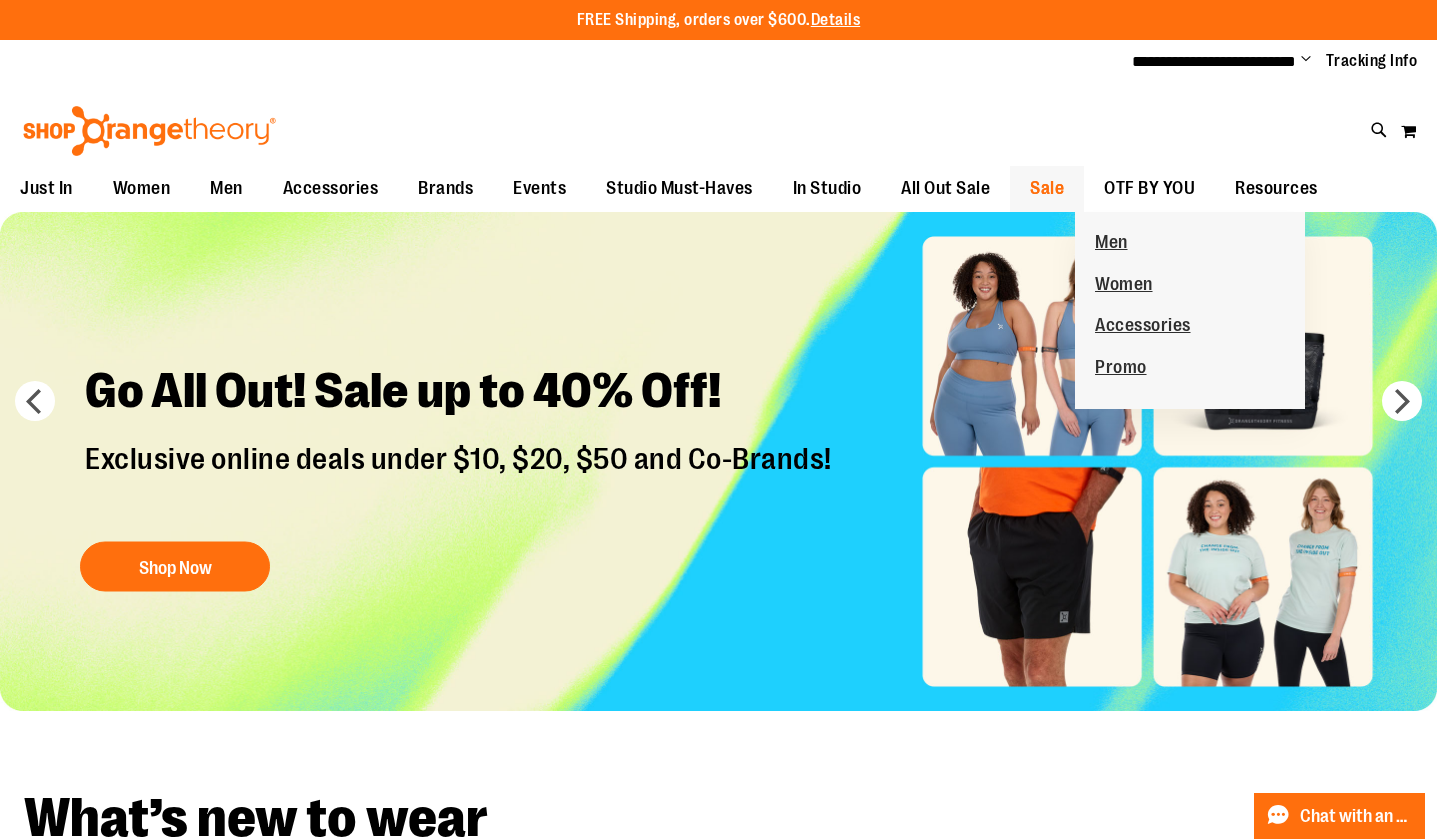 type on "**********" 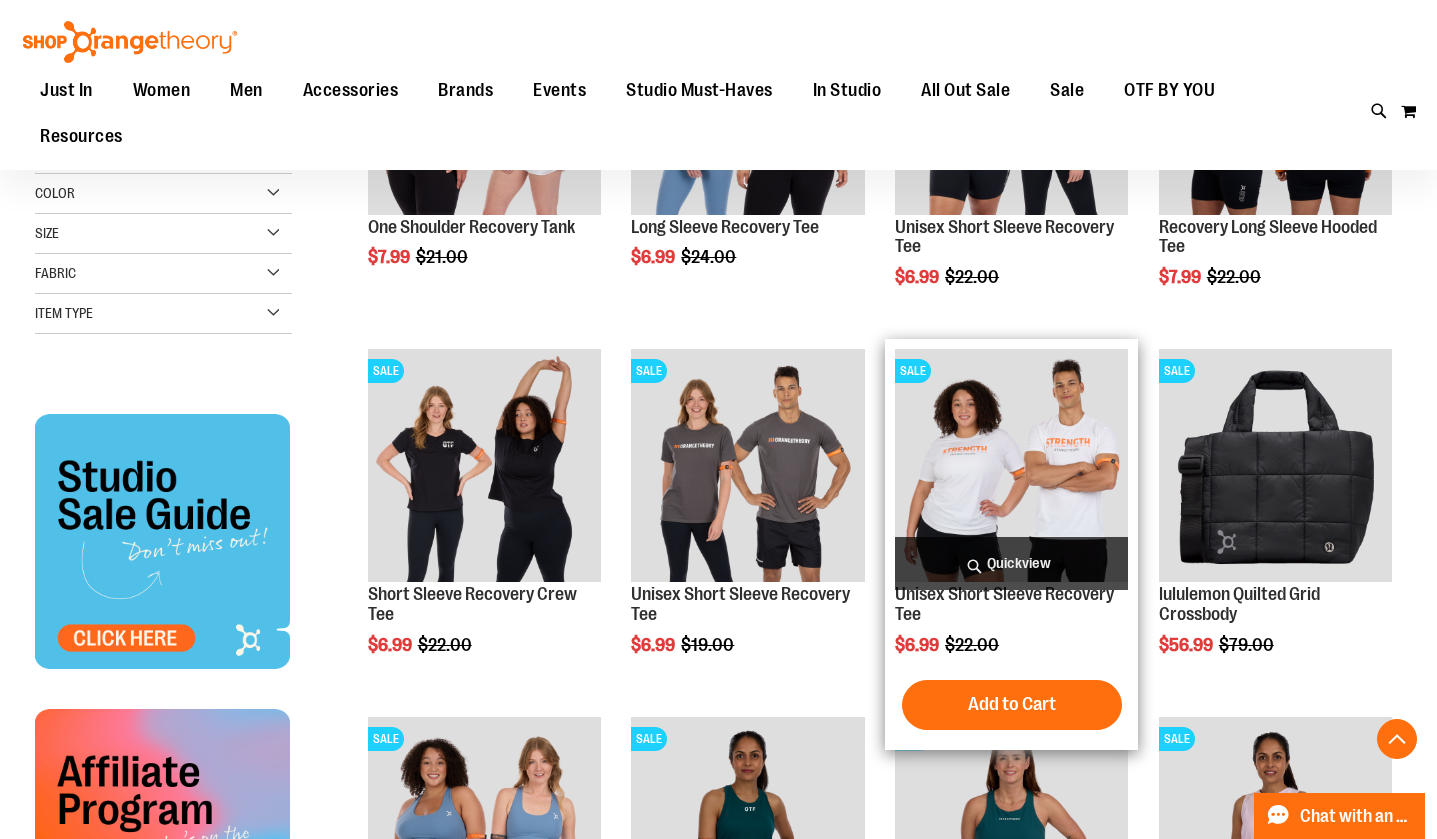 scroll, scrollTop: 418, scrollLeft: 0, axis: vertical 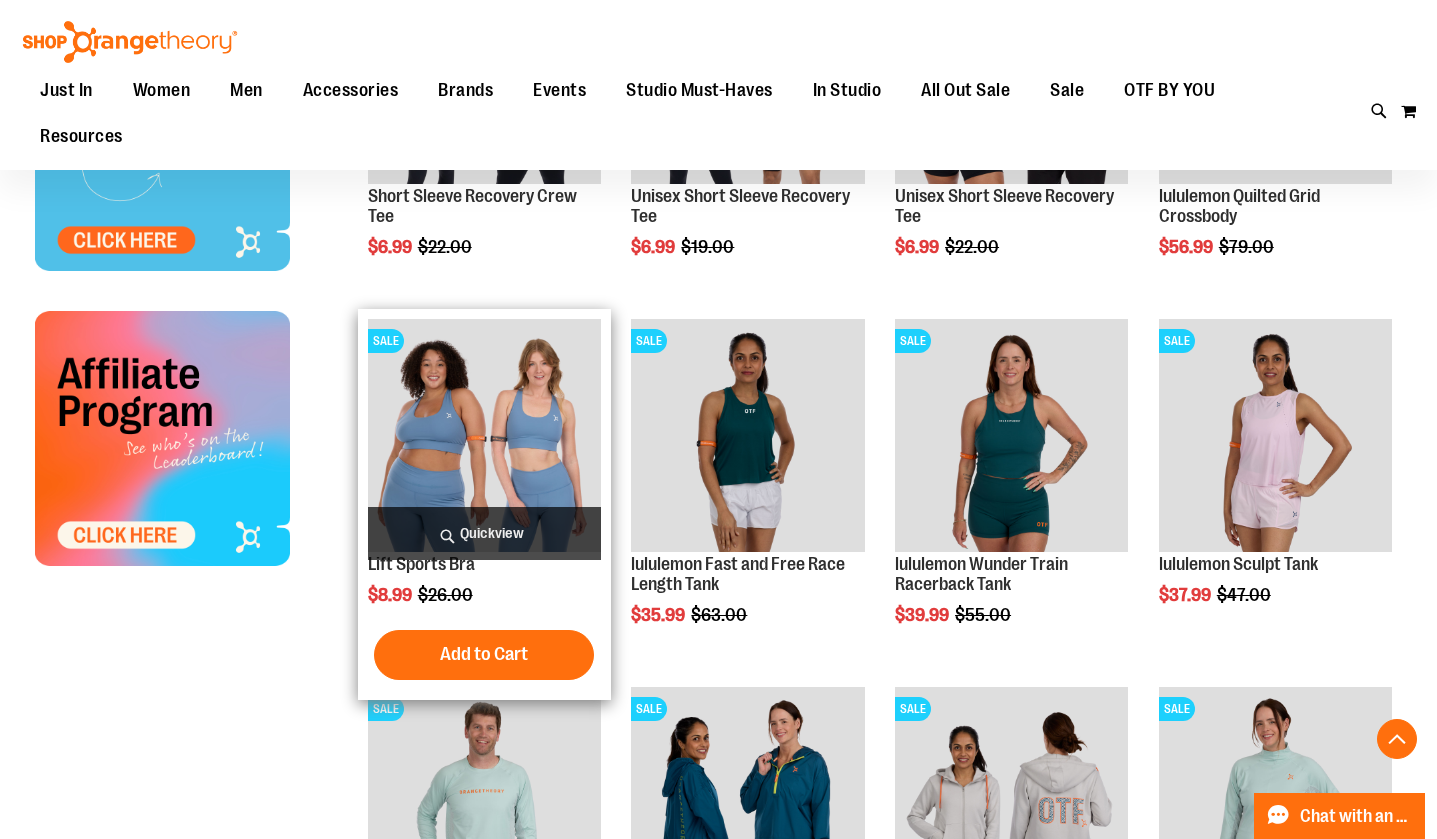 type on "**********" 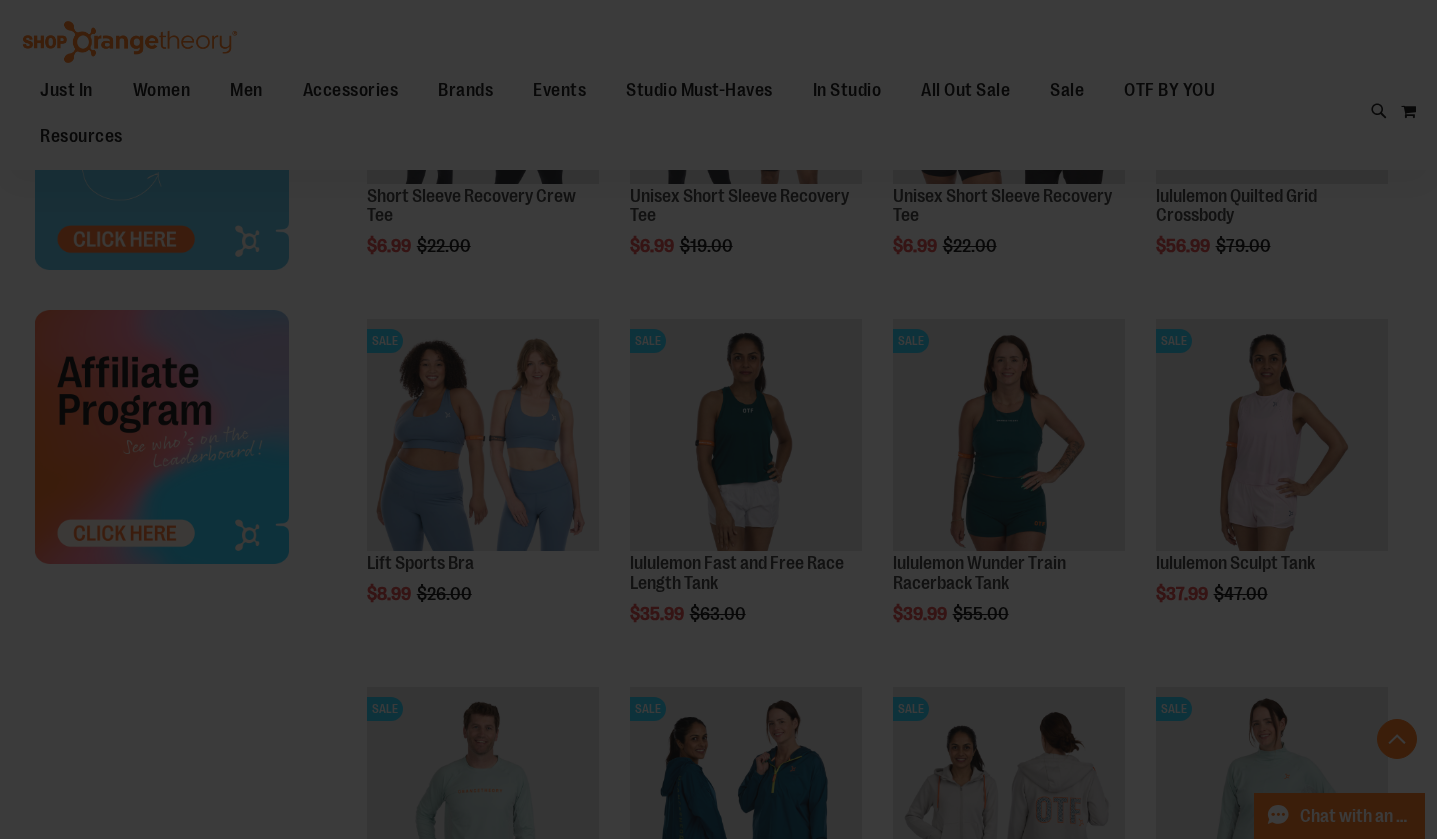 scroll, scrollTop: 0, scrollLeft: 0, axis: both 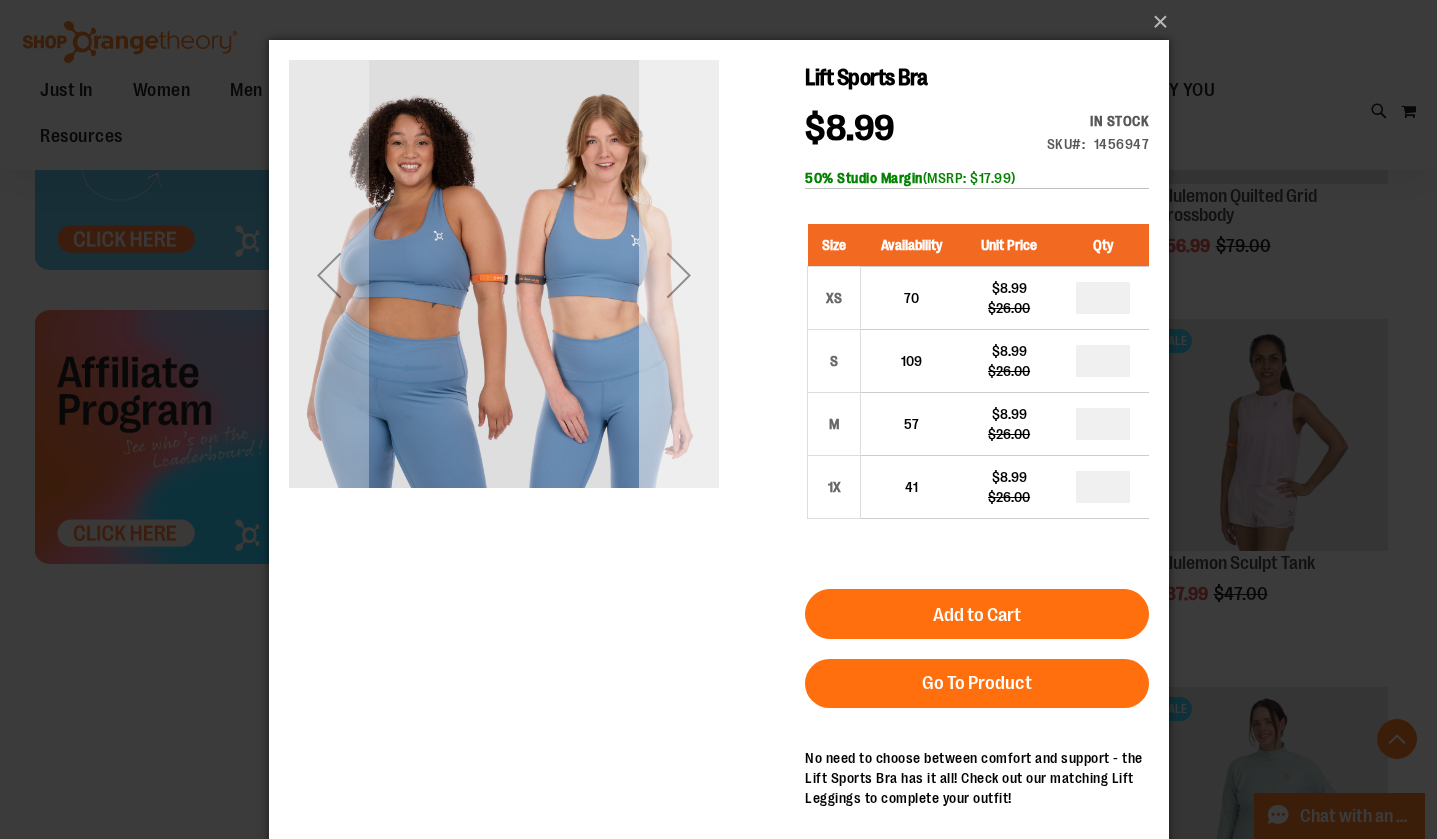 click at bounding box center [678, 275] 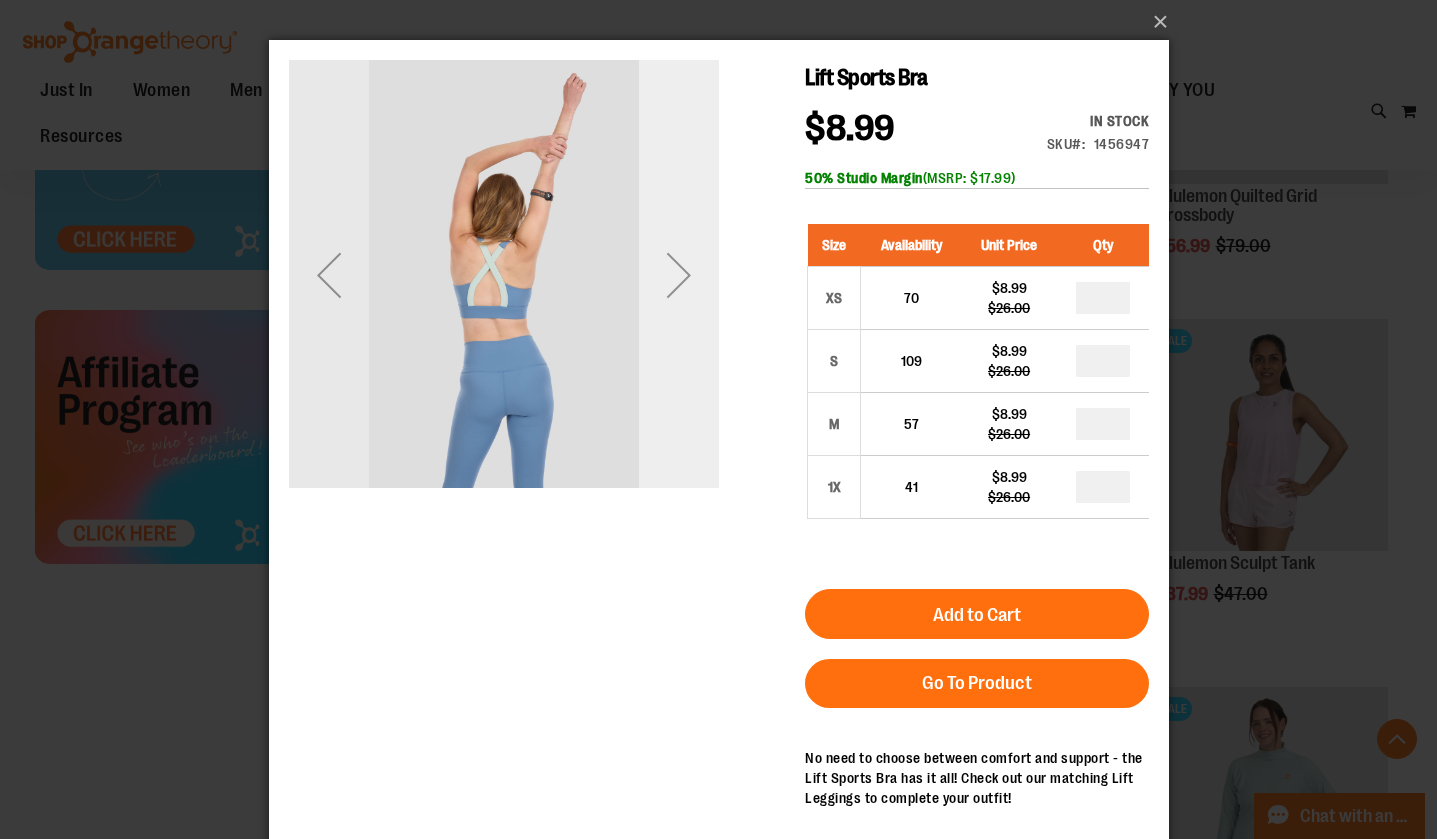 click at bounding box center [678, 275] 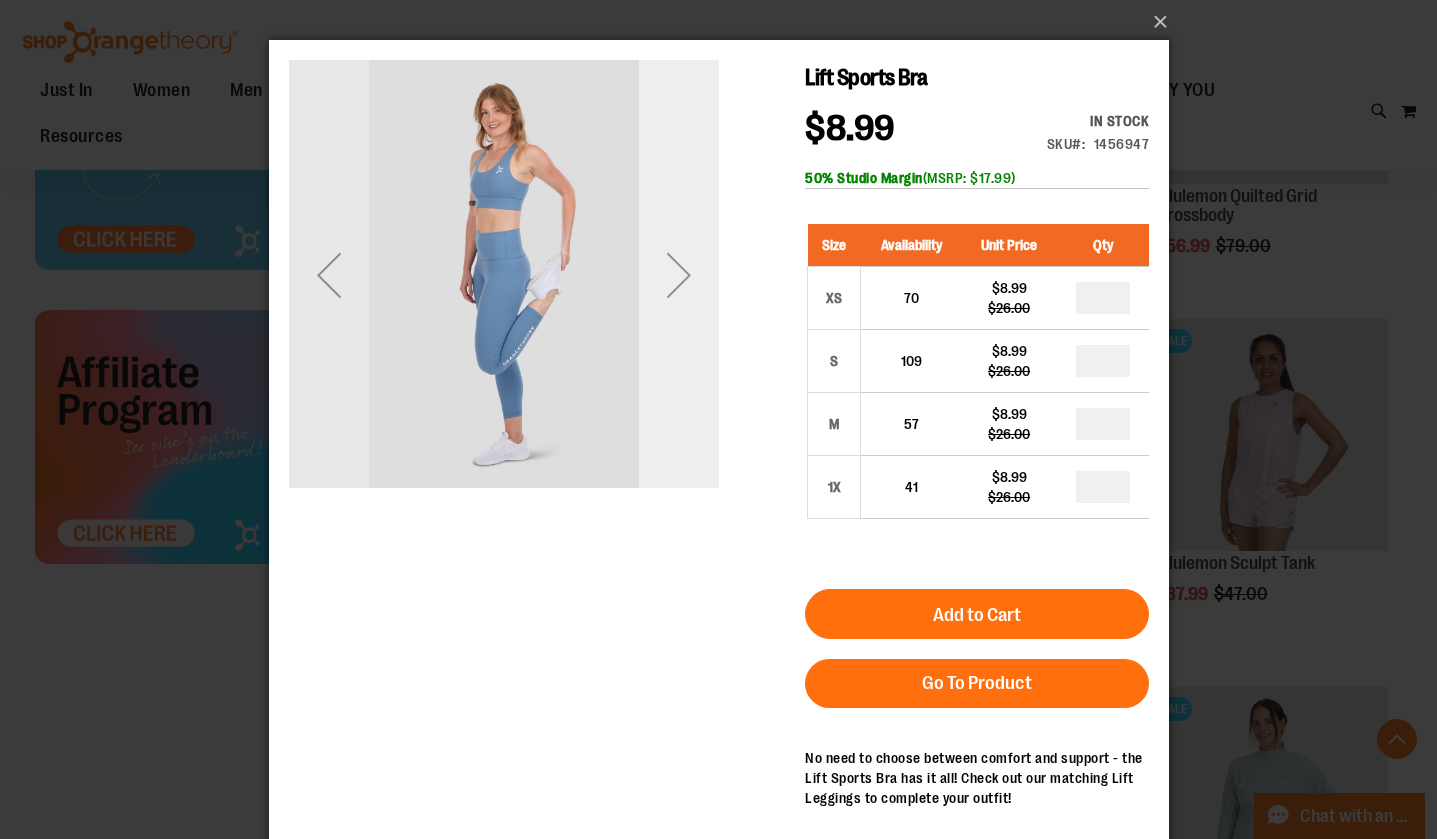 click at bounding box center [678, 275] 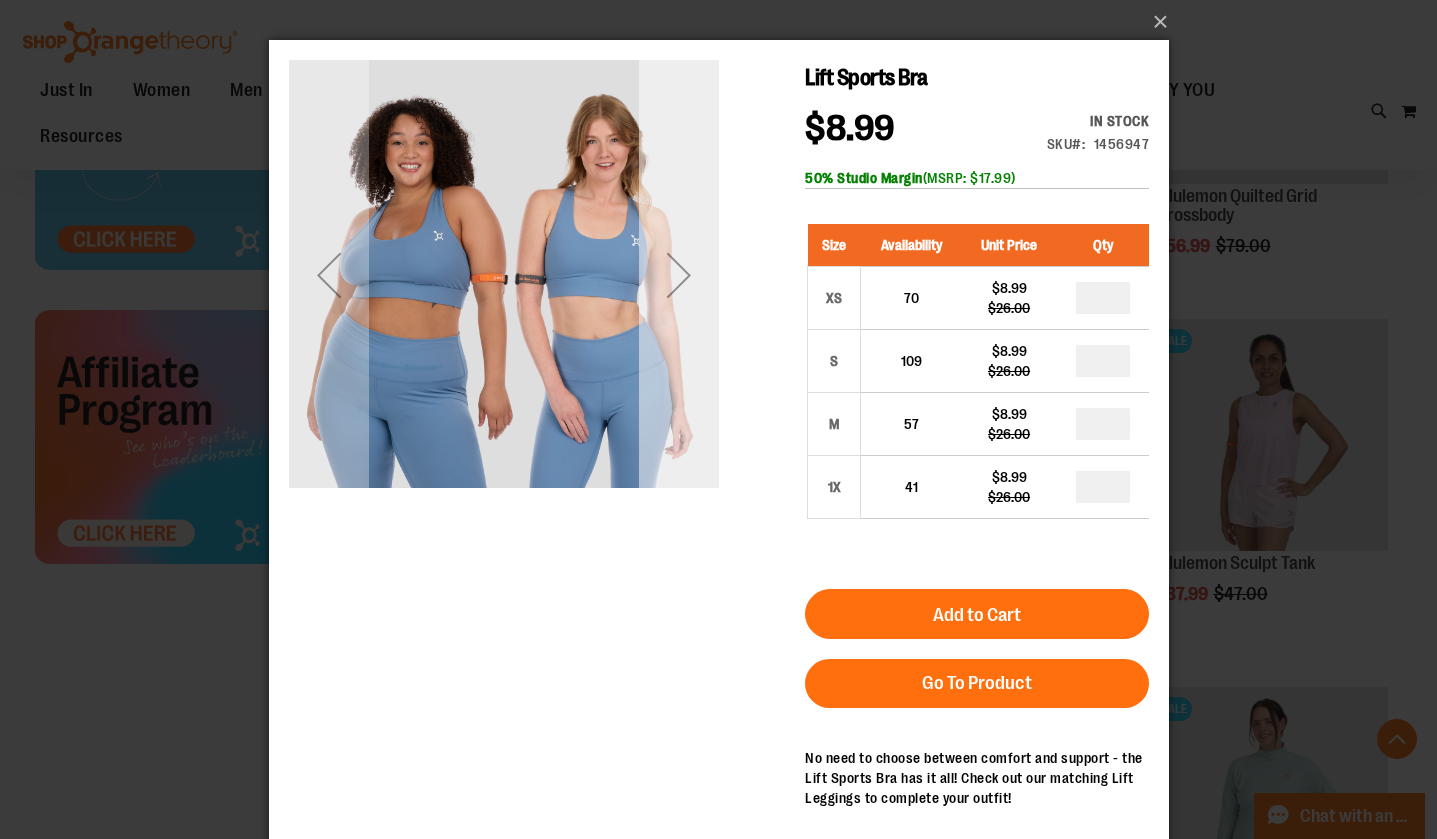 click at bounding box center (678, 275) 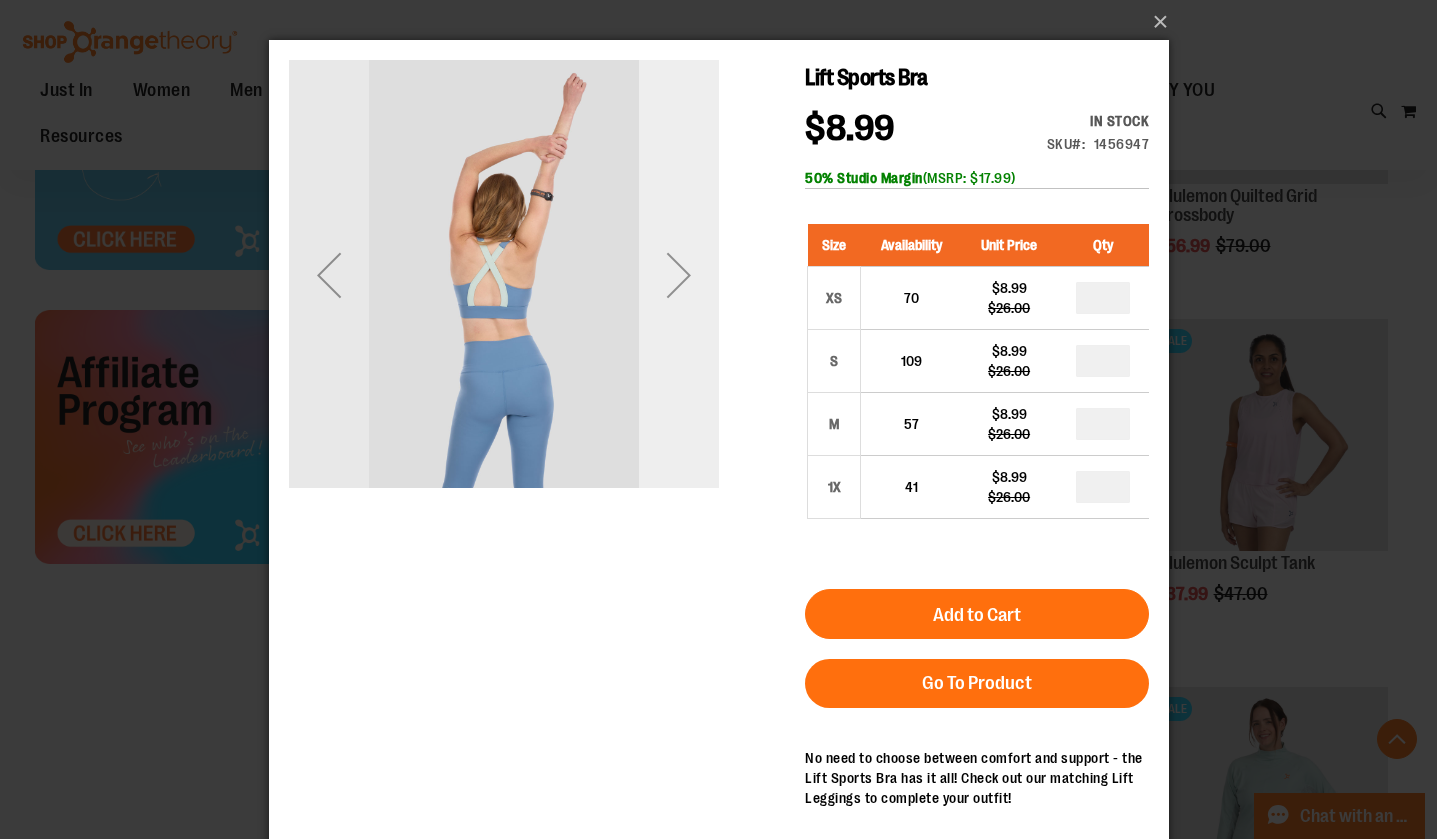 click at bounding box center (678, 275) 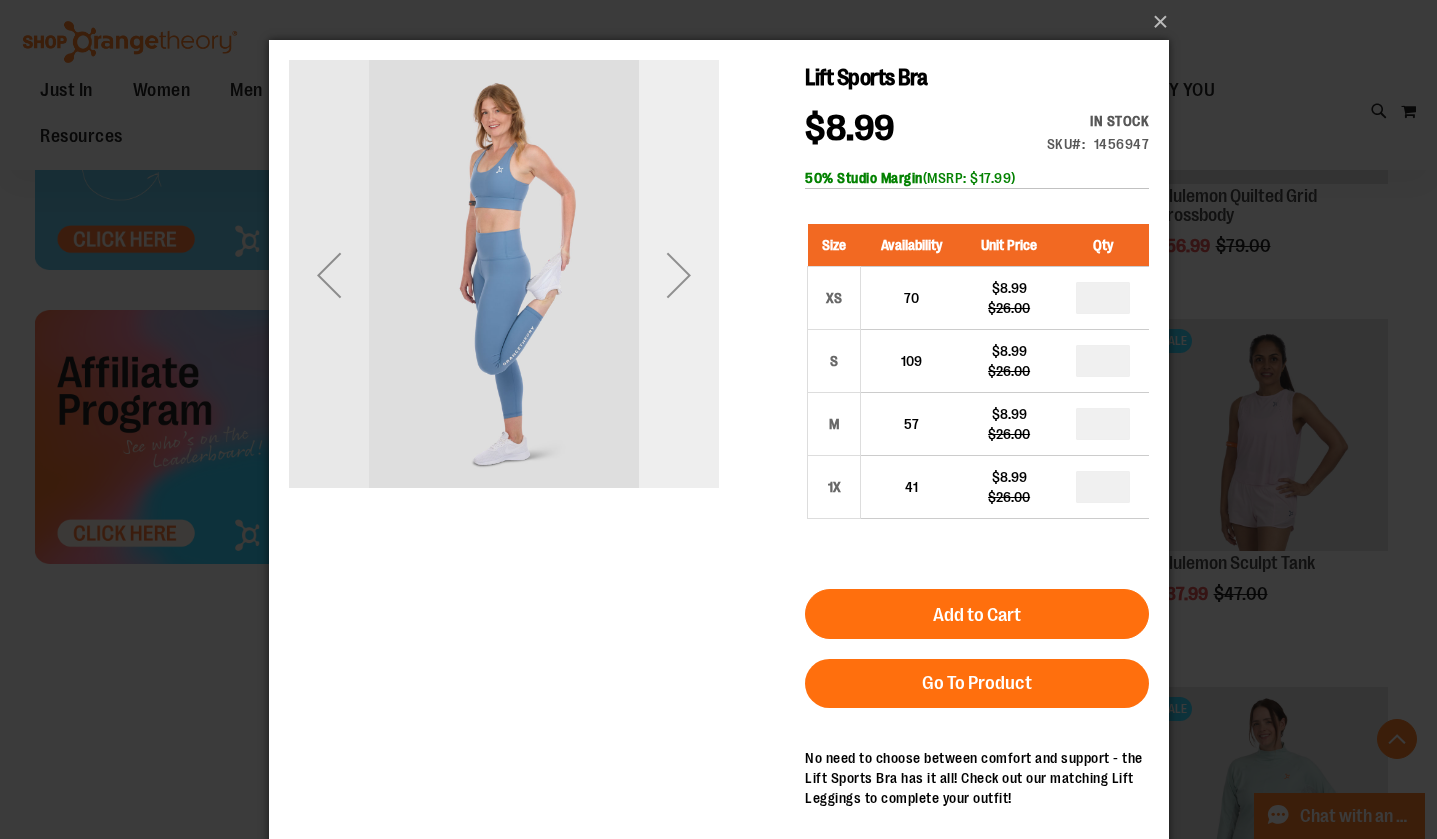 click at bounding box center (678, 275) 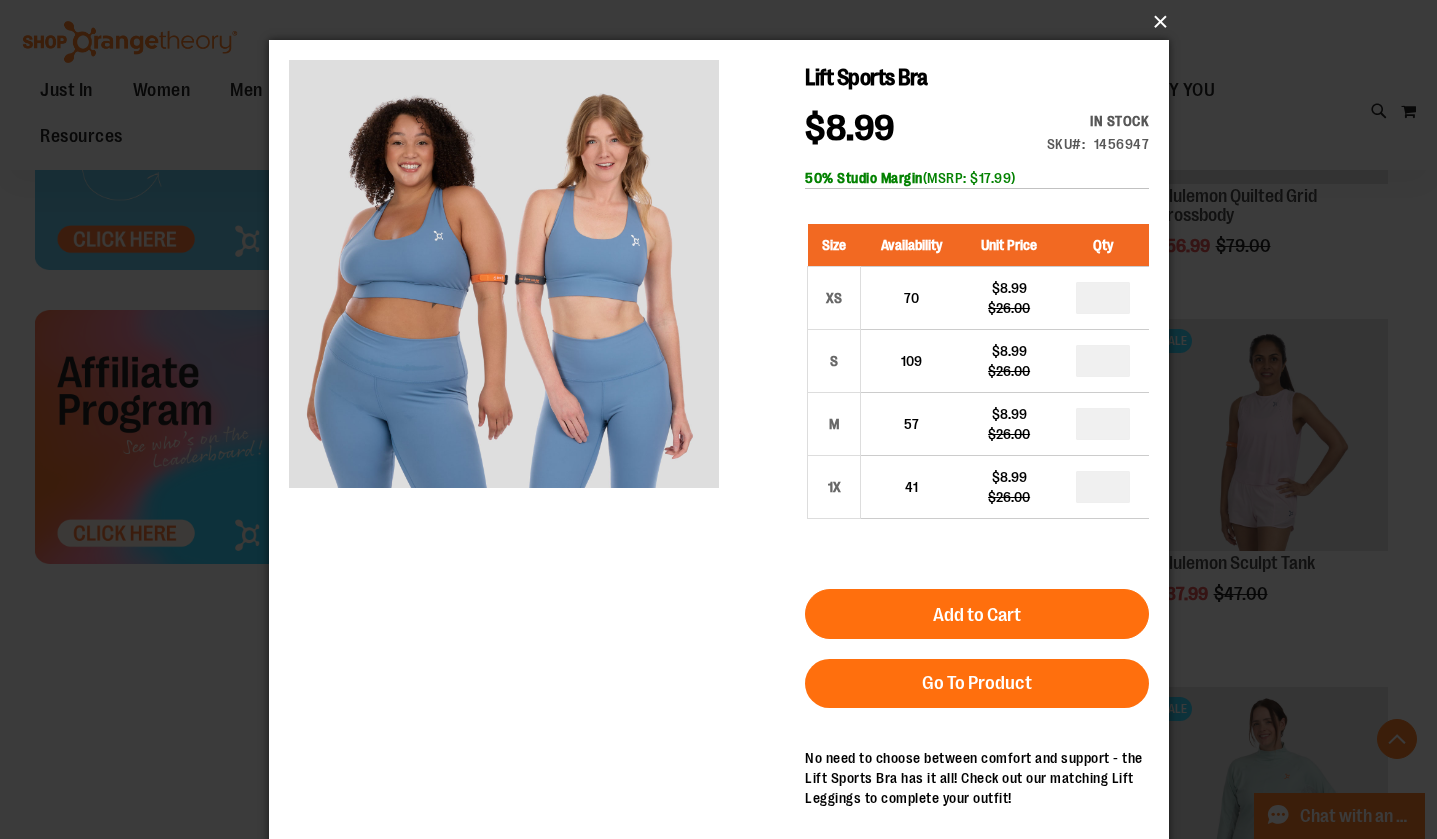 click on "×" at bounding box center (725, 22) 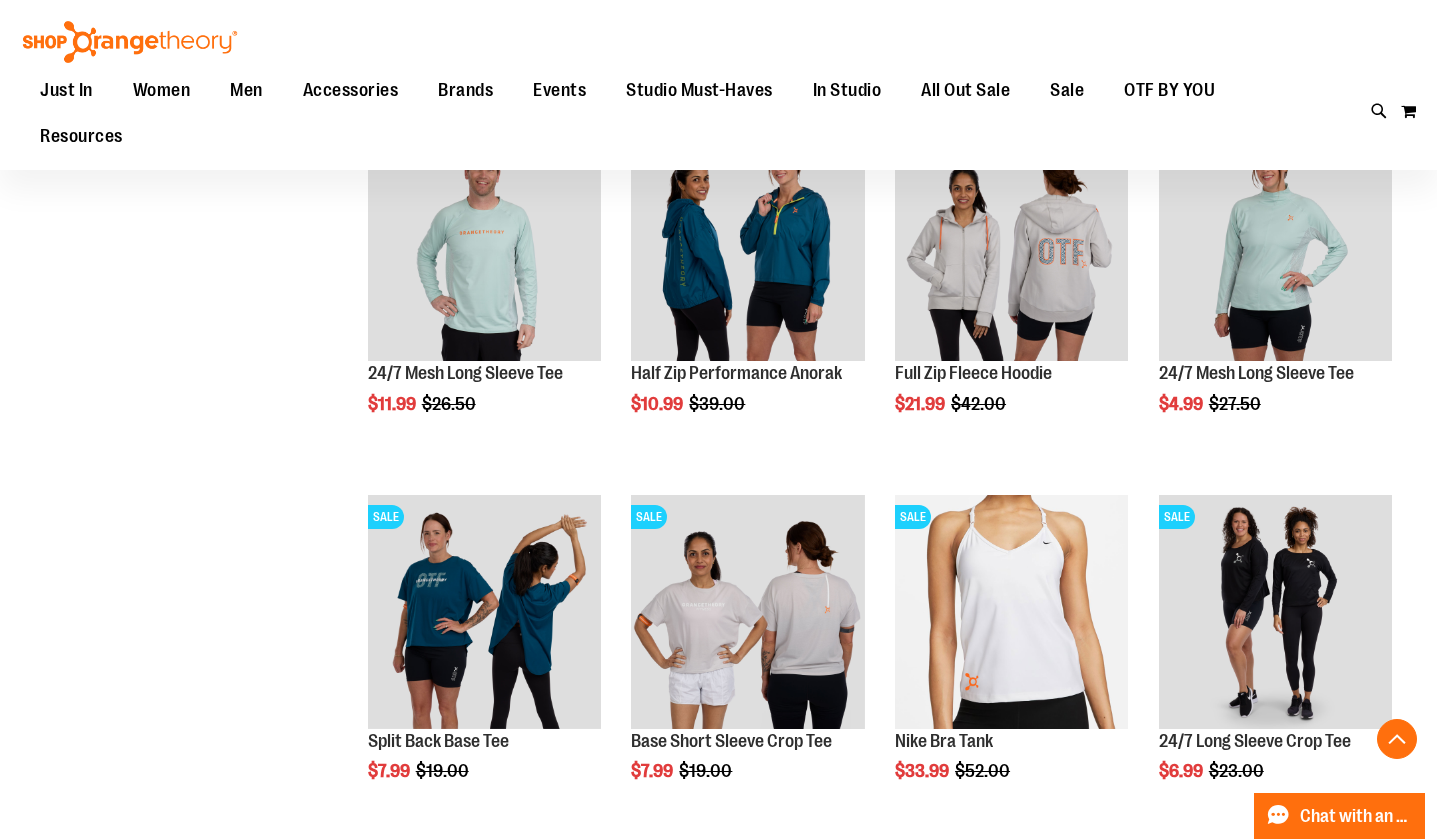 scroll, scrollTop: 1343, scrollLeft: 0, axis: vertical 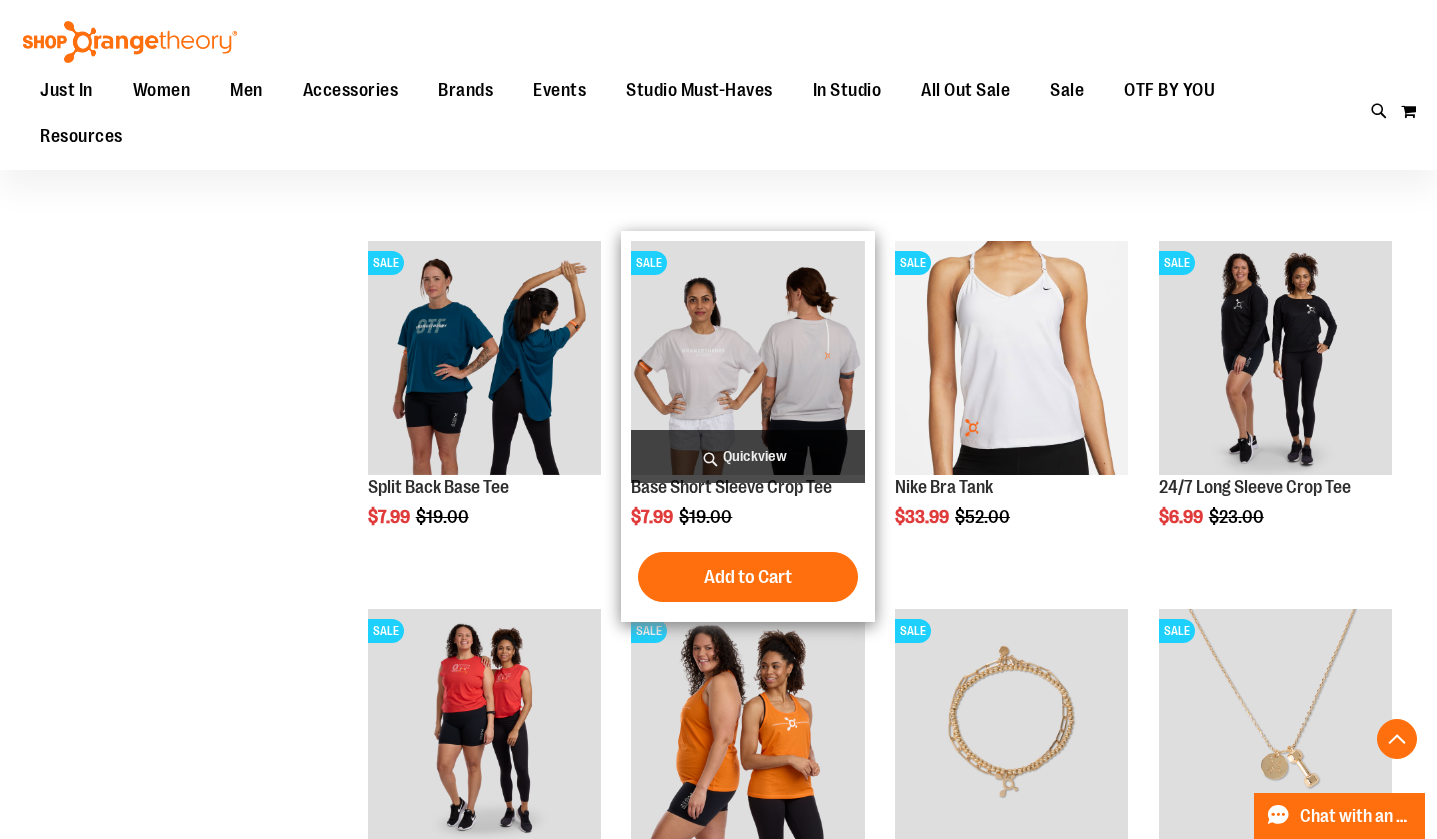 click on "Quickview" at bounding box center (747, 456) 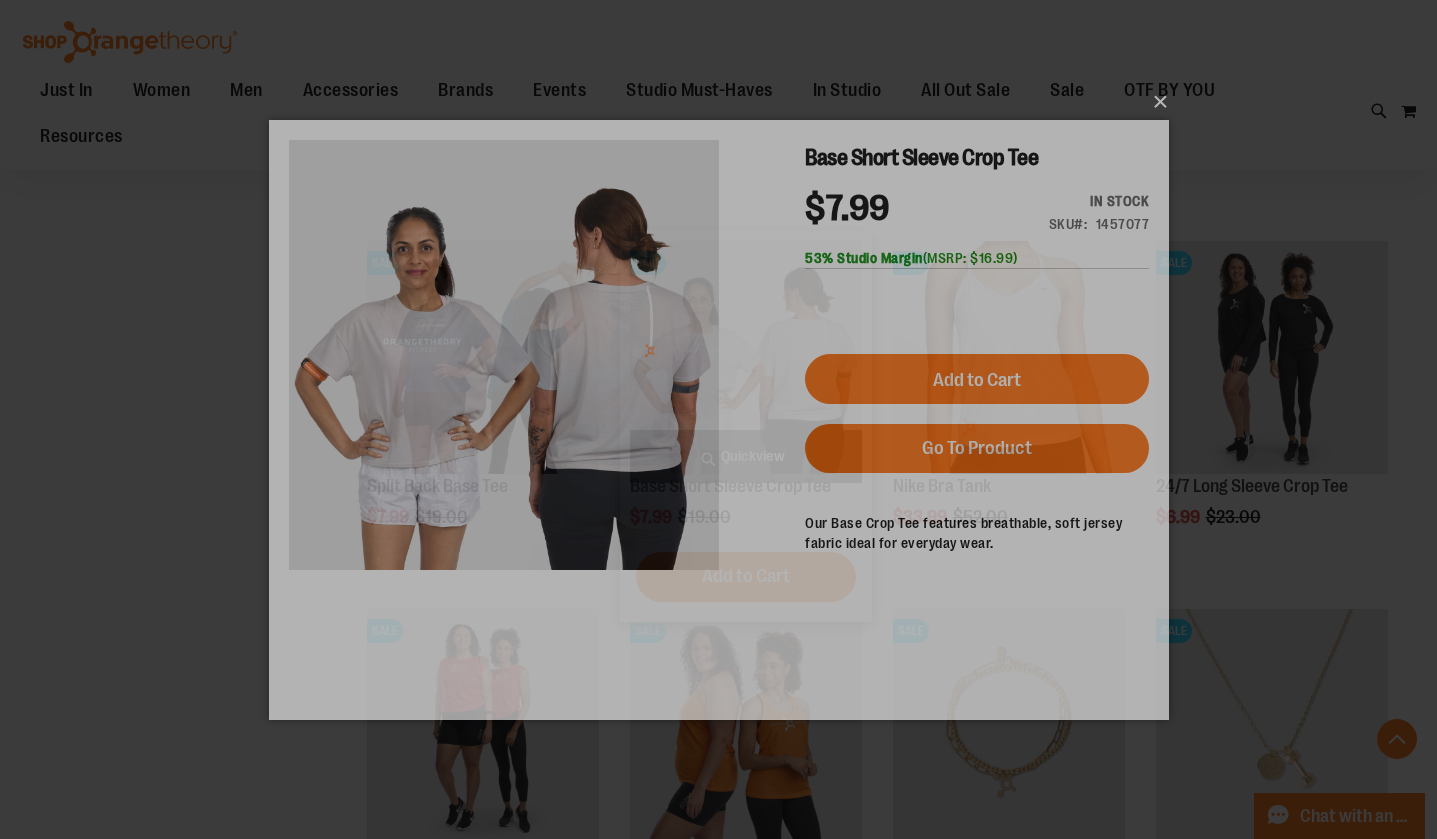scroll, scrollTop: 0, scrollLeft: 0, axis: both 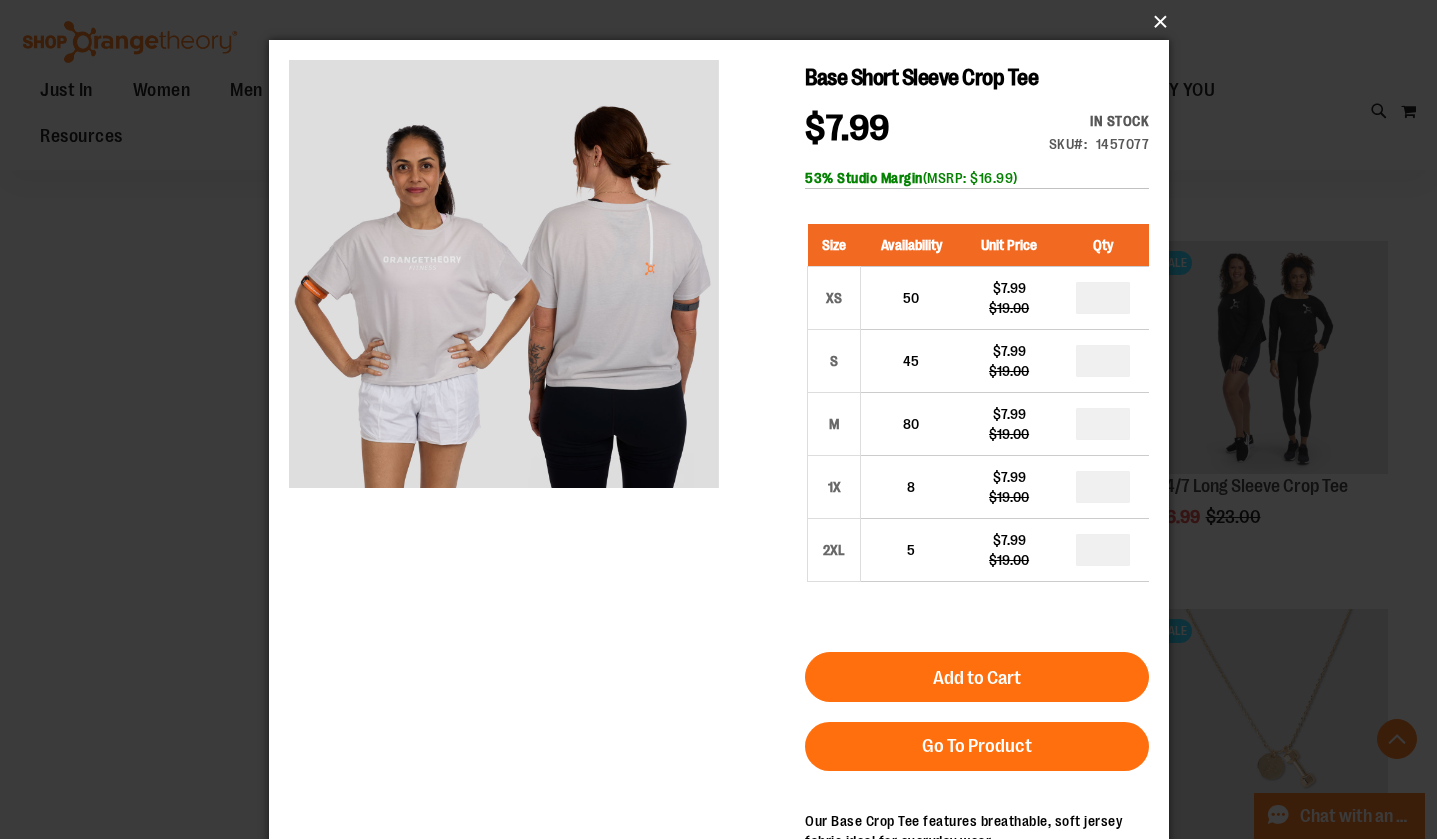 click on "×" at bounding box center (725, 22) 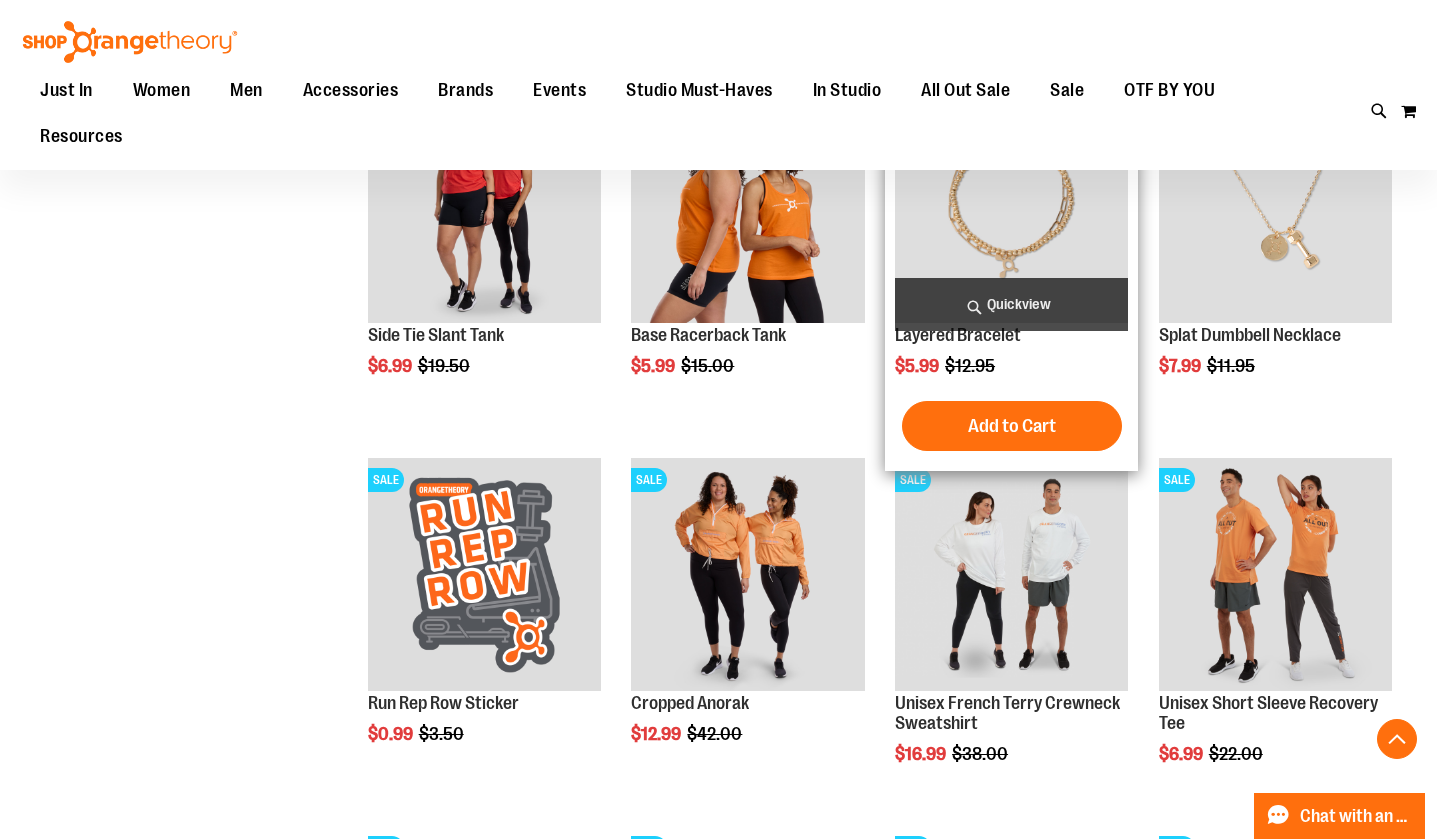 scroll, scrollTop: 2154, scrollLeft: 0, axis: vertical 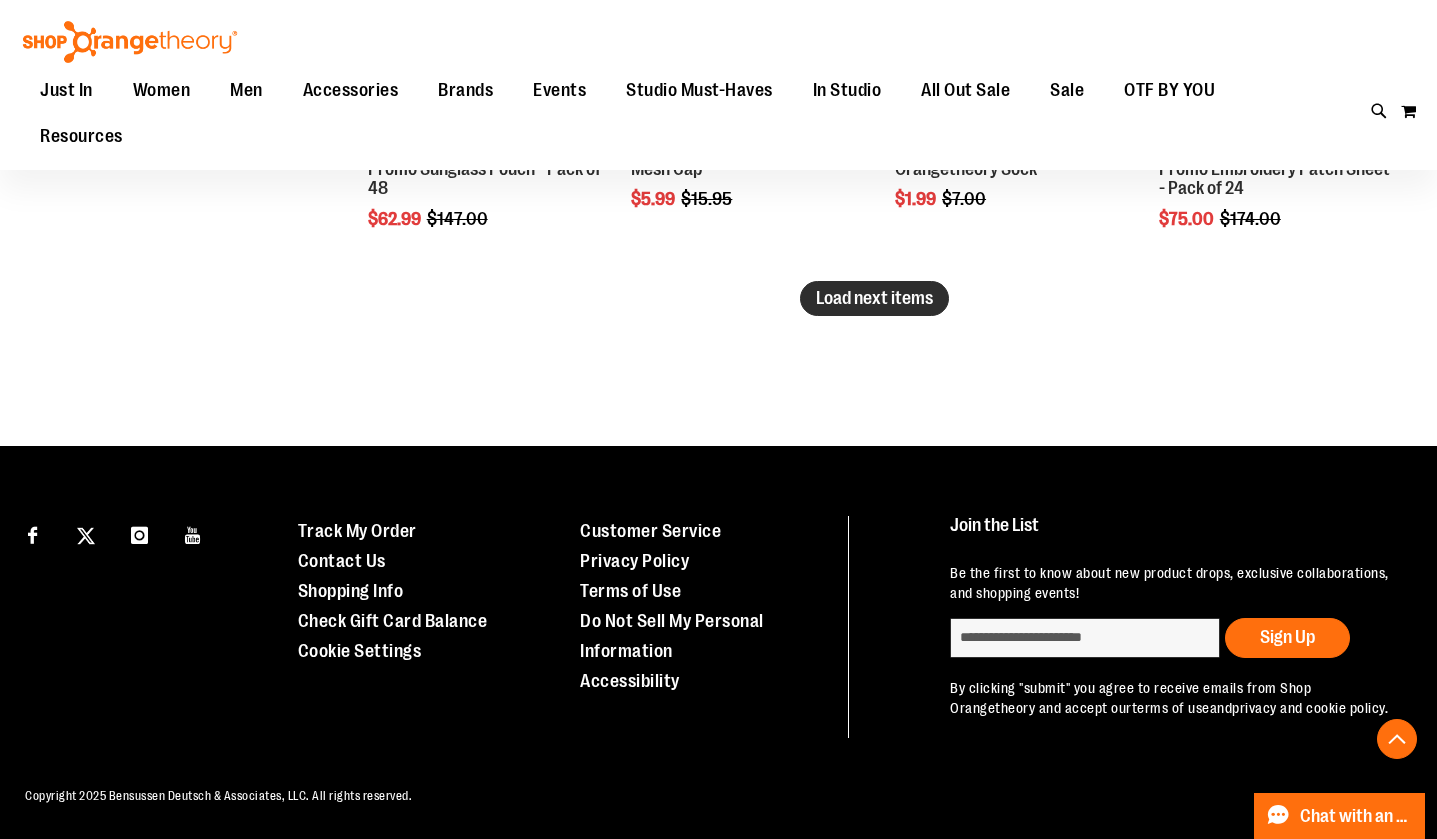 click on "Load next items" at bounding box center (874, 298) 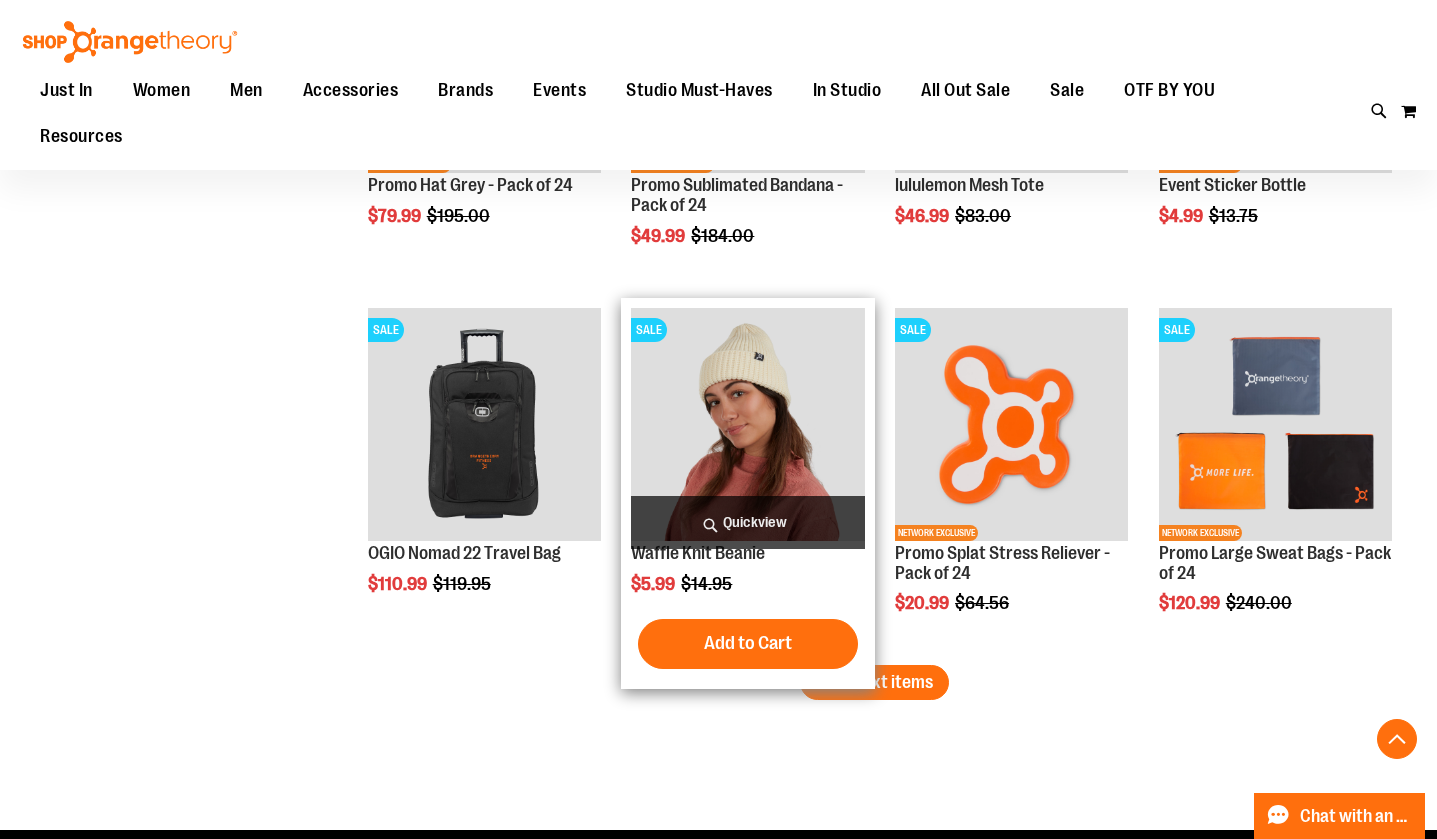 scroll, scrollTop: 4135, scrollLeft: 0, axis: vertical 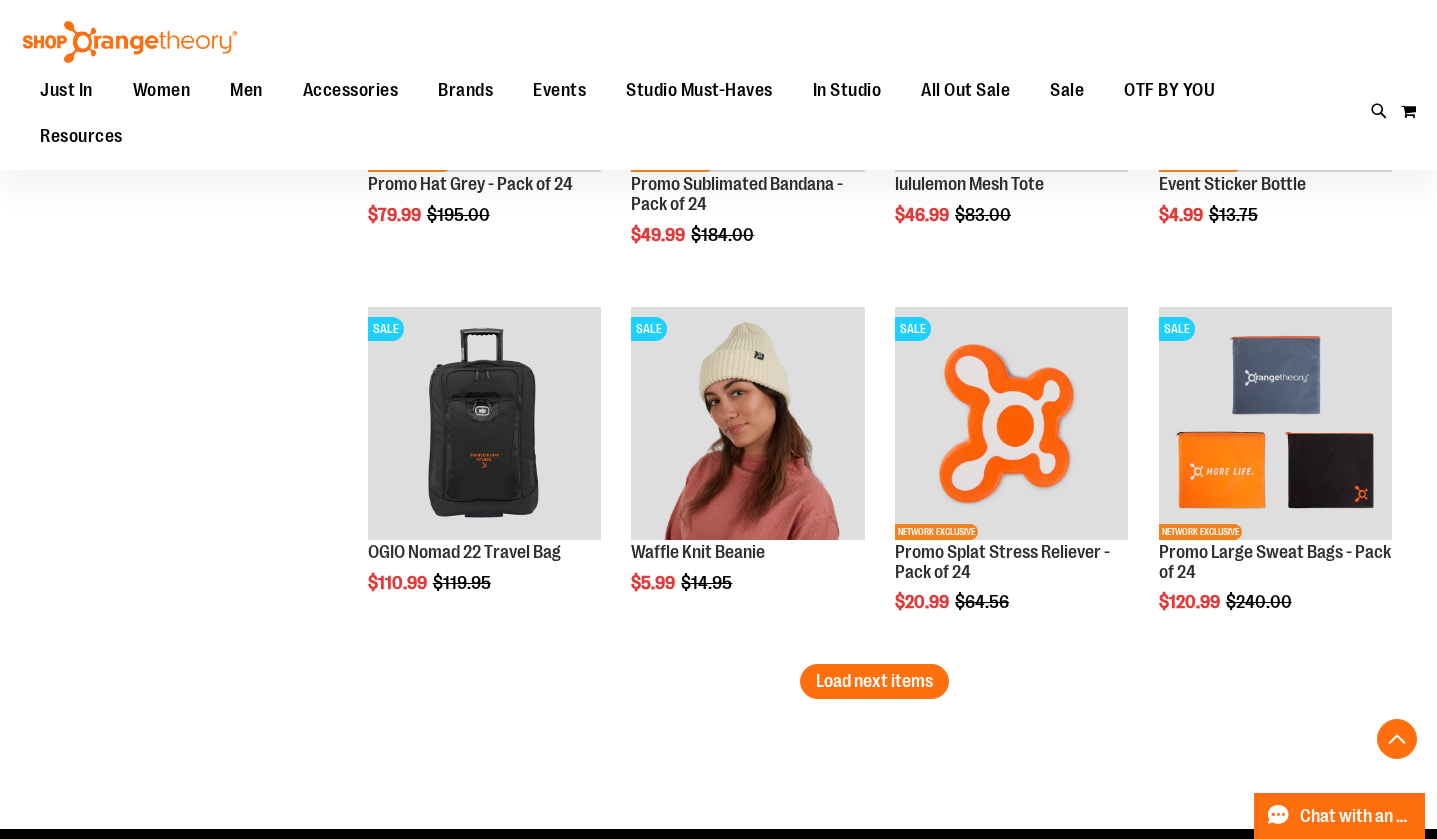 click on "Load next items" at bounding box center [874, 681] 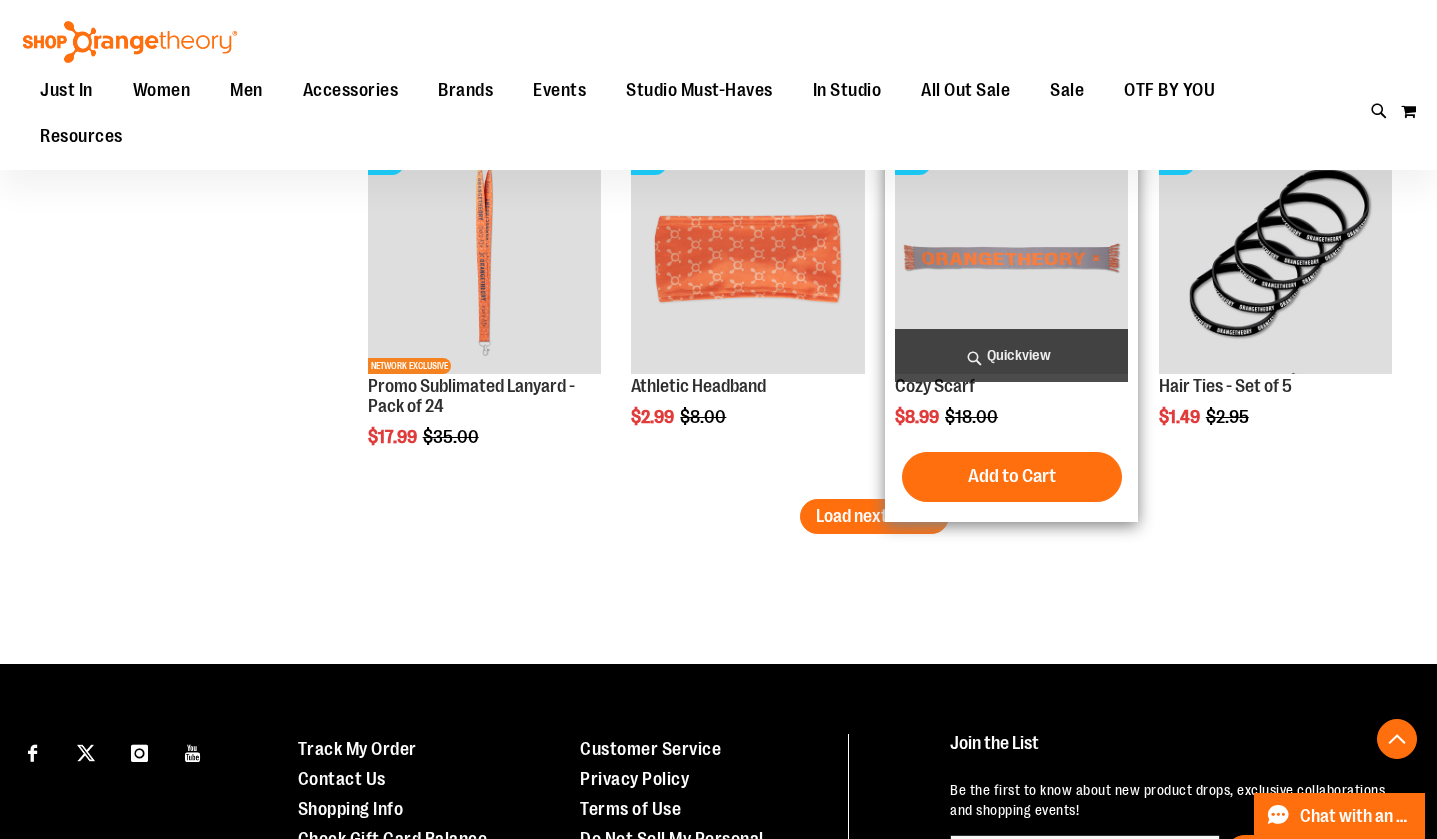scroll, scrollTop: 5405, scrollLeft: 0, axis: vertical 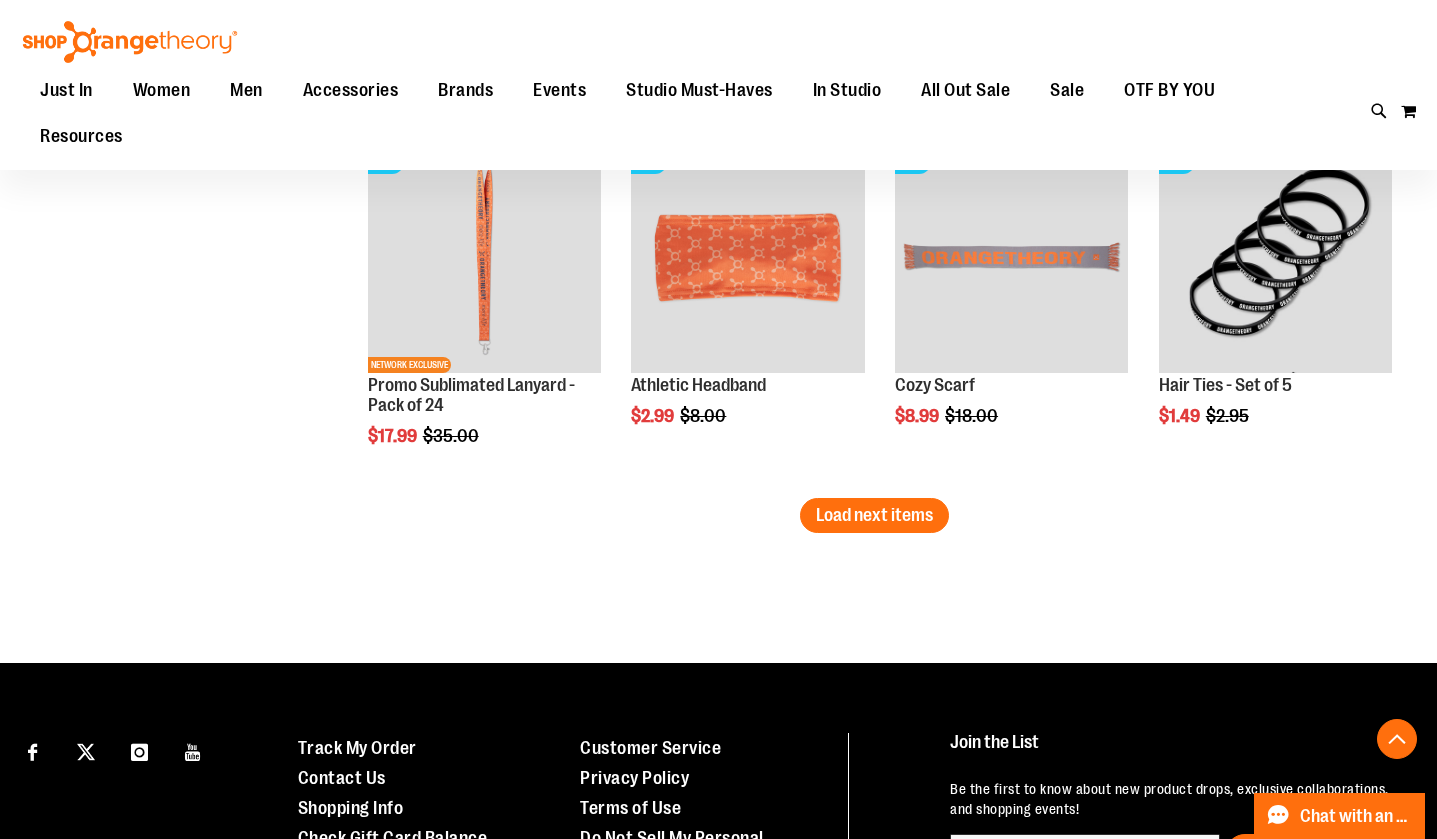 click on "Load next items" at bounding box center [874, 515] 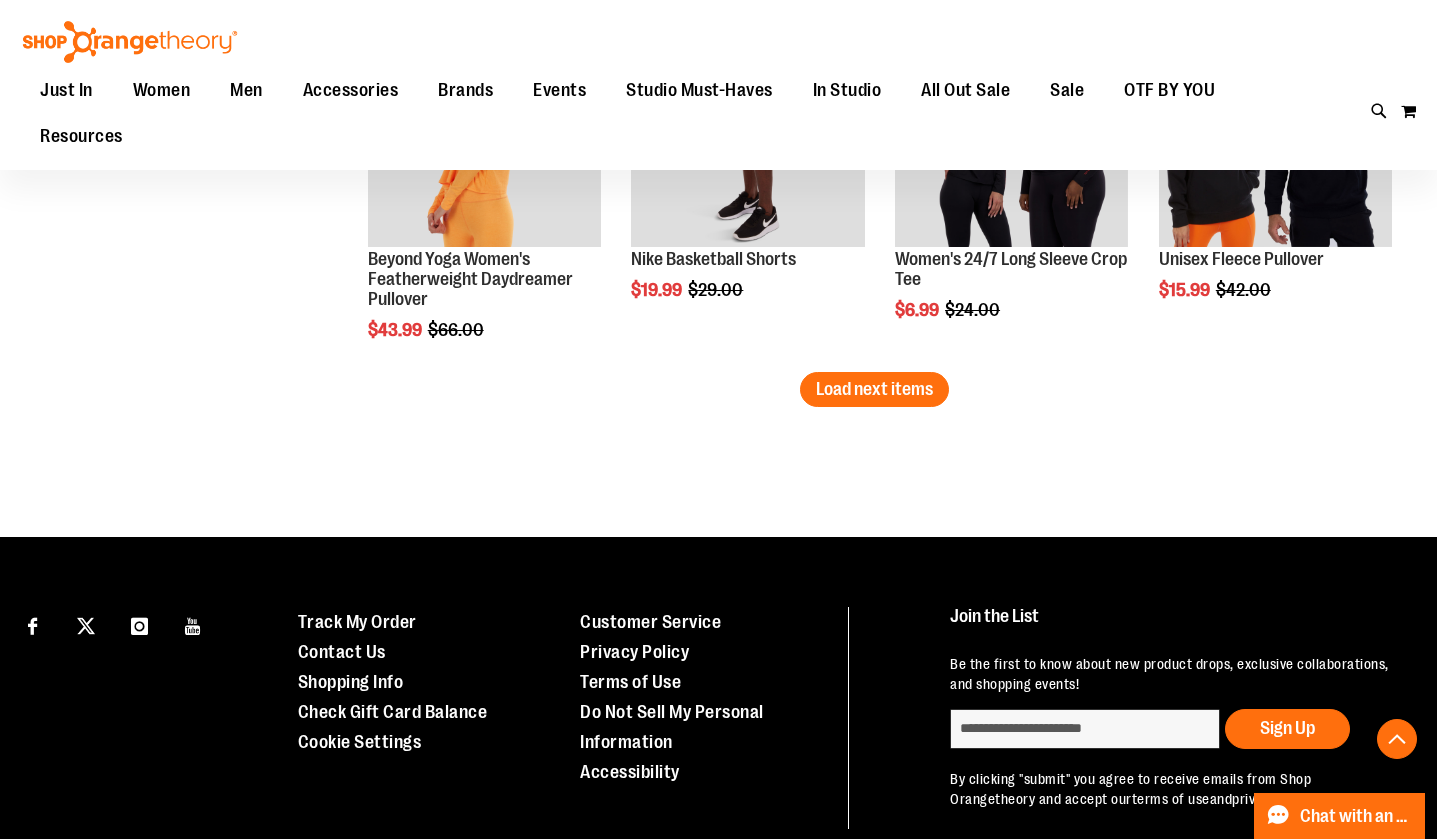 scroll, scrollTop: 6619, scrollLeft: 0, axis: vertical 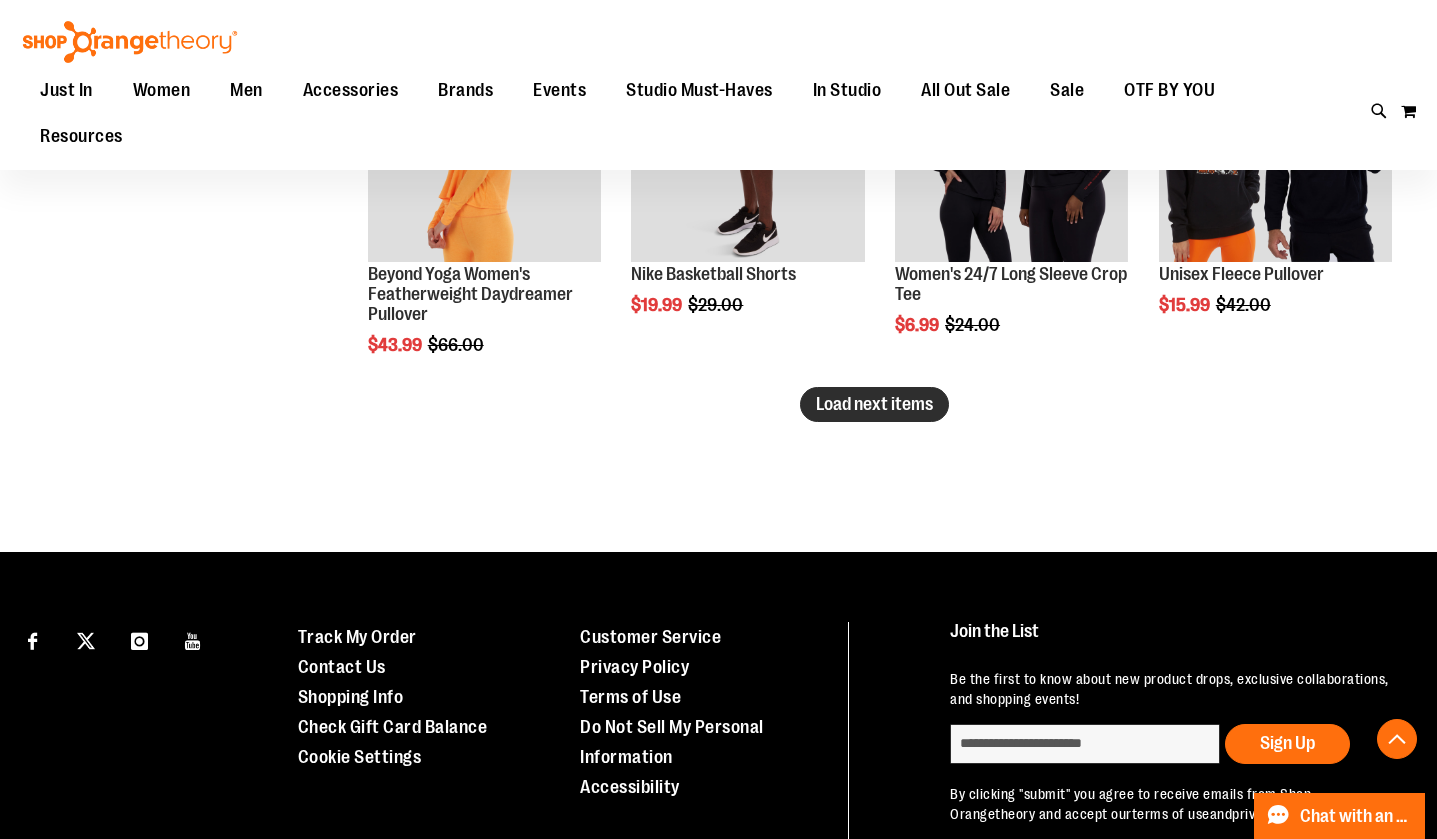 click on "Load next items" at bounding box center [874, 404] 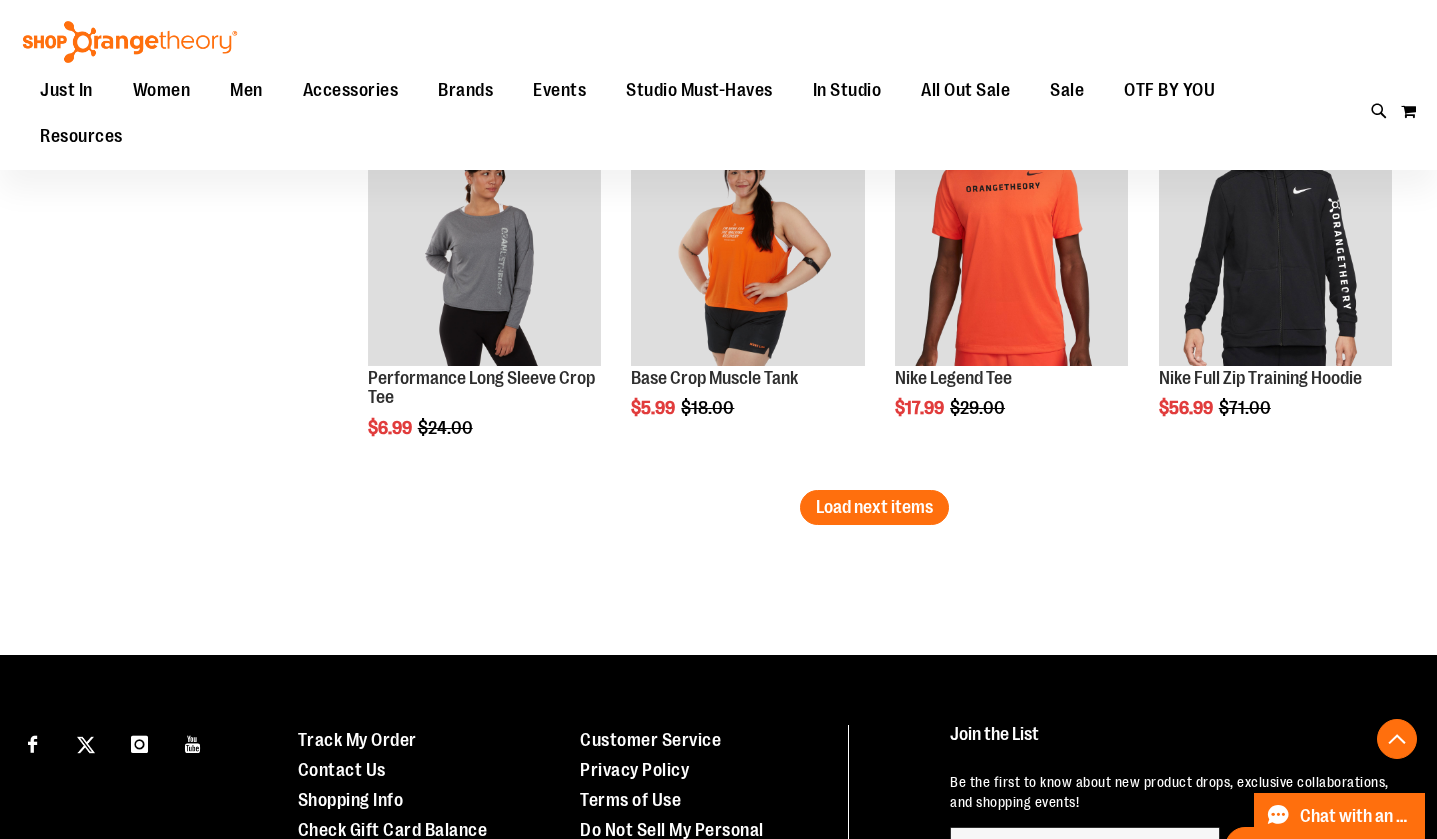 scroll, scrollTop: 7612, scrollLeft: 0, axis: vertical 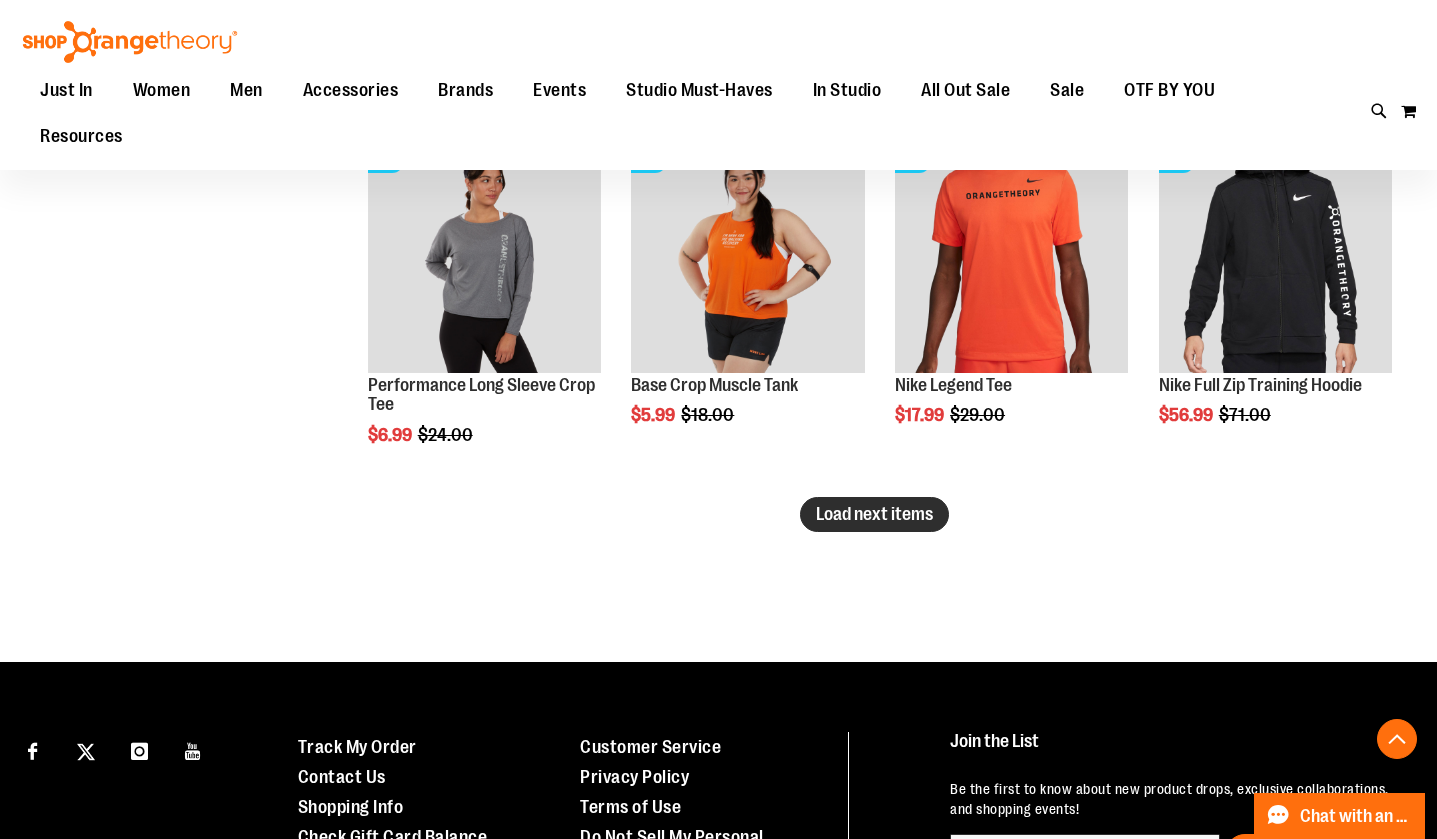 click on "Load next items" at bounding box center (874, 514) 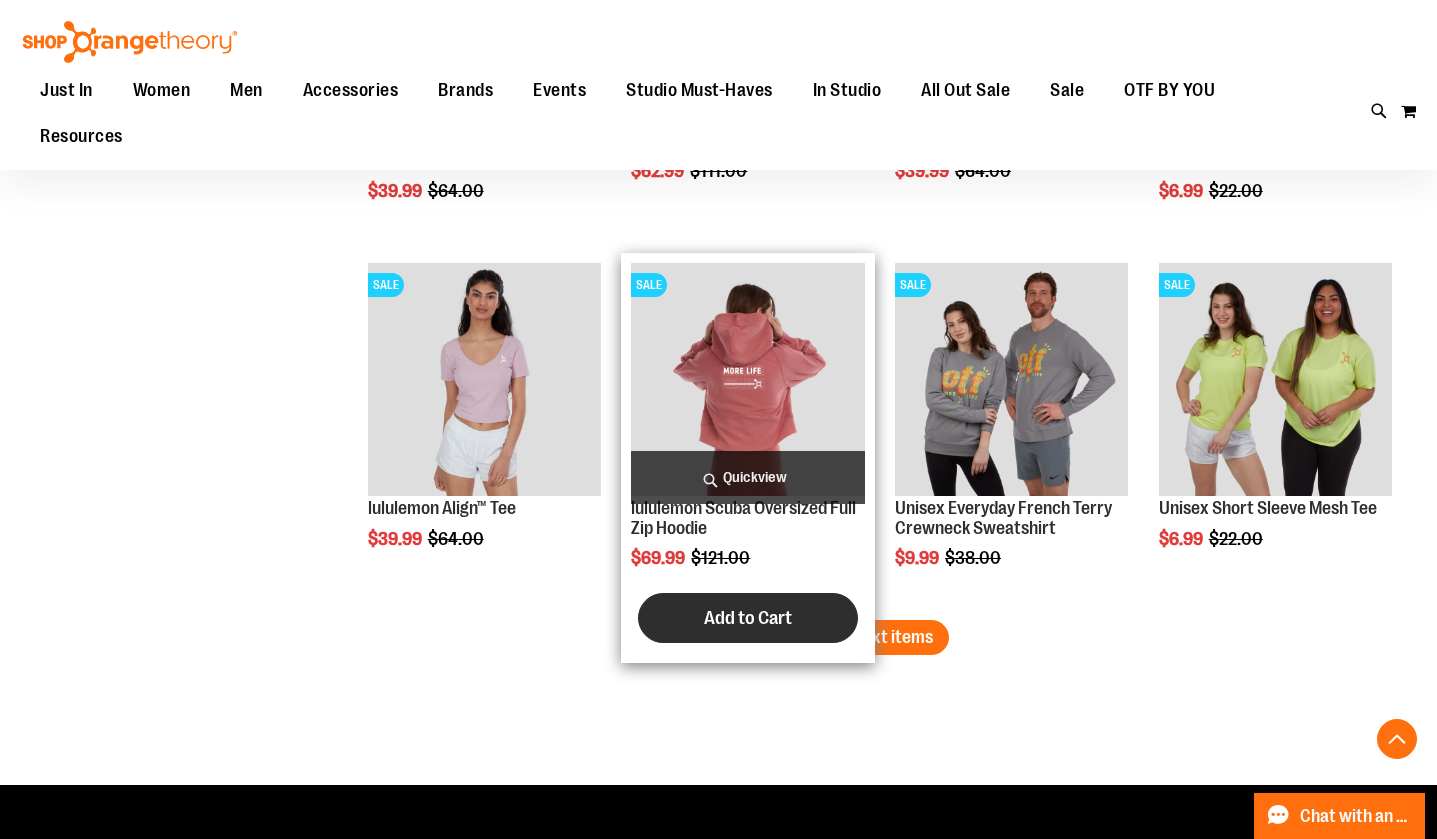 scroll, scrollTop: 8588, scrollLeft: 0, axis: vertical 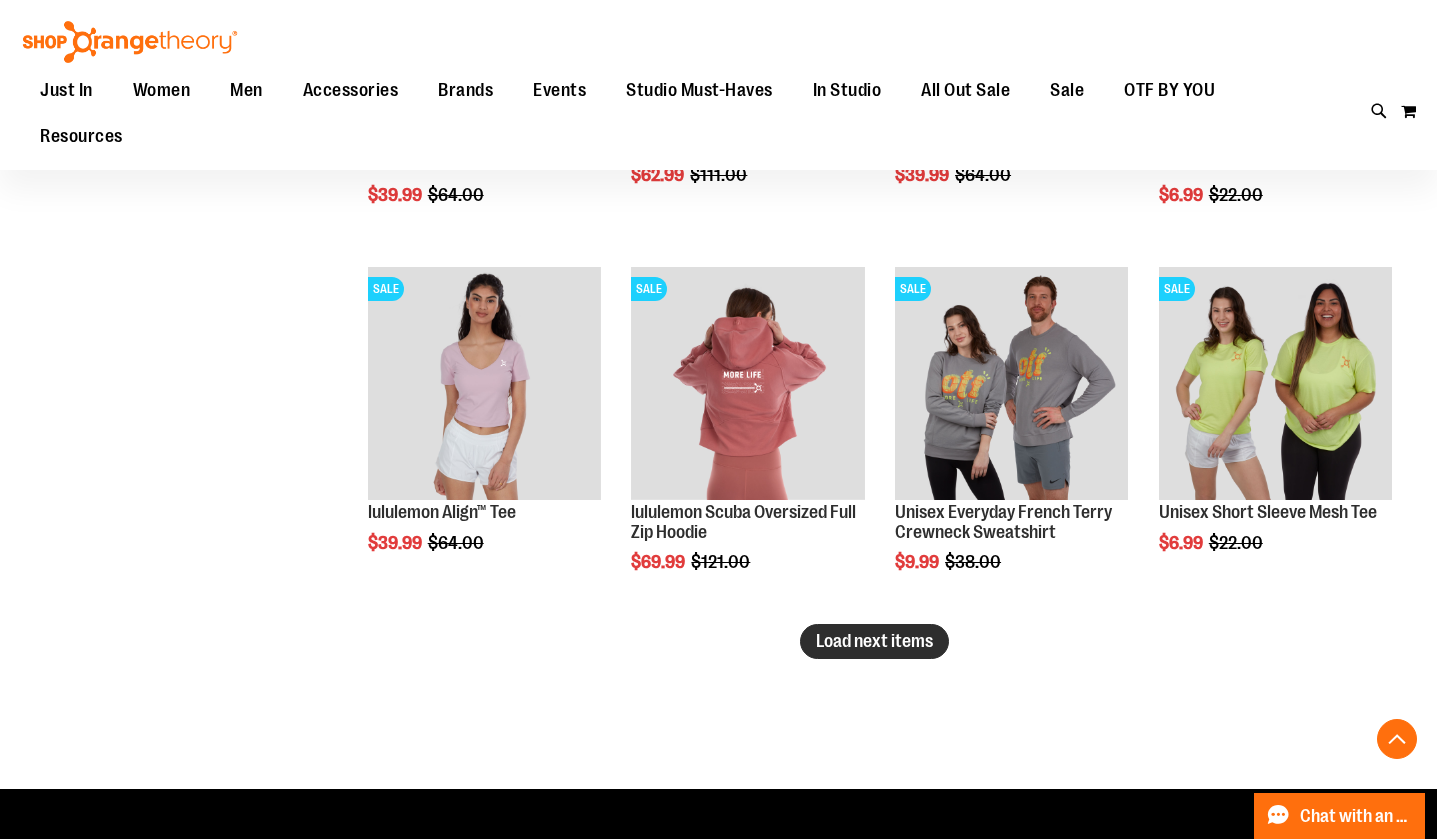 click on "Load next items" at bounding box center (874, 641) 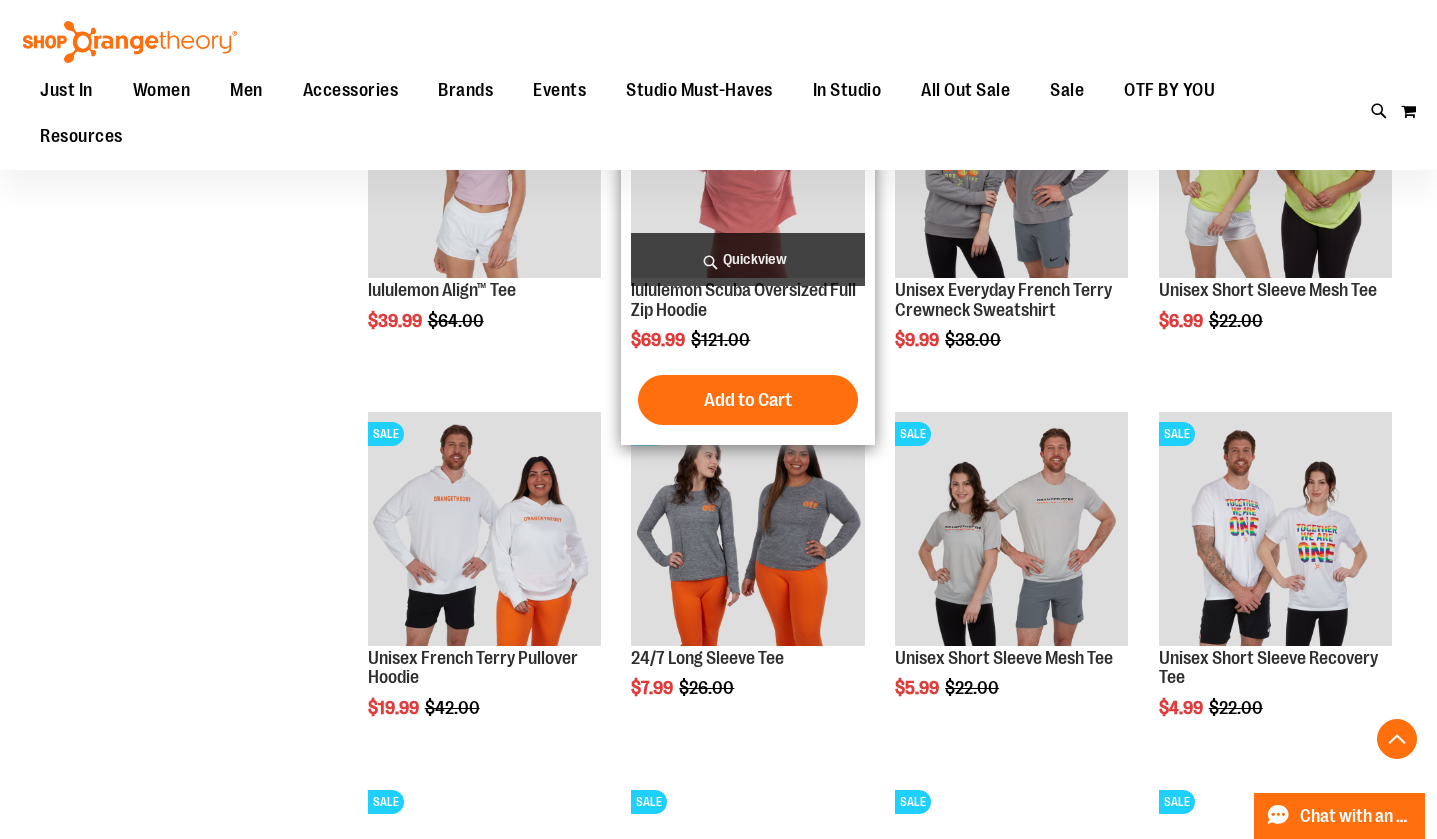 scroll, scrollTop: 8814, scrollLeft: 0, axis: vertical 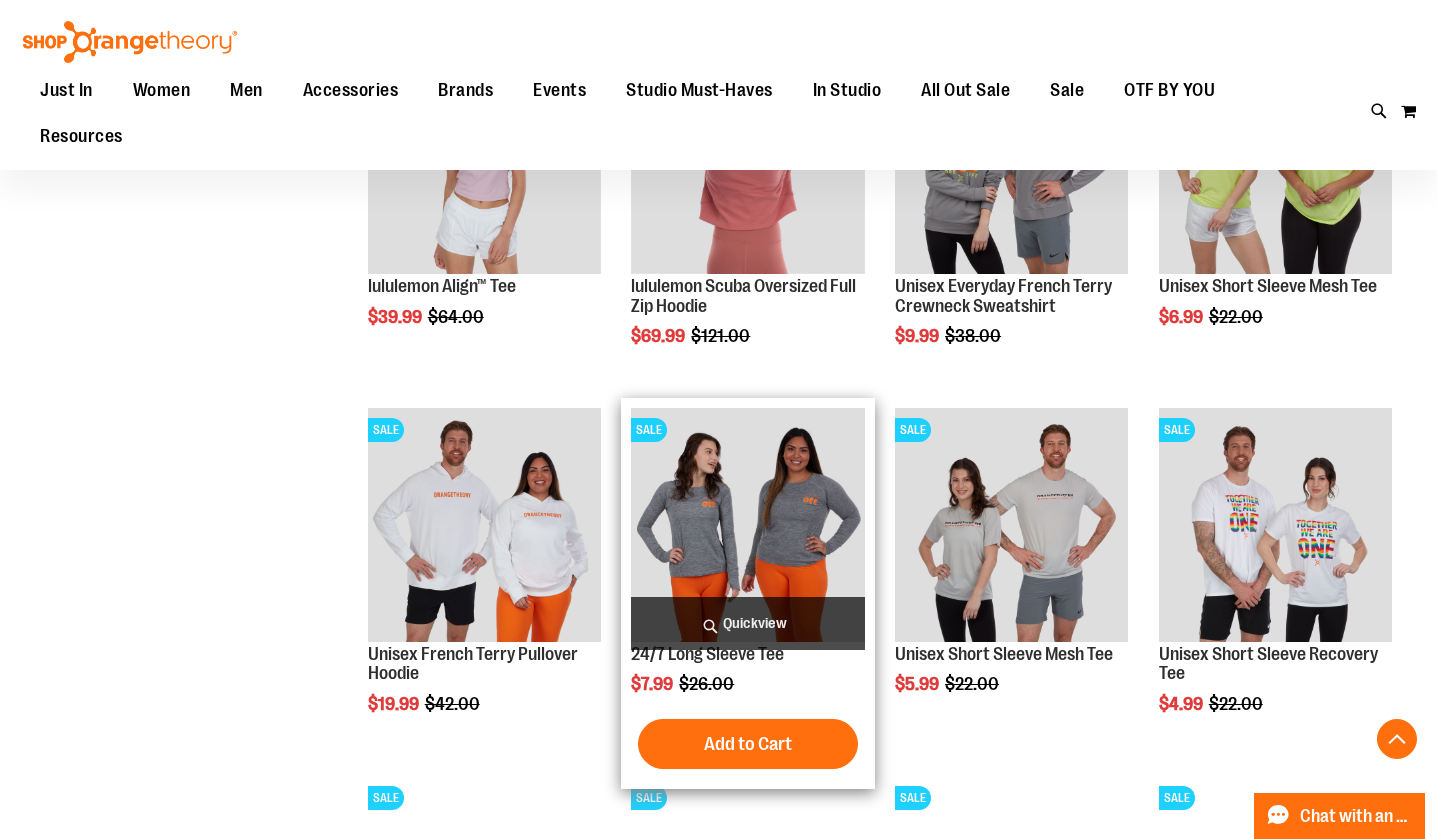 click on "Quickview" at bounding box center [747, 623] 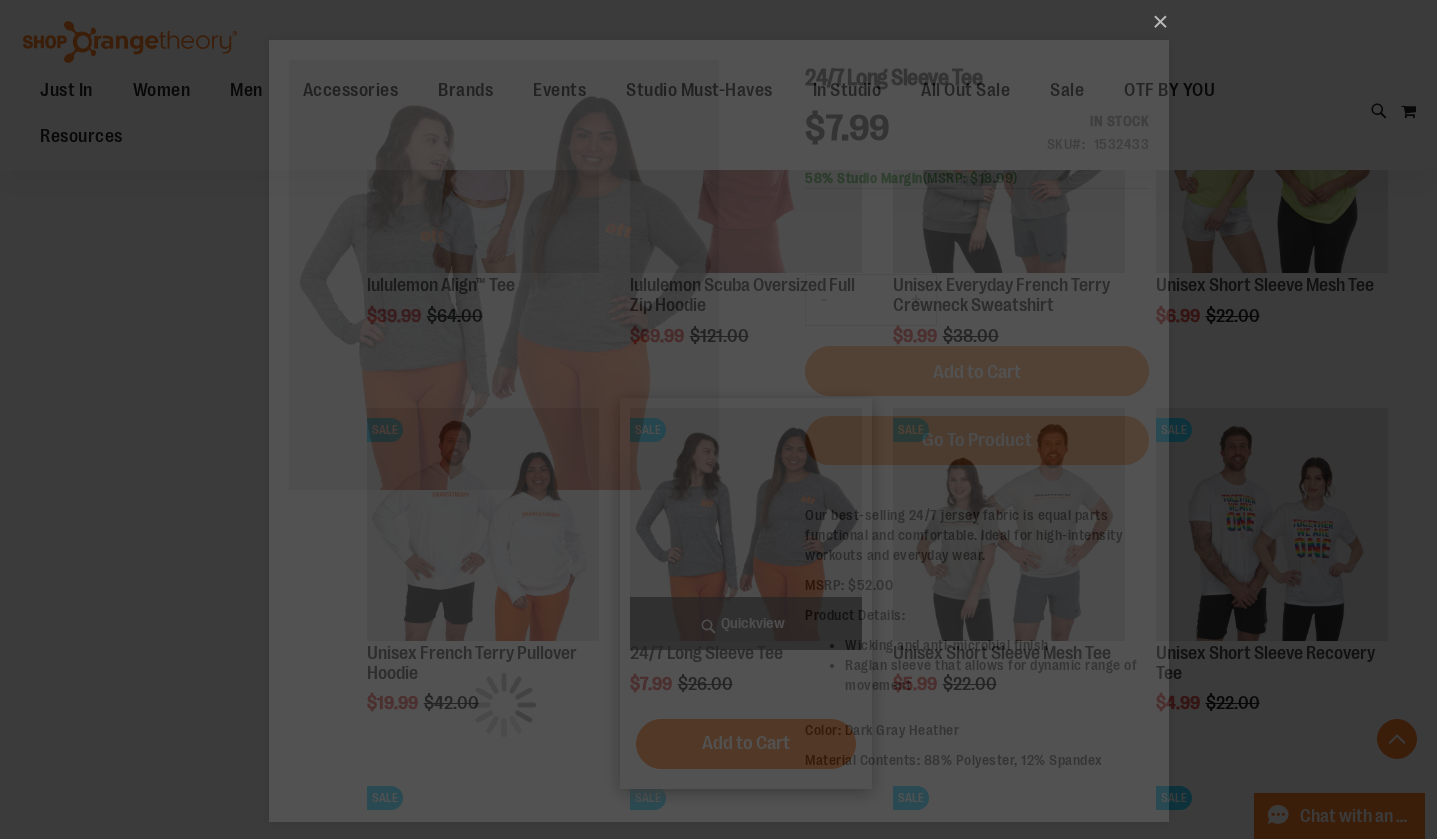 scroll, scrollTop: 0, scrollLeft: 0, axis: both 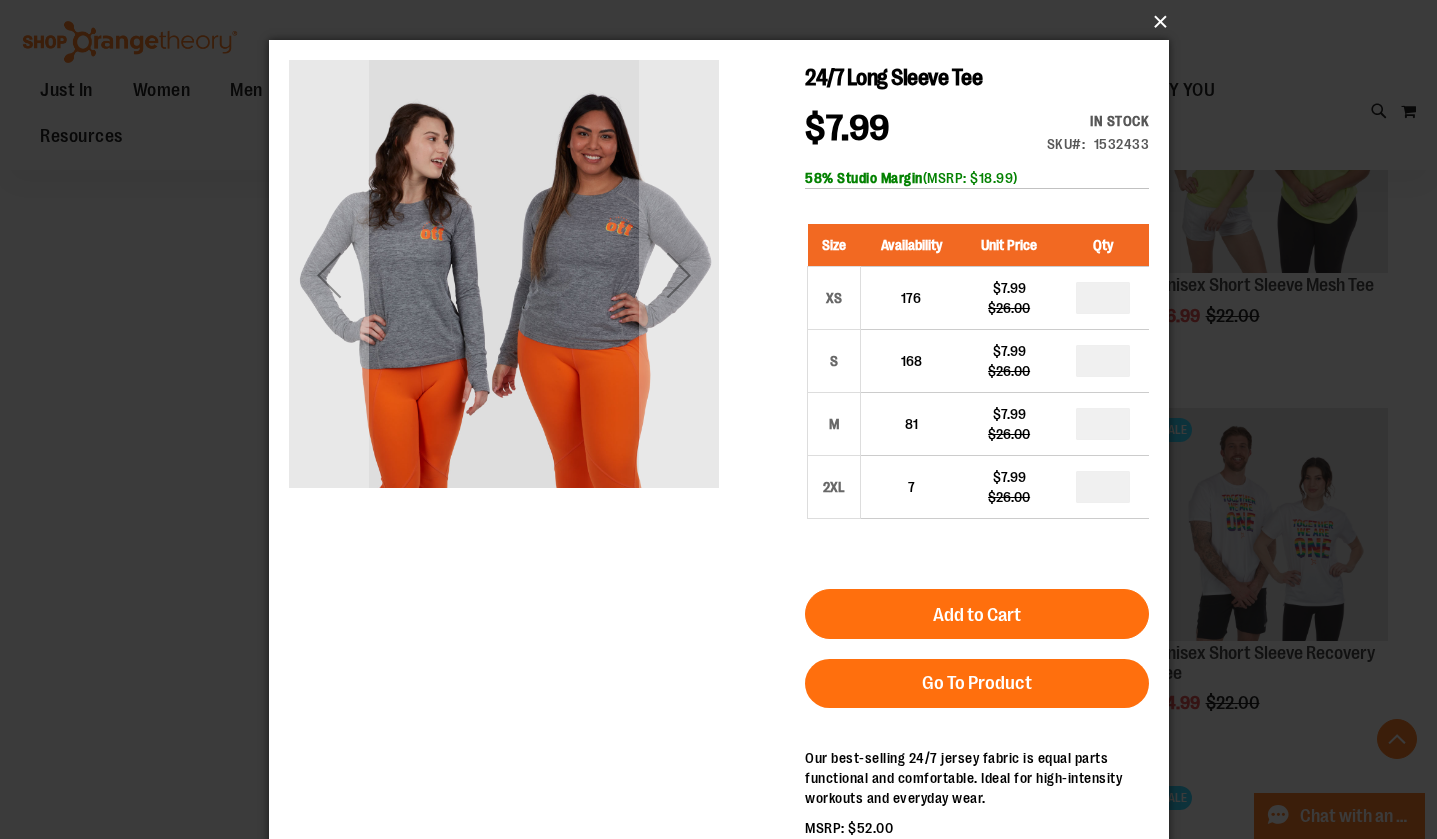 click on "×" at bounding box center [725, 22] 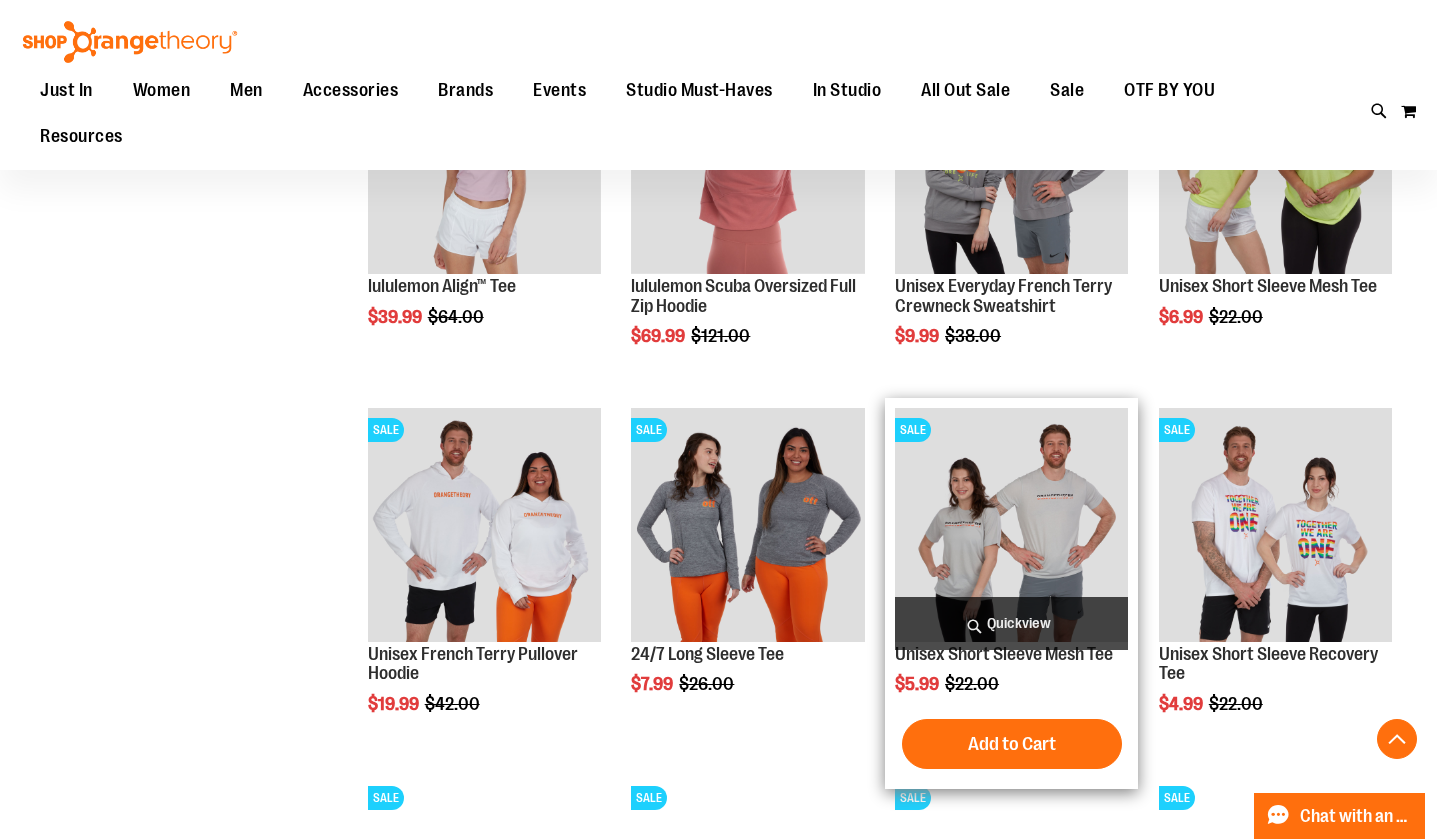 click at bounding box center (1011, 524) 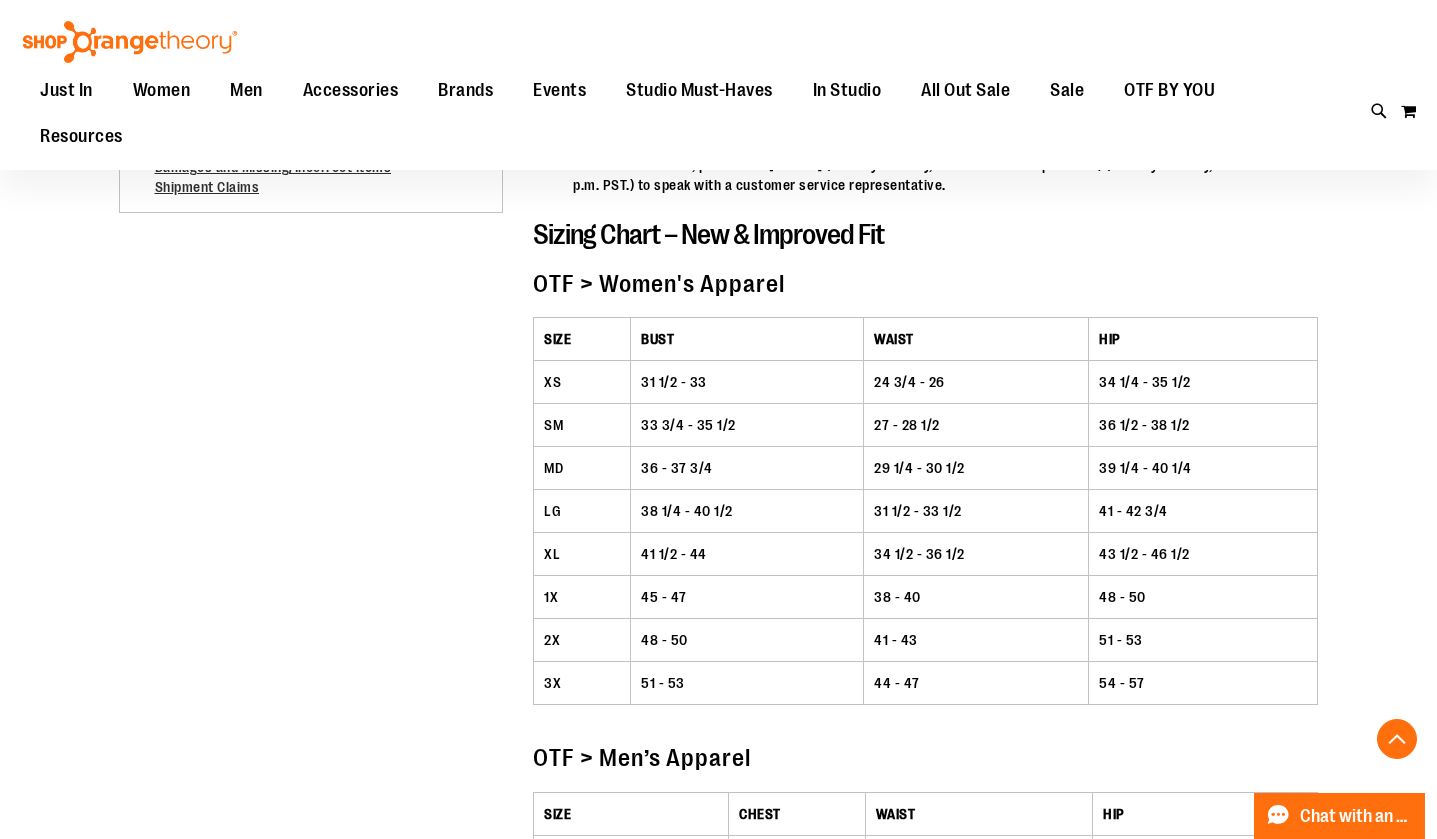 scroll, scrollTop: 772, scrollLeft: 0, axis: vertical 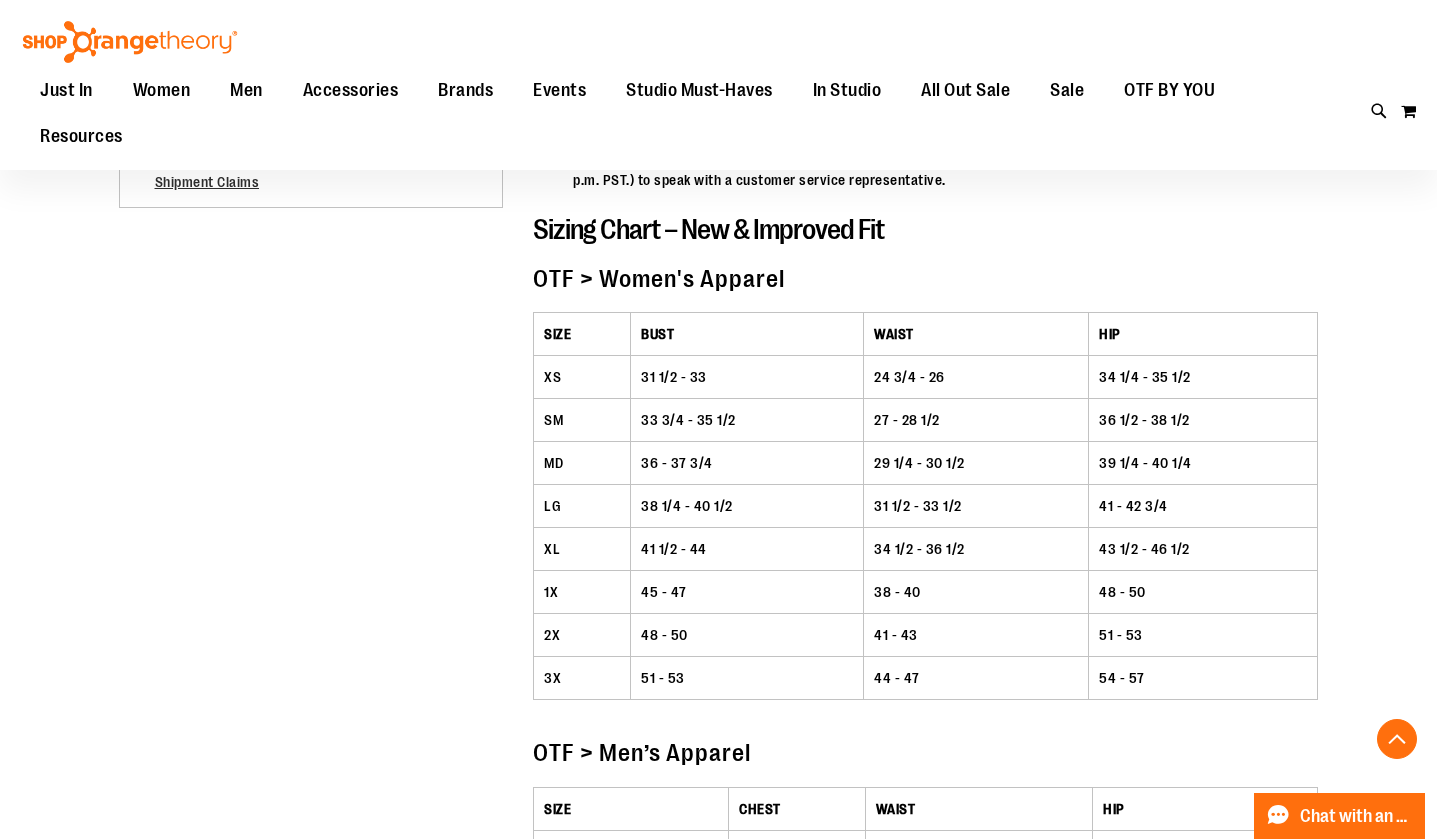 type on "**********" 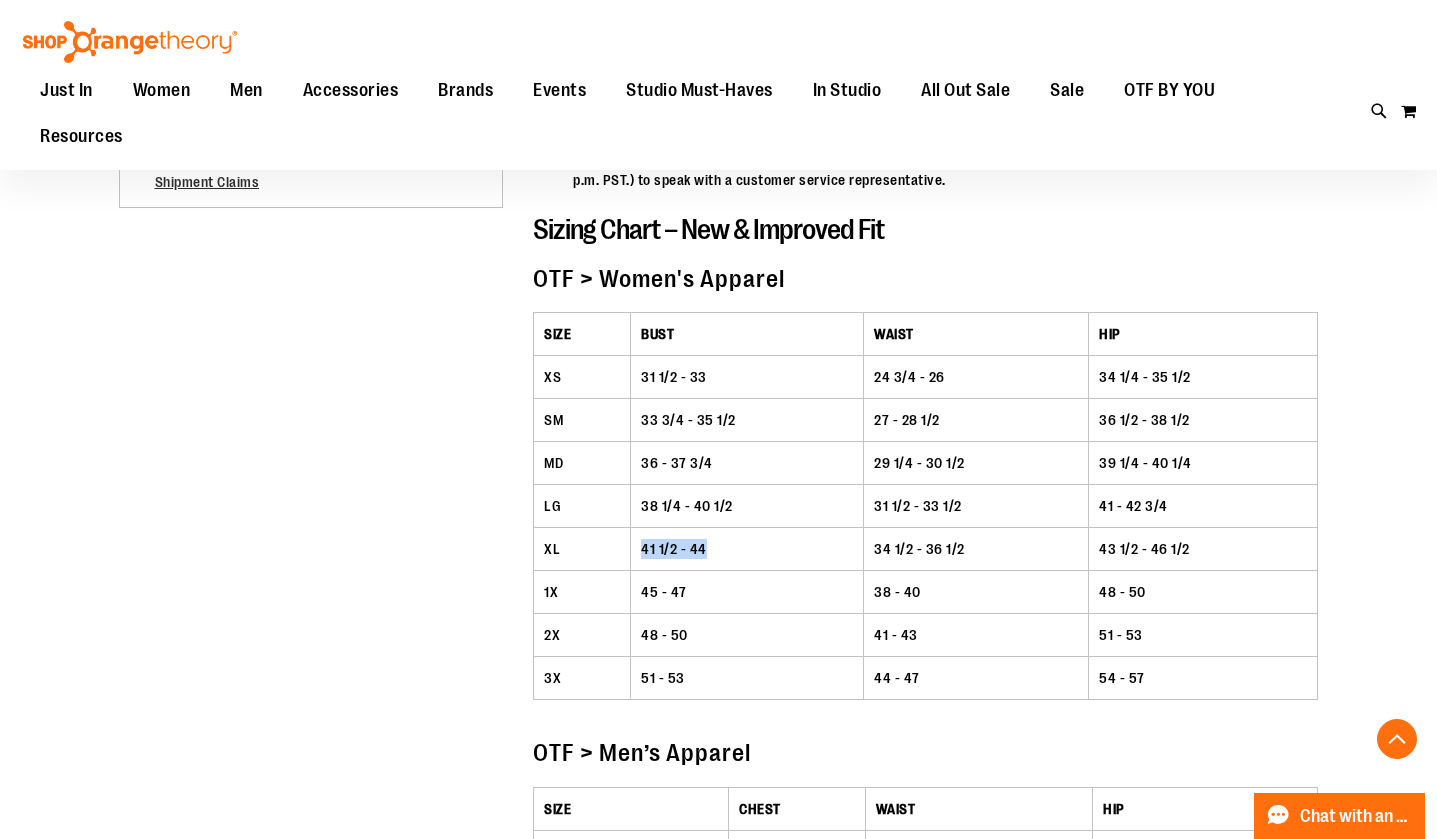 drag, startPoint x: 718, startPoint y: 545, endPoint x: 646, endPoint y: 537, distance: 72.443085 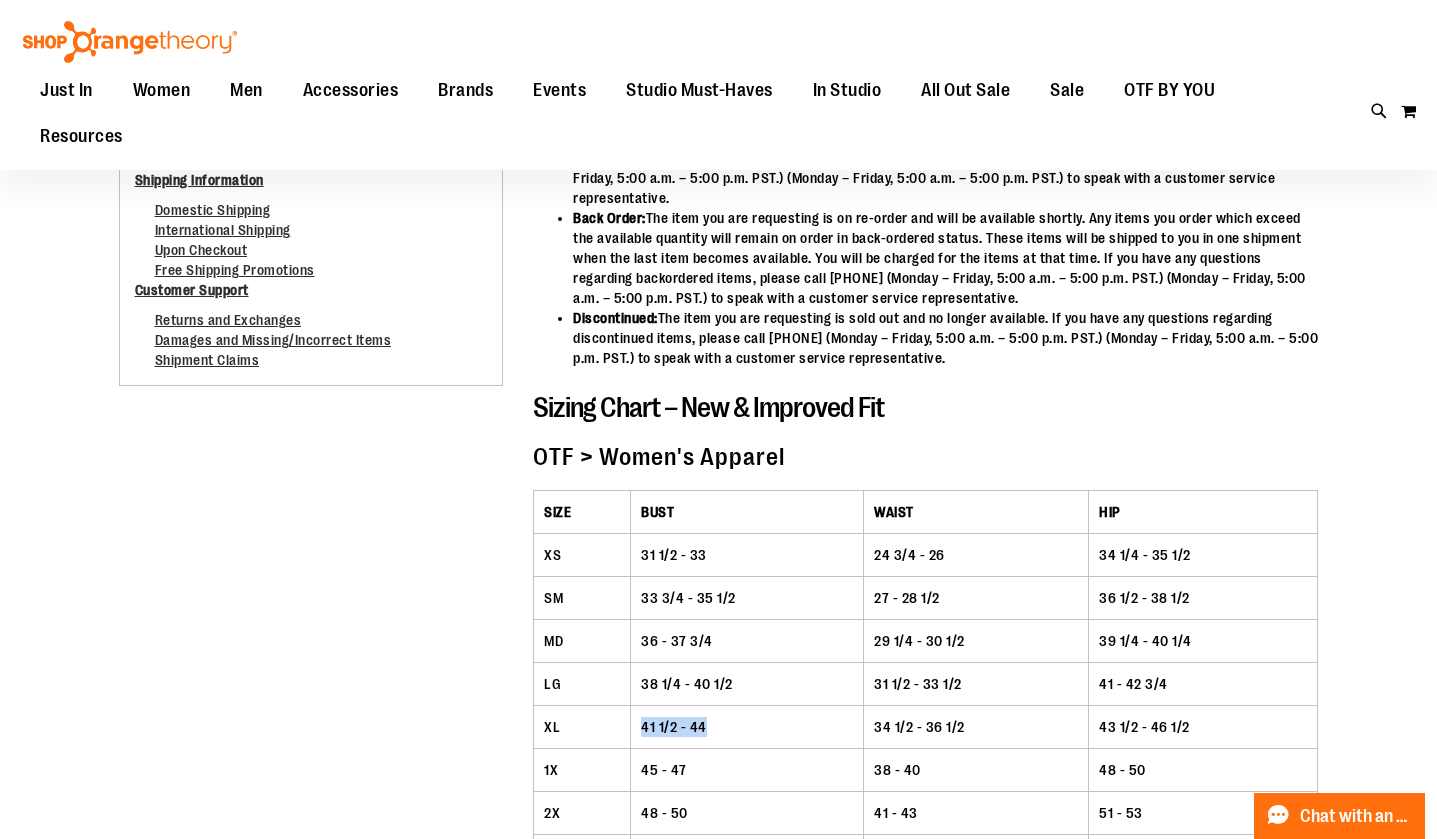 scroll, scrollTop: 0, scrollLeft: 0, axis: both 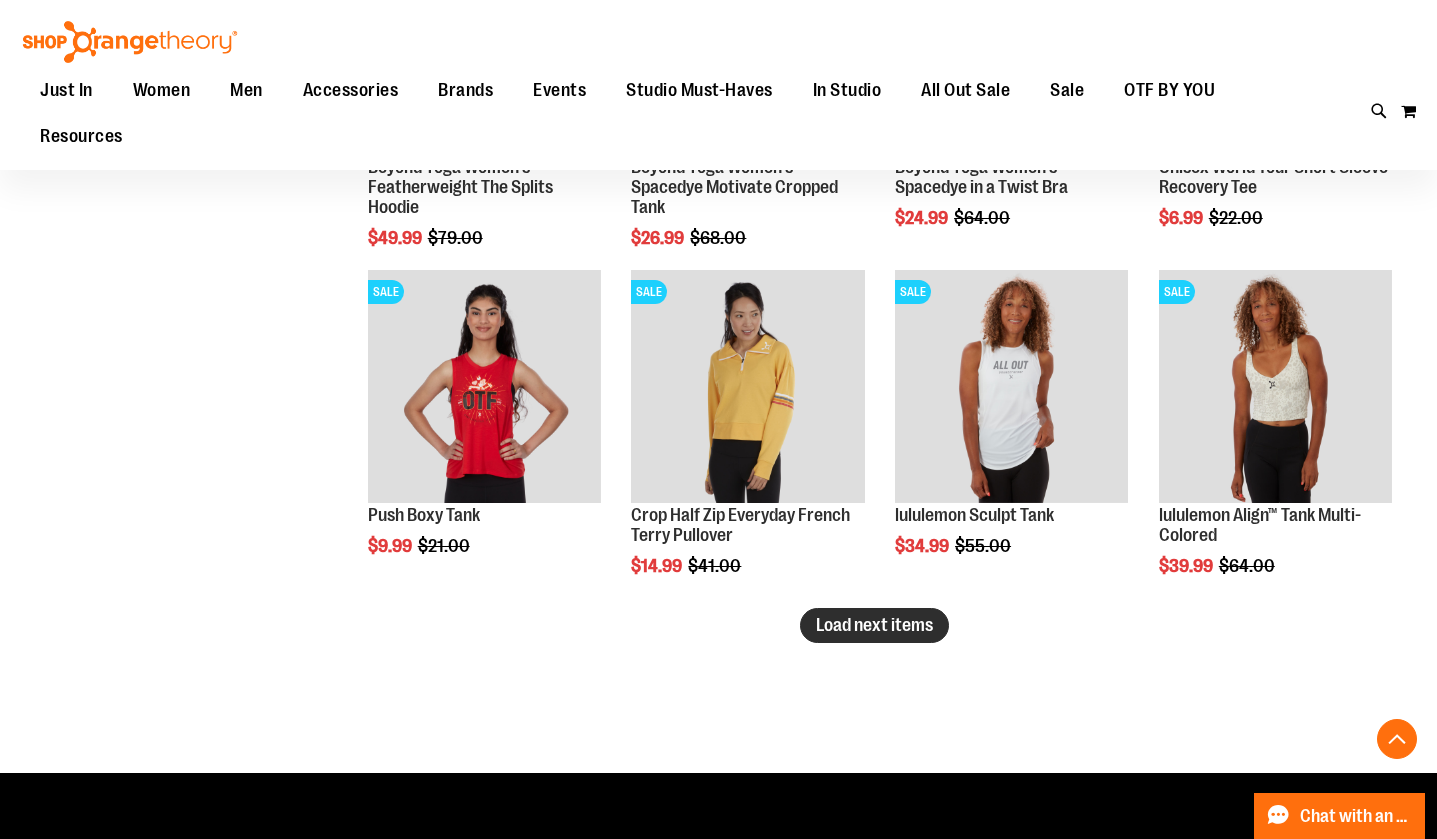 type on "**********" 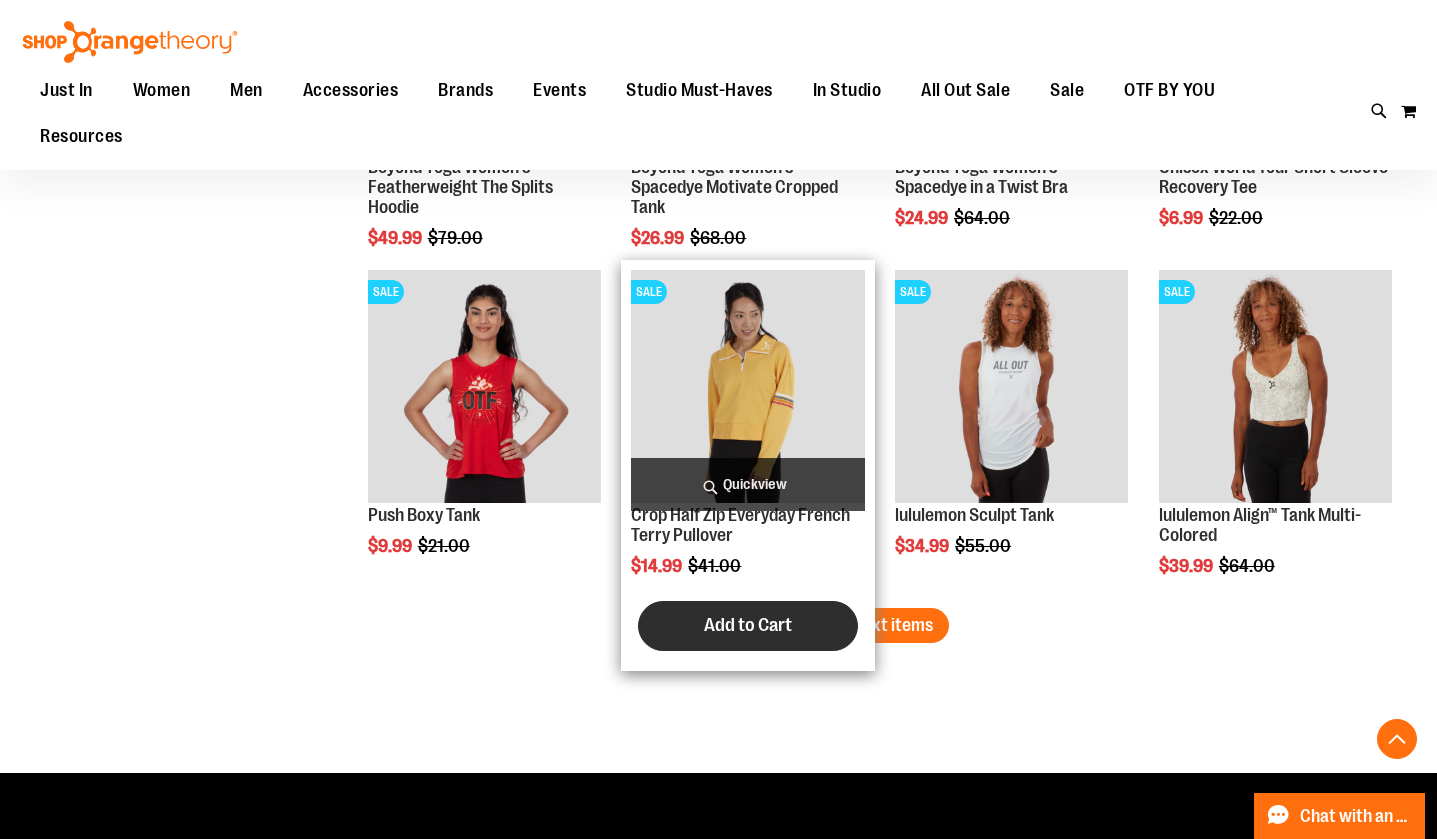 click on "Load next items" at bounding box center [874, 625] 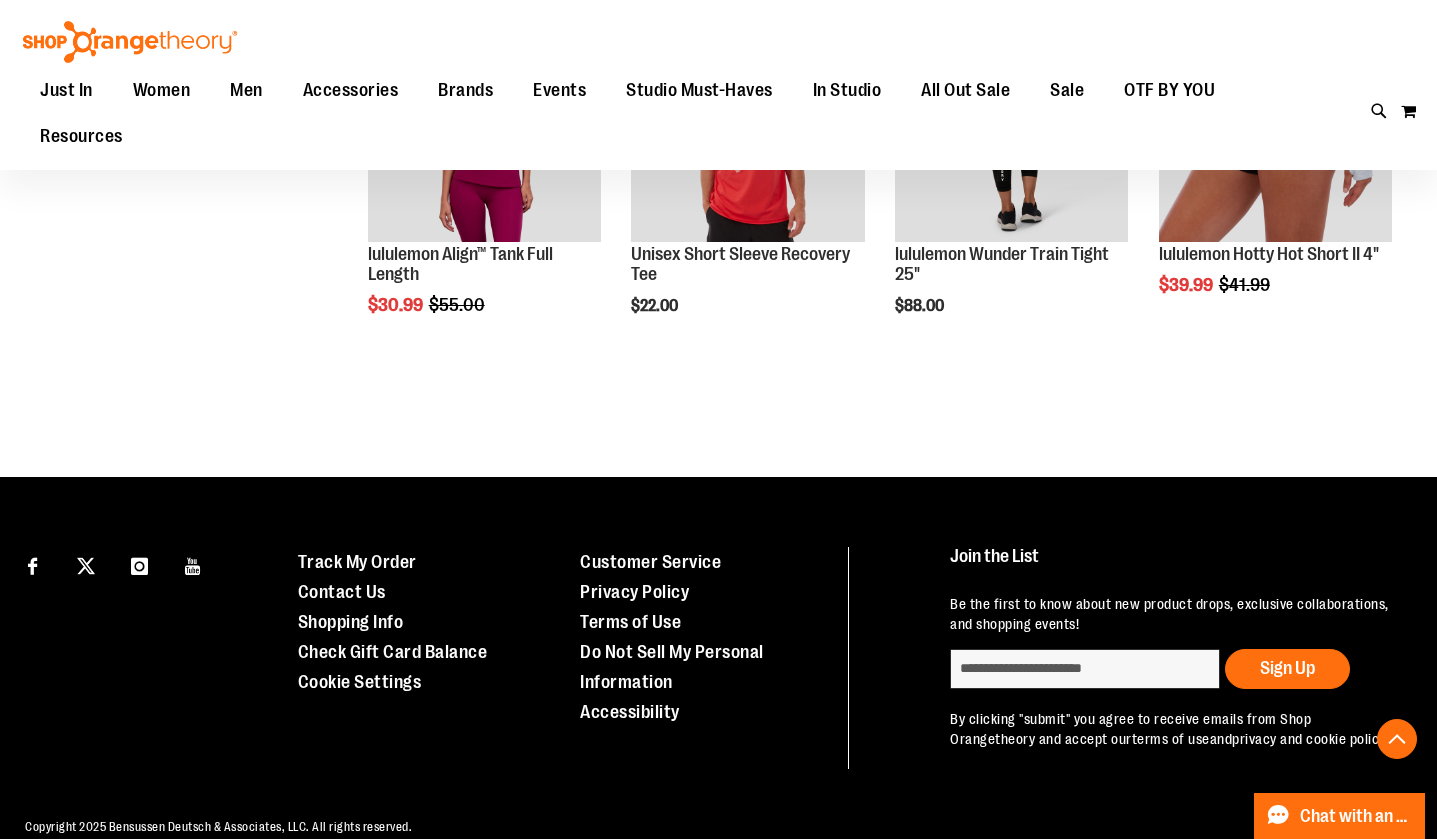 scroll, scrollTop: 3375, scrollLeft: 0, axis: vertical 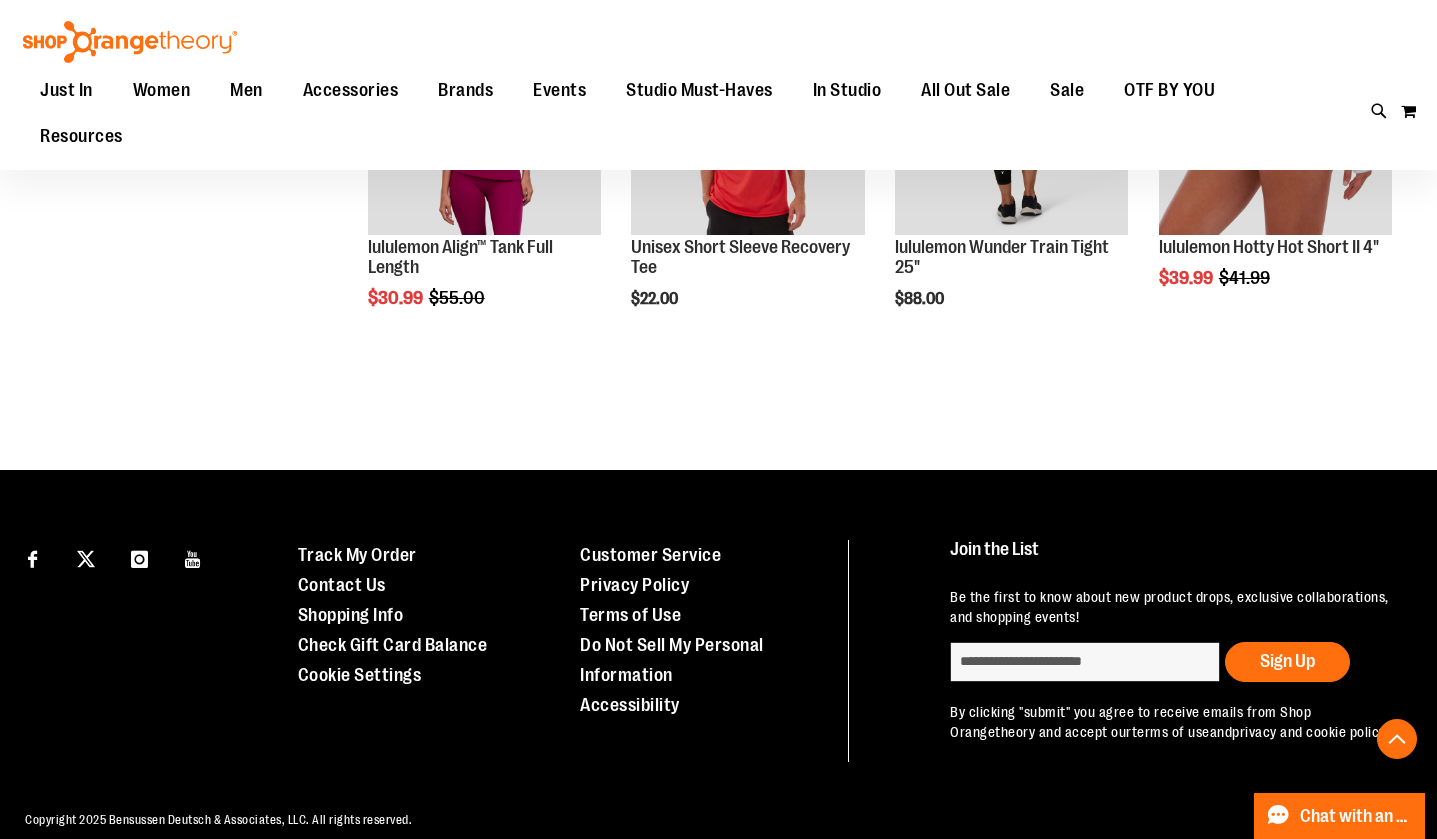 click on "**********" at bounding box center (861, -1407) 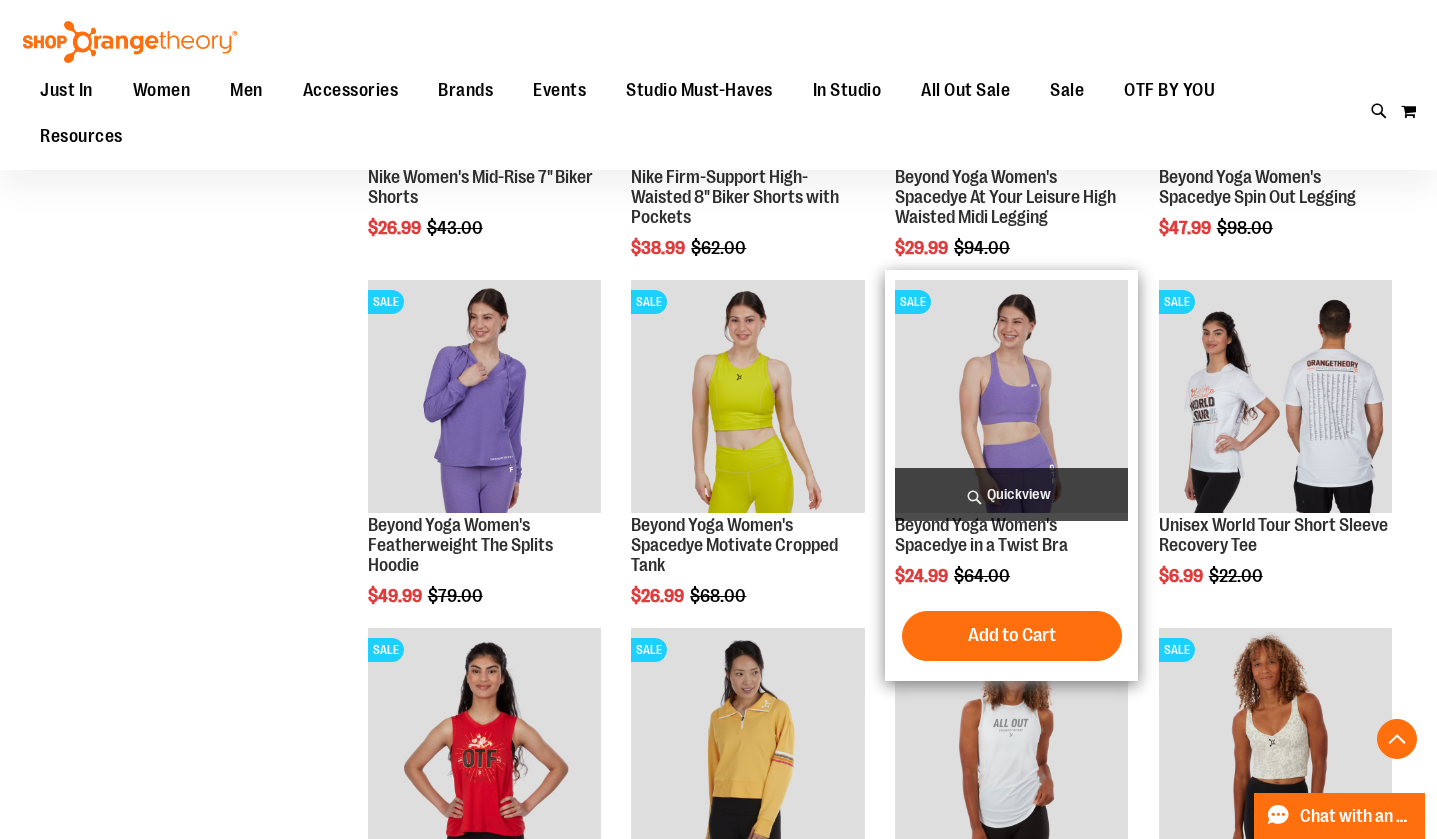 scroll, scrollTop: 1141, scrollLeft: 0, axis: vertical 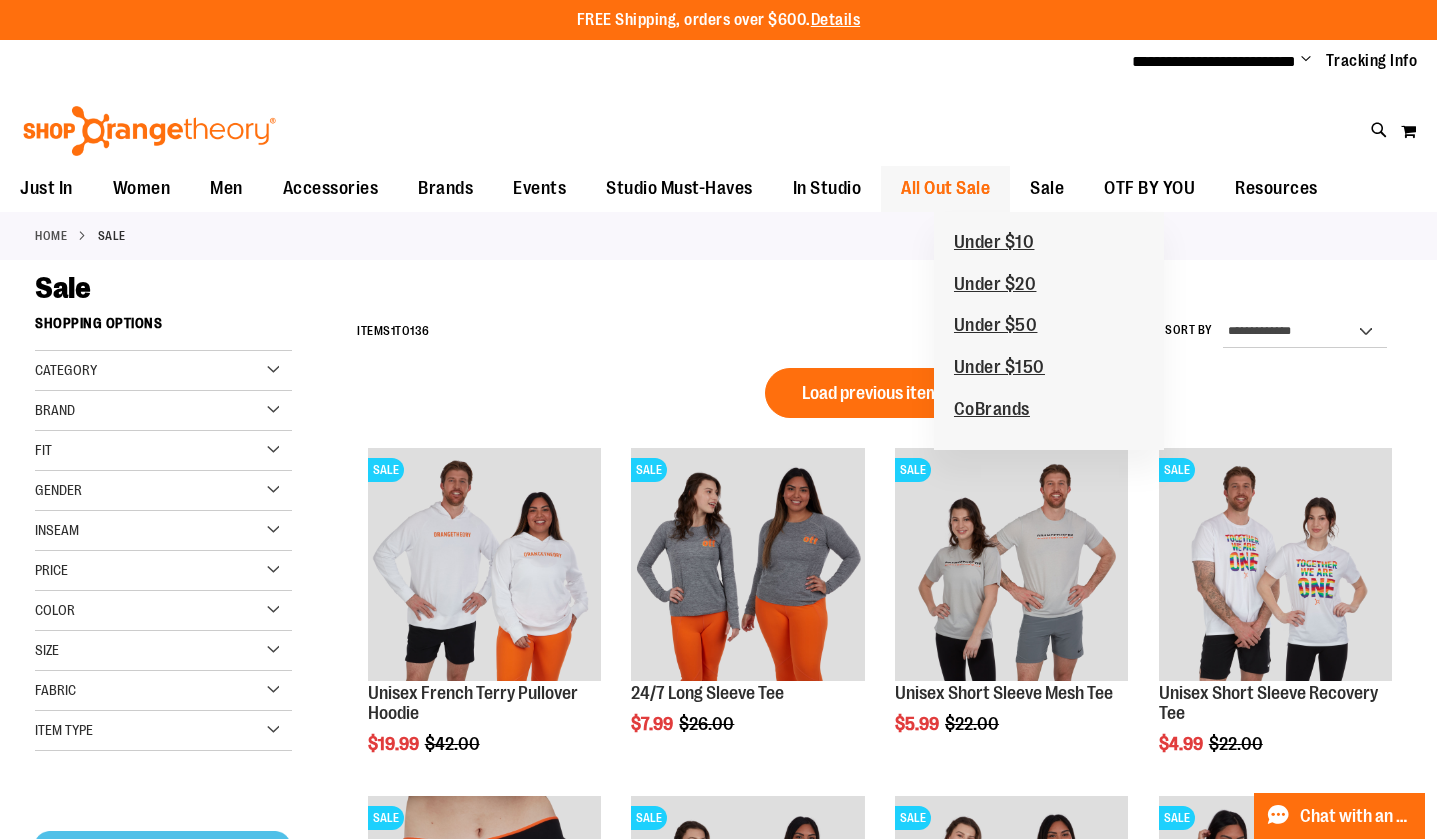 click on "All Out Sale" at bounding box center (945, 188) 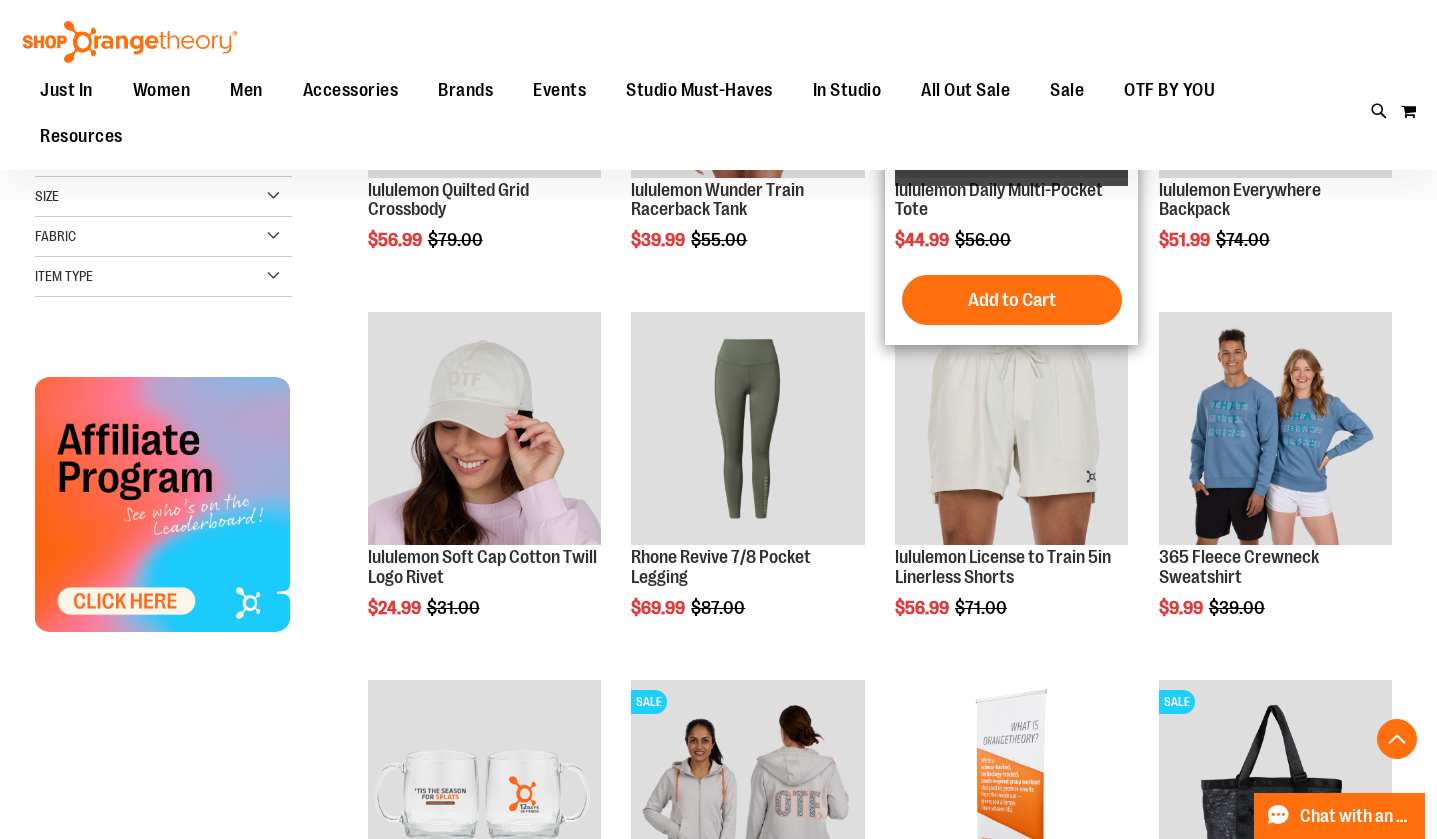 scroll, scrollTop: 456, scrollLeft: 0, axis: vertical 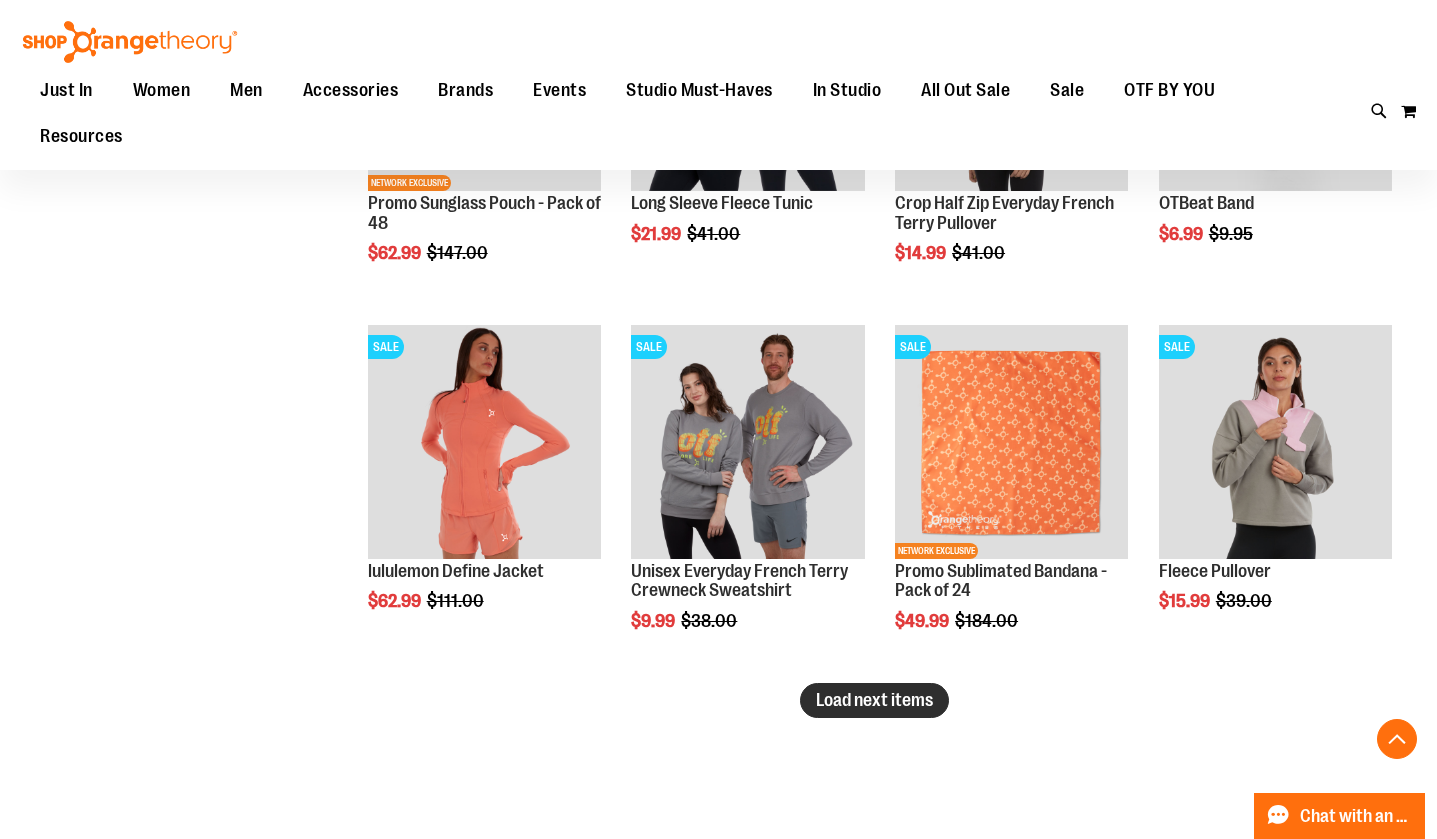 type on "**********" 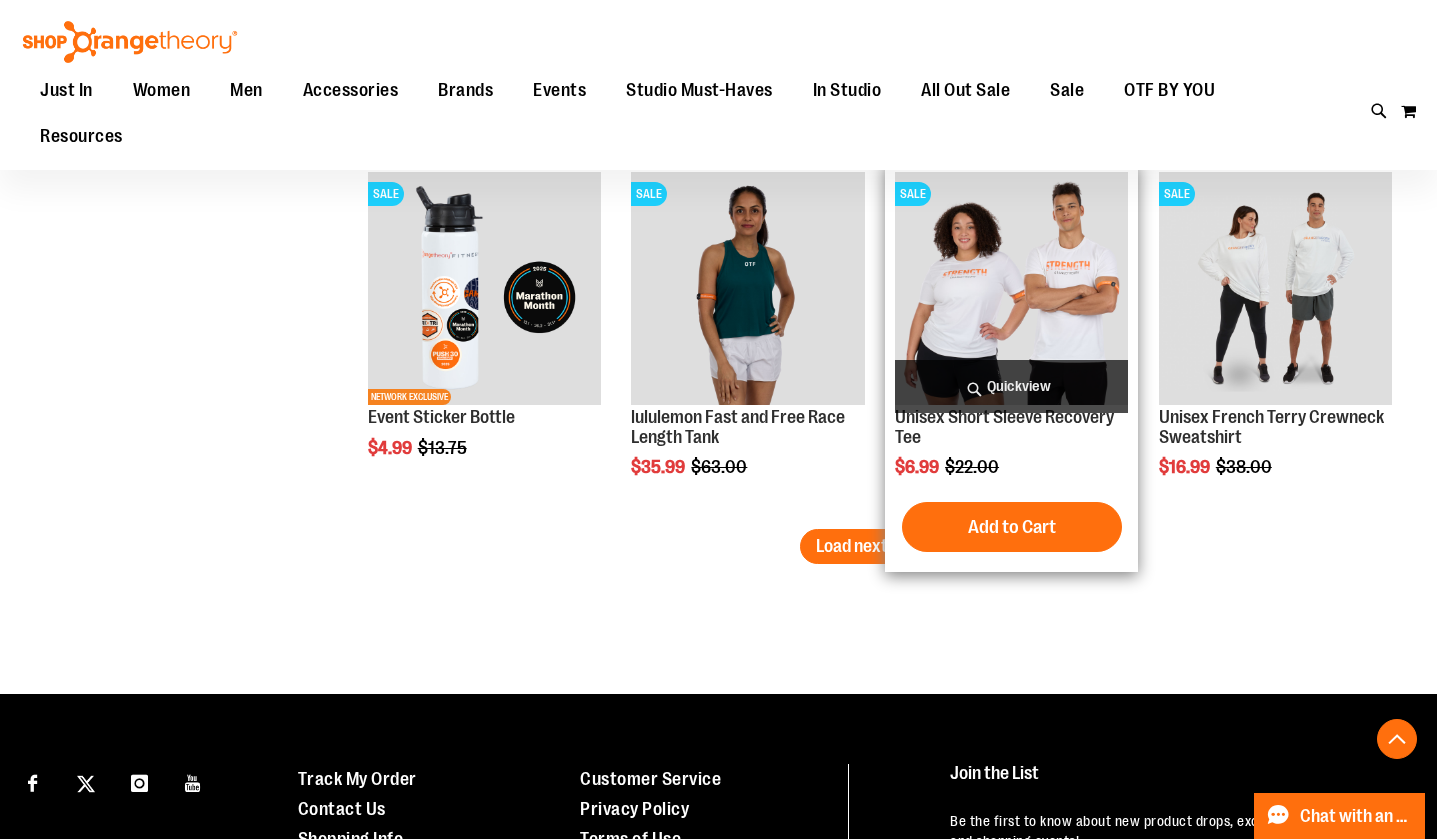 scroll, scrollTop: 4283, scrollLeft: 0, axis: vertical 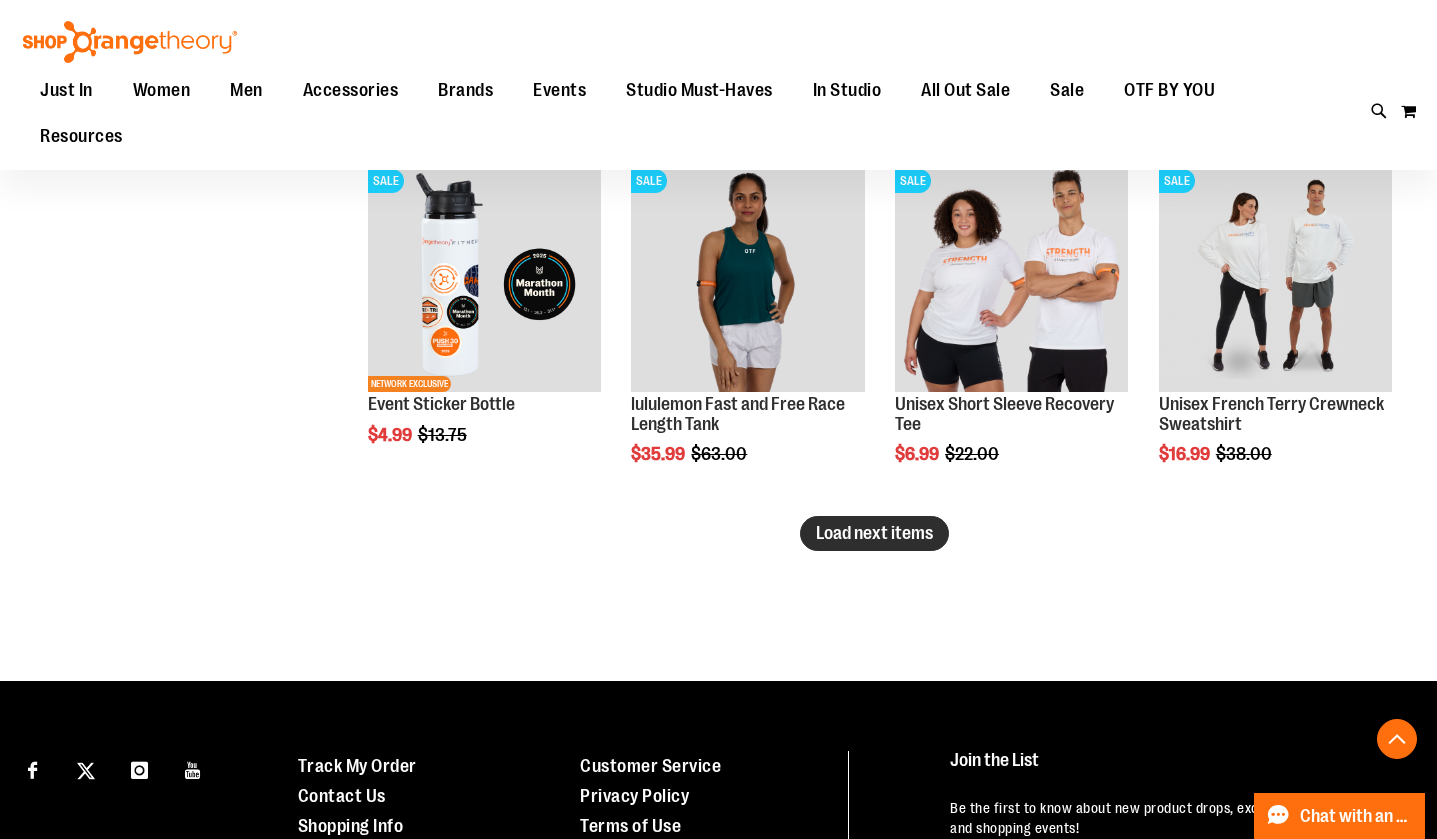 click on "Load next items" at bounding box center [874, 533] 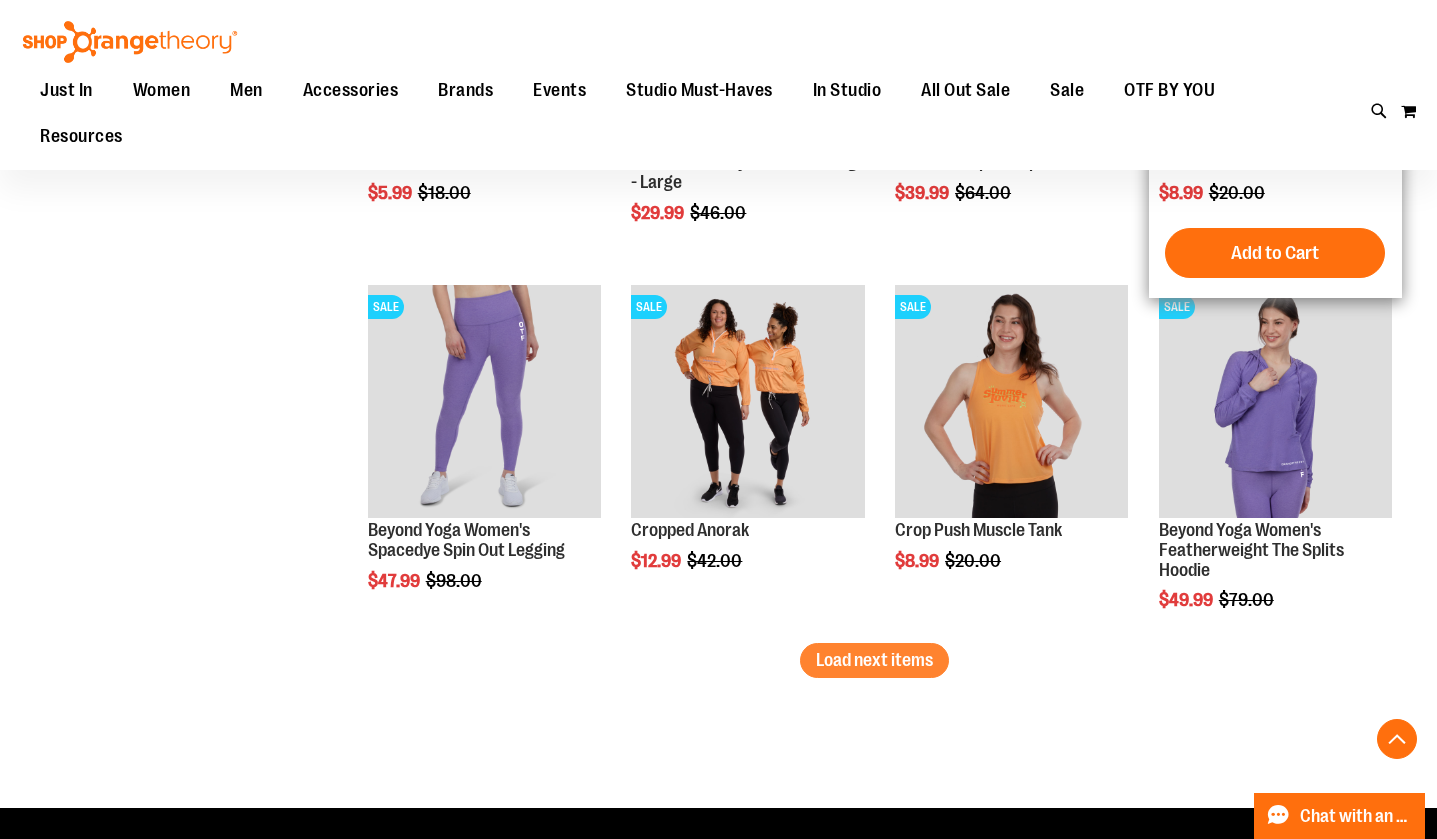 scroll, scrollTop: 5267, scrollLeft: 0, axis: vertical 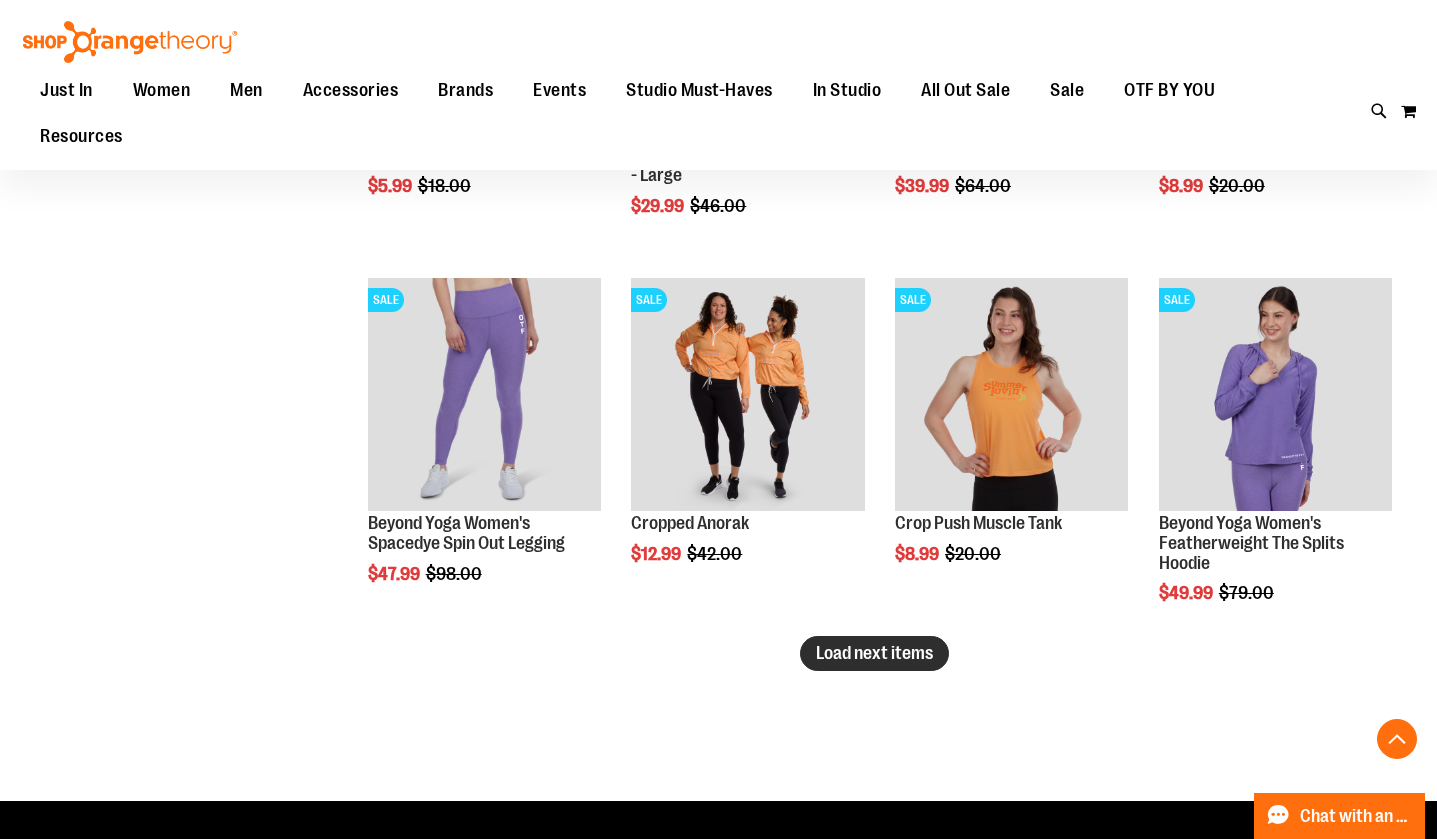 click on "Load next items" at bounding box center (874, 653) 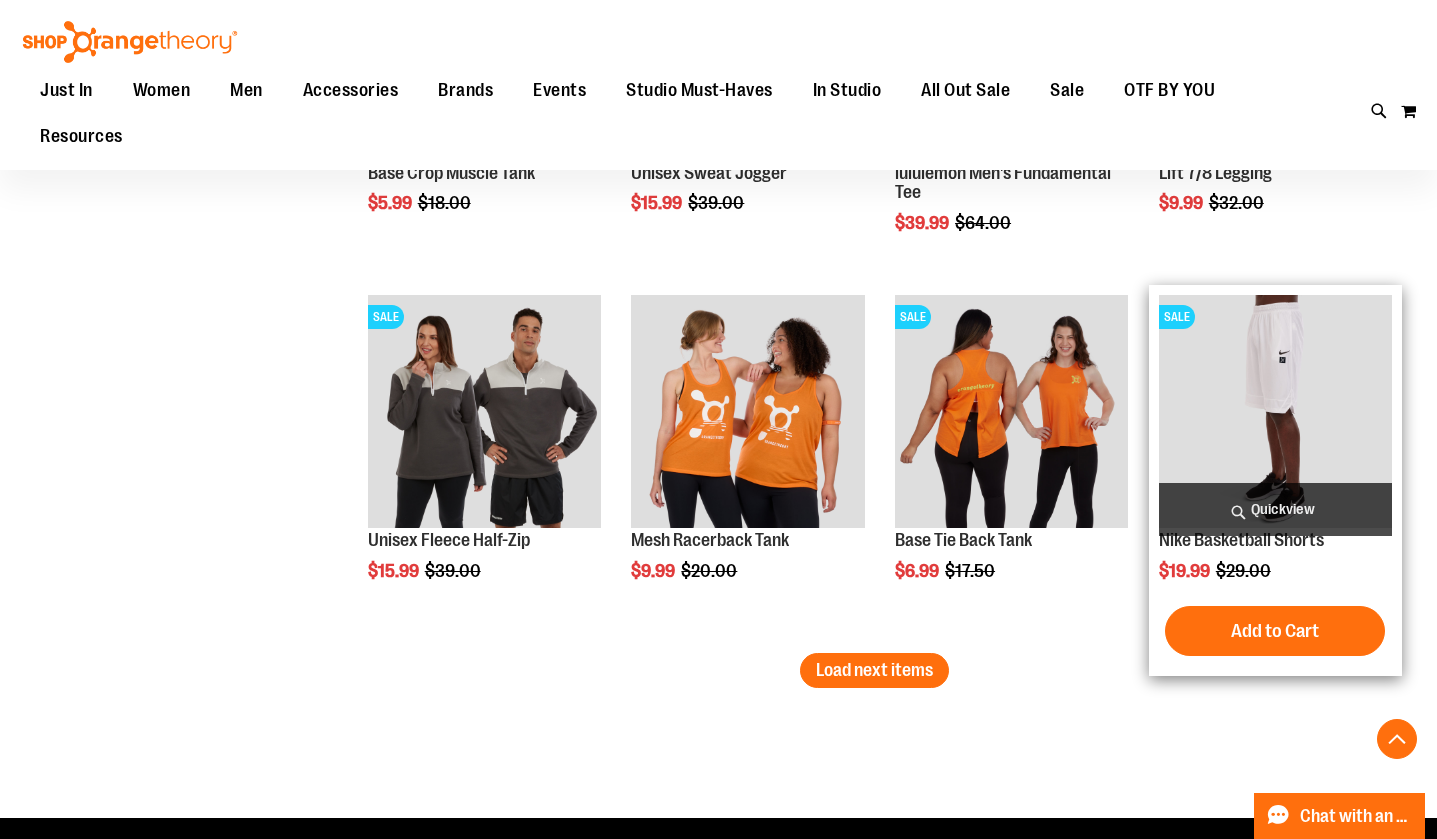 scroll, scrollTop: 6450, scrollLeft: 0, axis: vertical 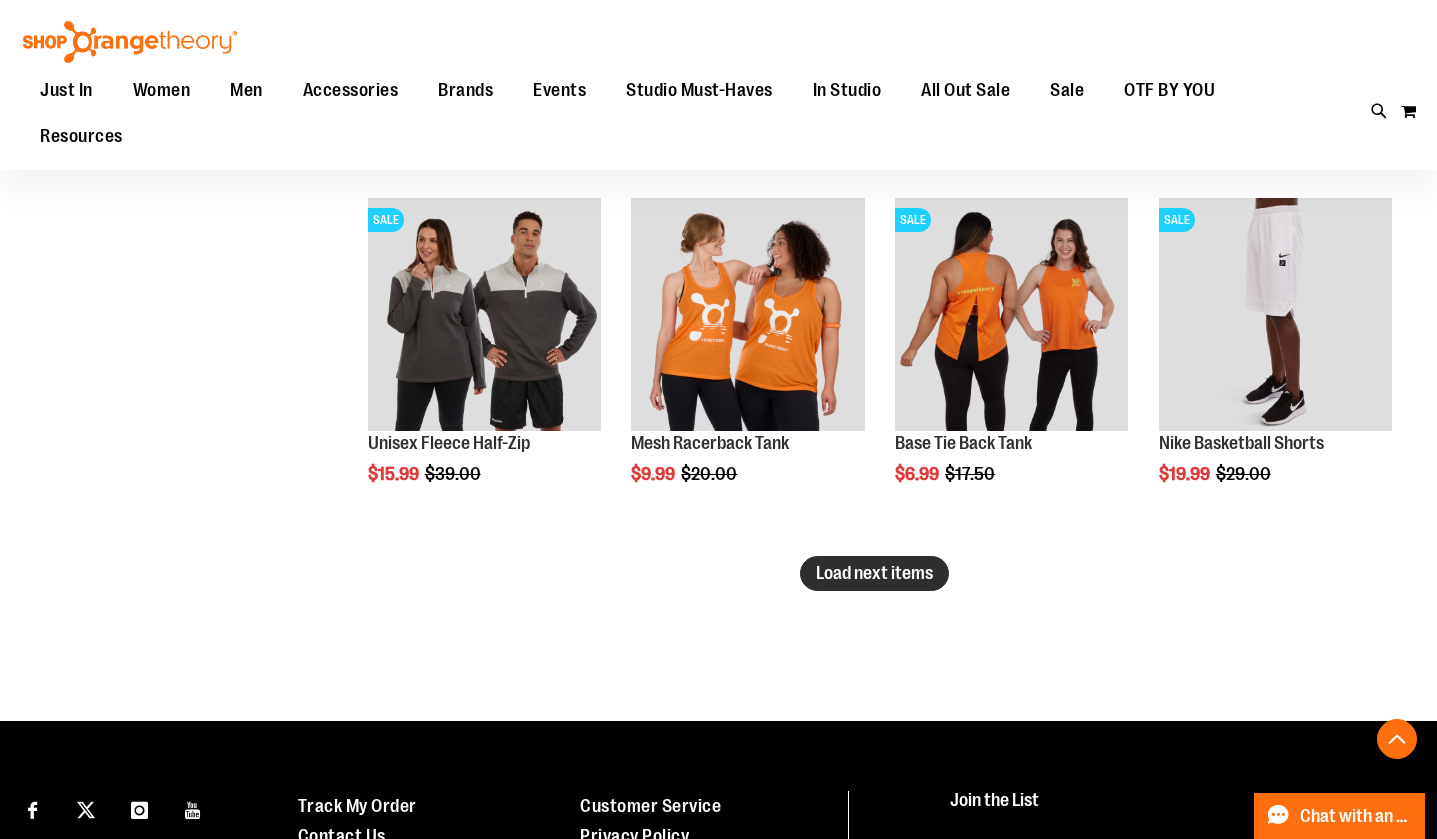 click on "Load next items" at bounding box center (874, 573) 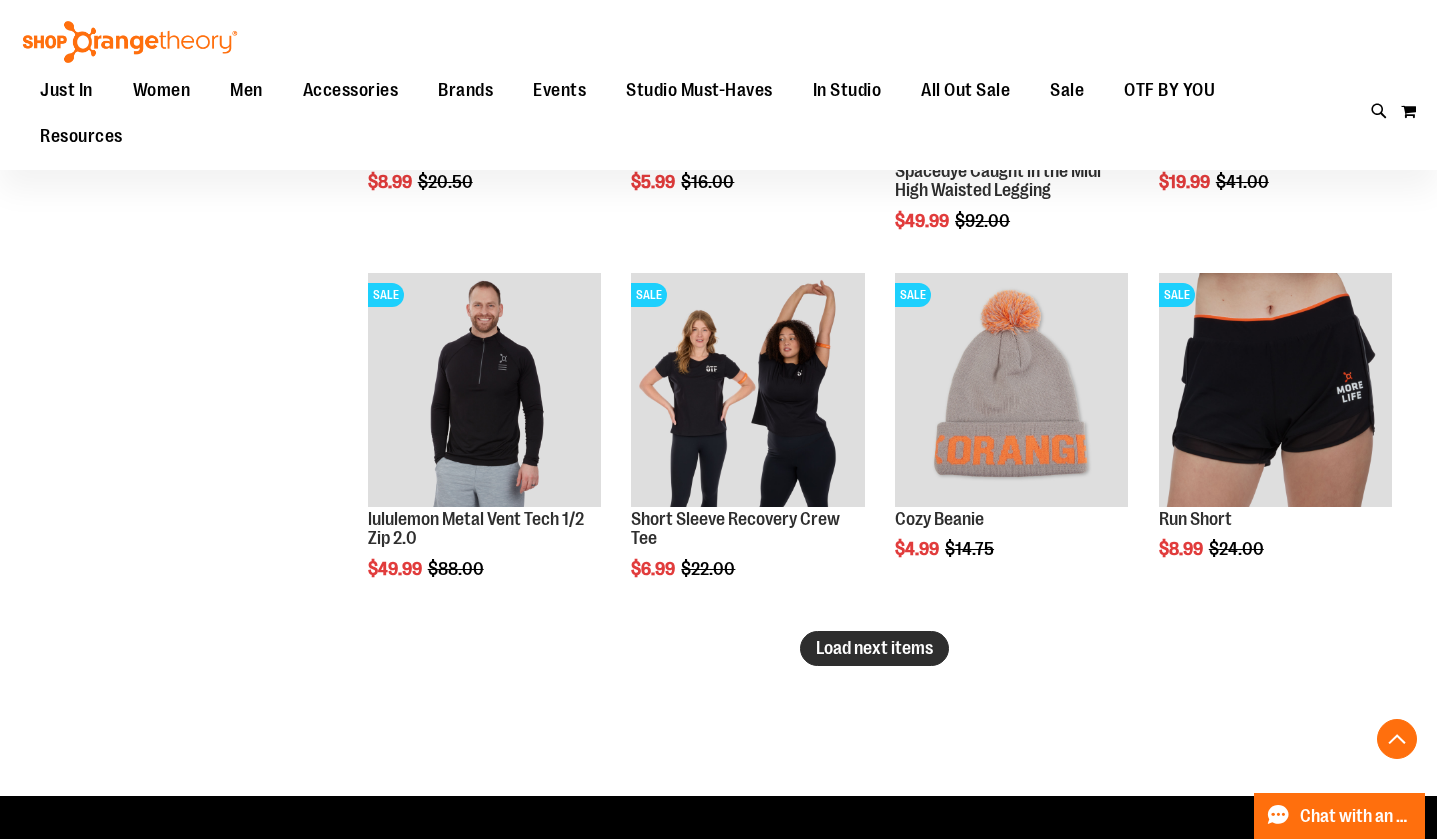 scroll, scrollTop: 7479, scrollLeft: 0, axis: vertical 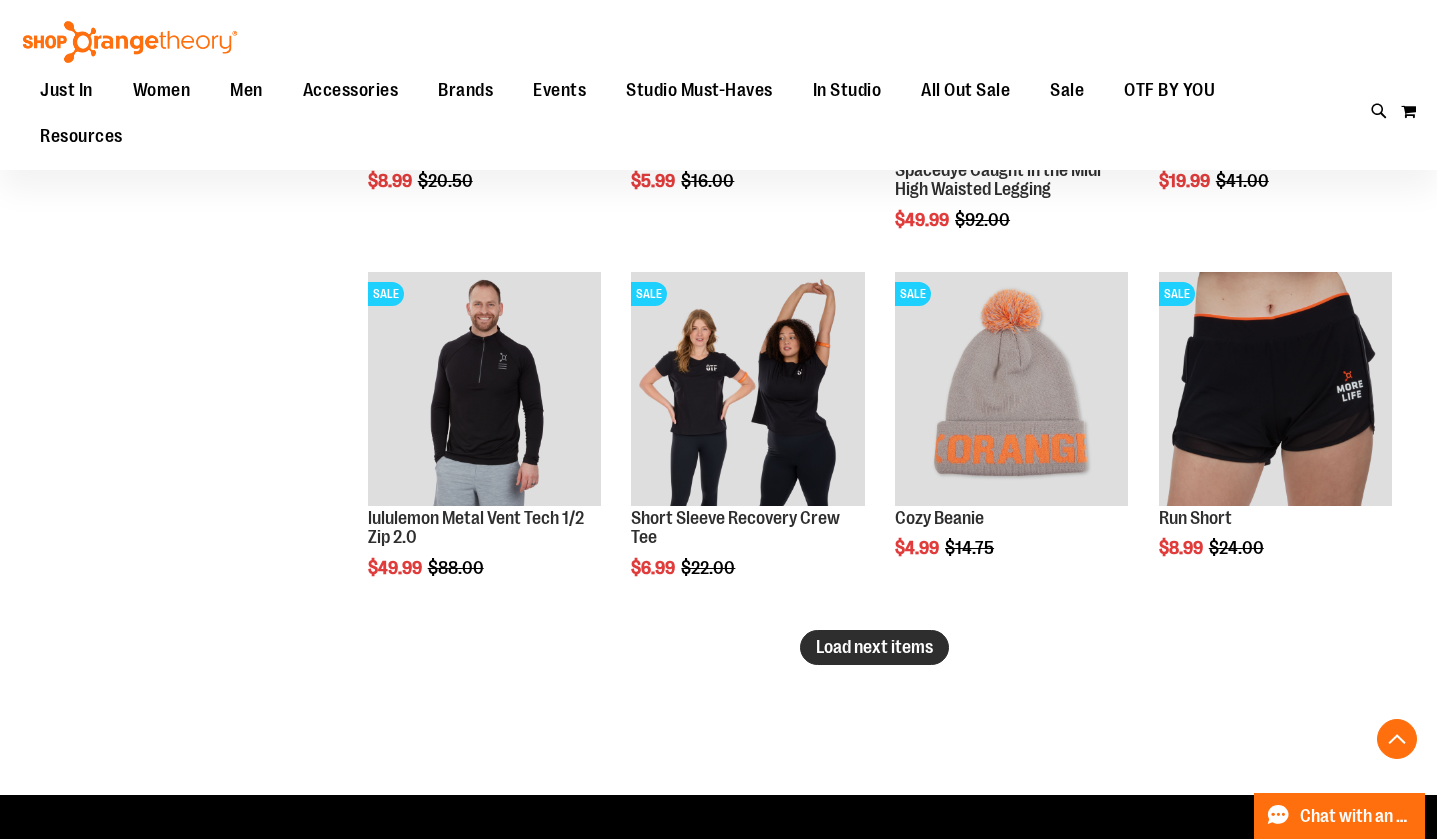 click on "Load next items" at bounding box center [874, 647] 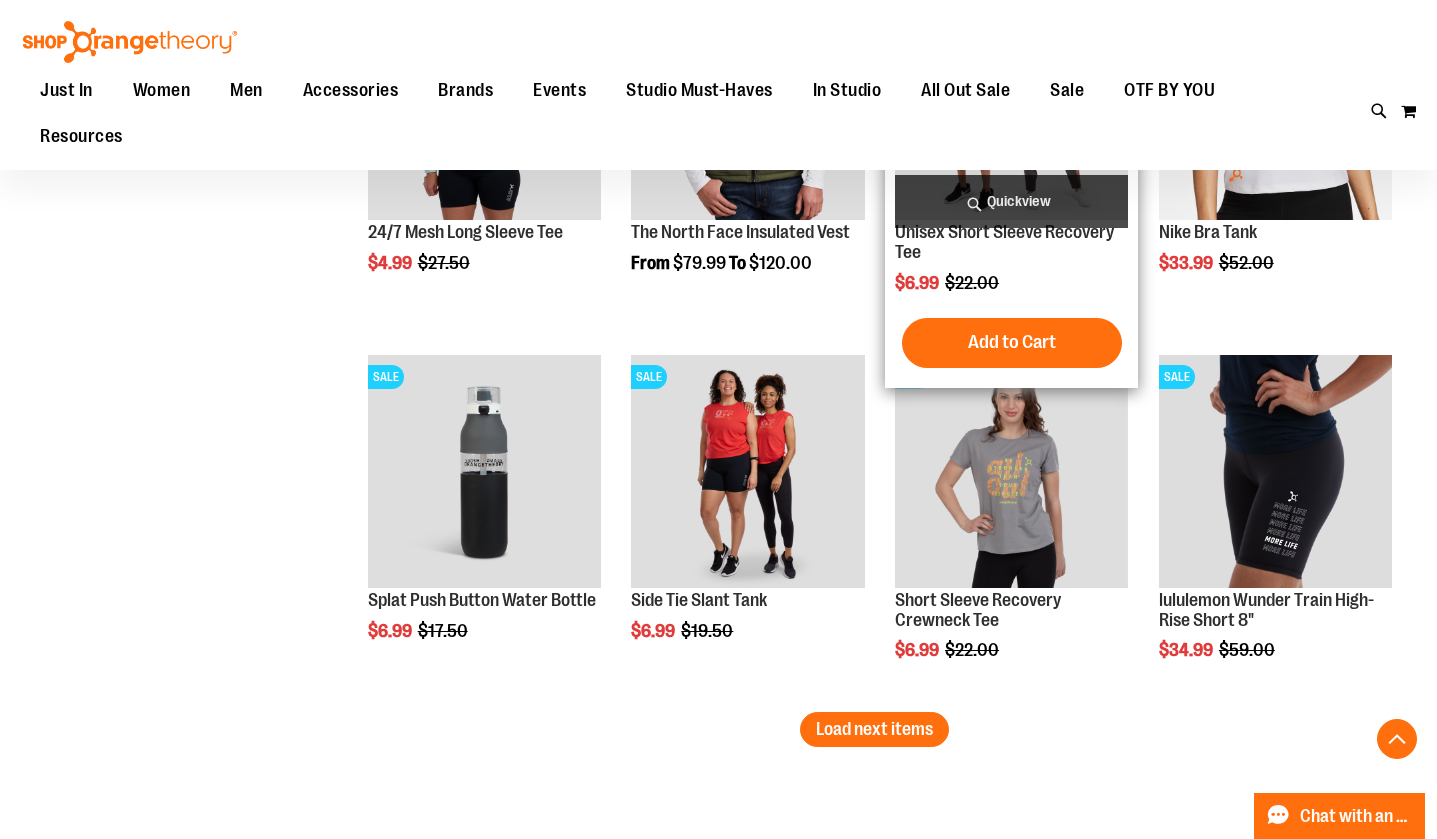scroll, scrollTop: 8504, scrollLeft: 0, axis: vertical 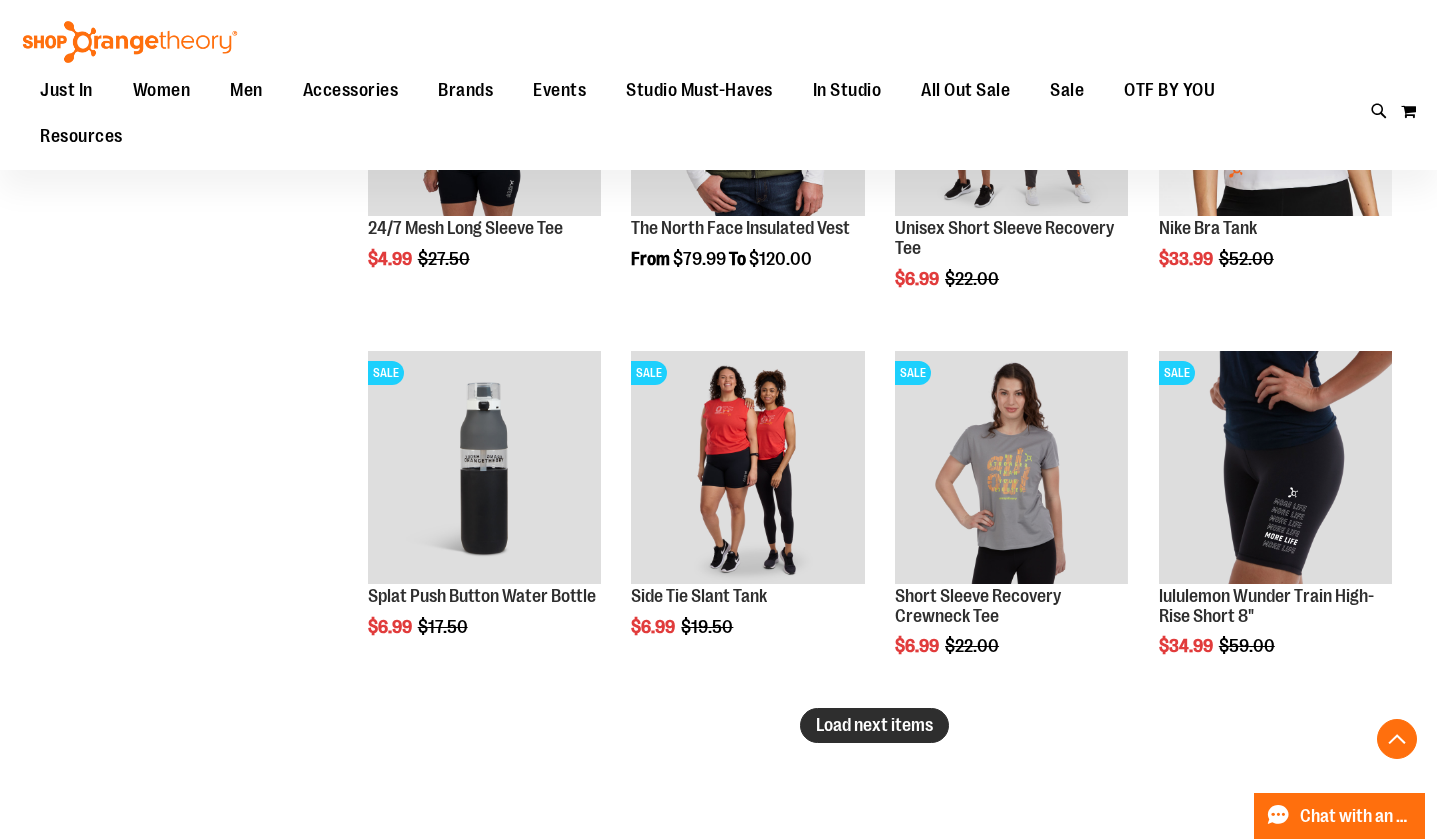 click on "Load next items" at bounding box center [874, 725] 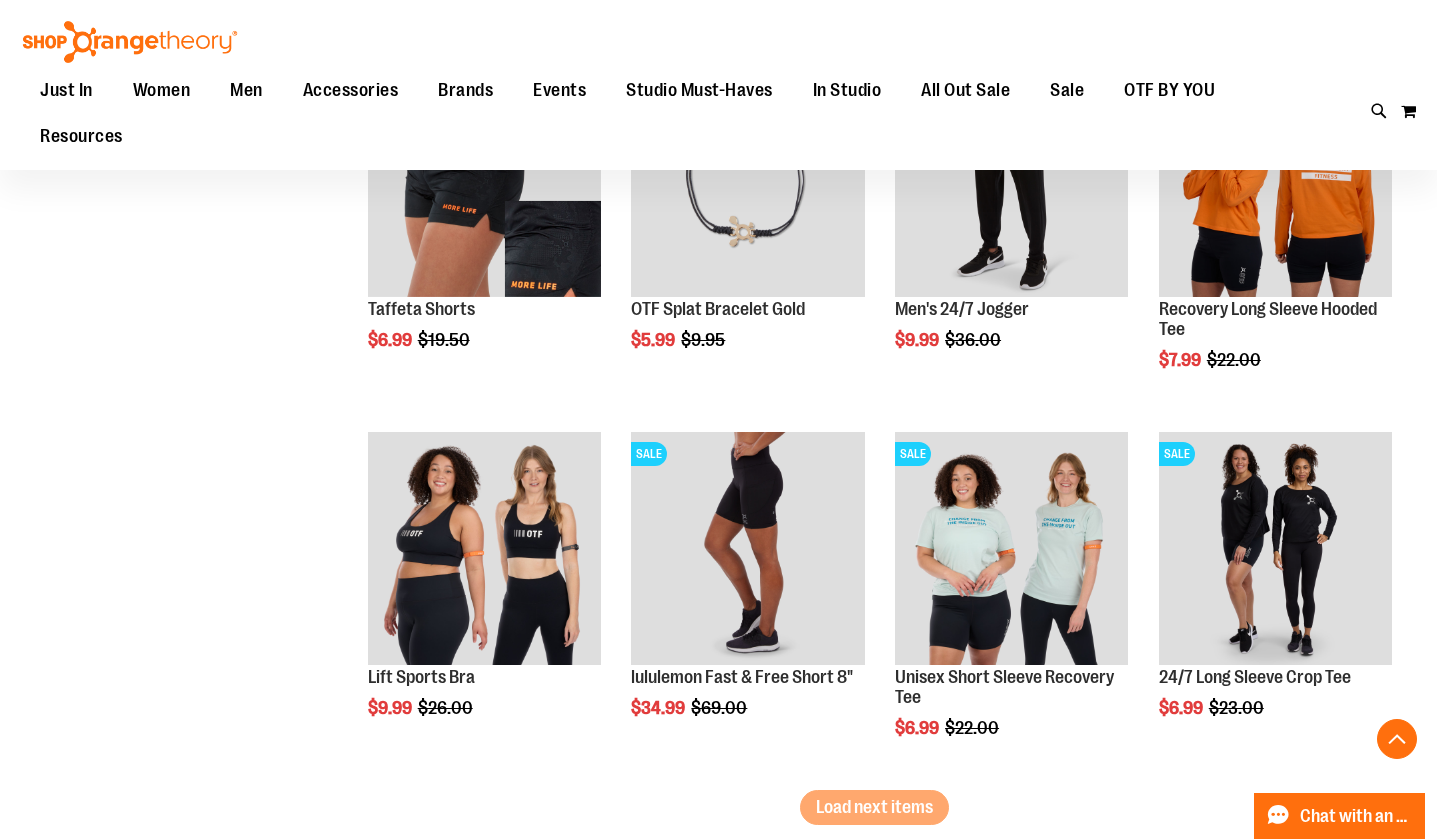 scroll, scrollTop: 9555, scrollLeft: 0, axis: vertical 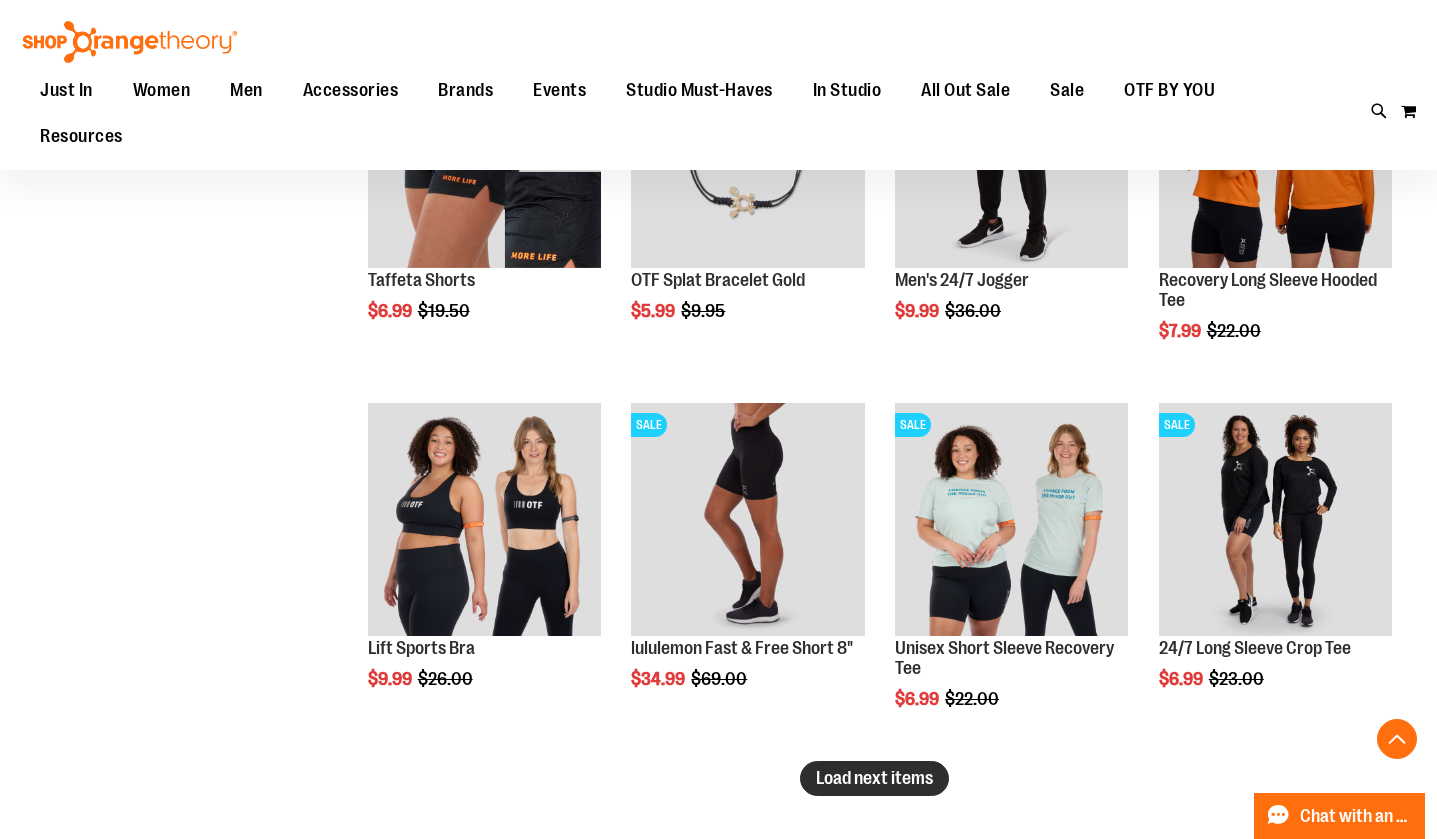 click on "Load next items" at bounding box center [874, 778] 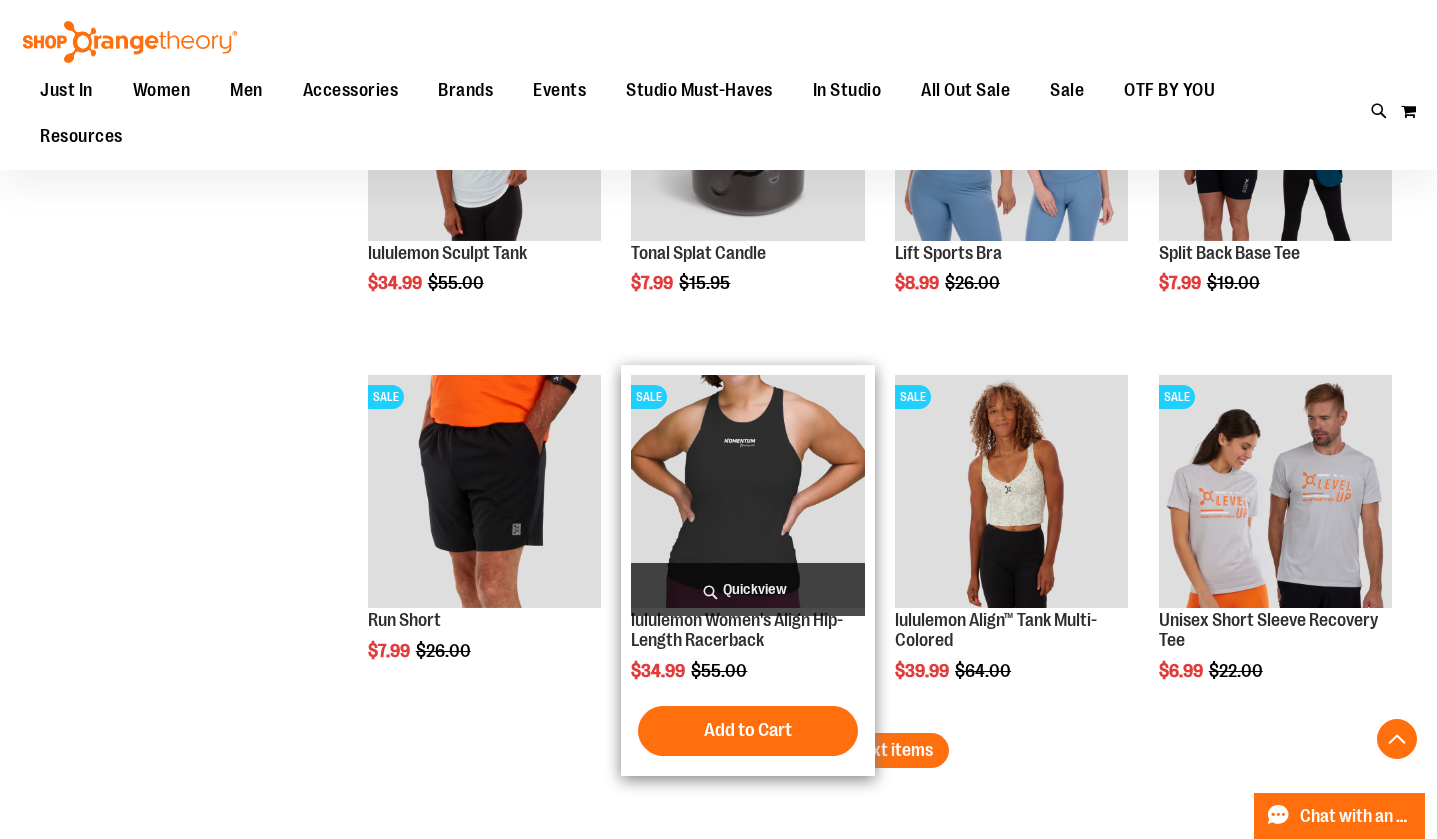 scroll, scrollTop: 10983, scrollLeft: 0, axis: vertical 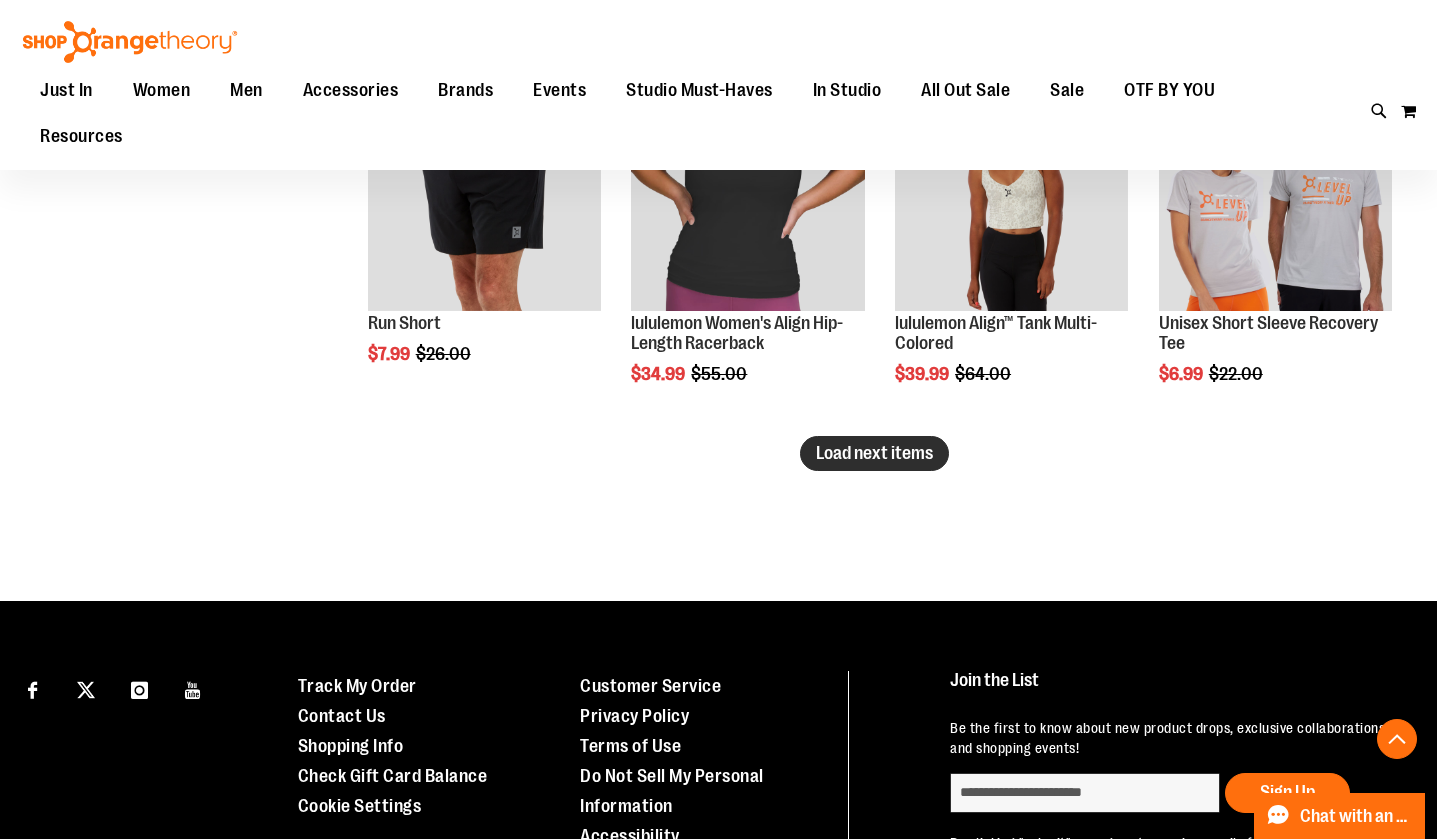 click on "Load next items" at bounding box center (874, 453) 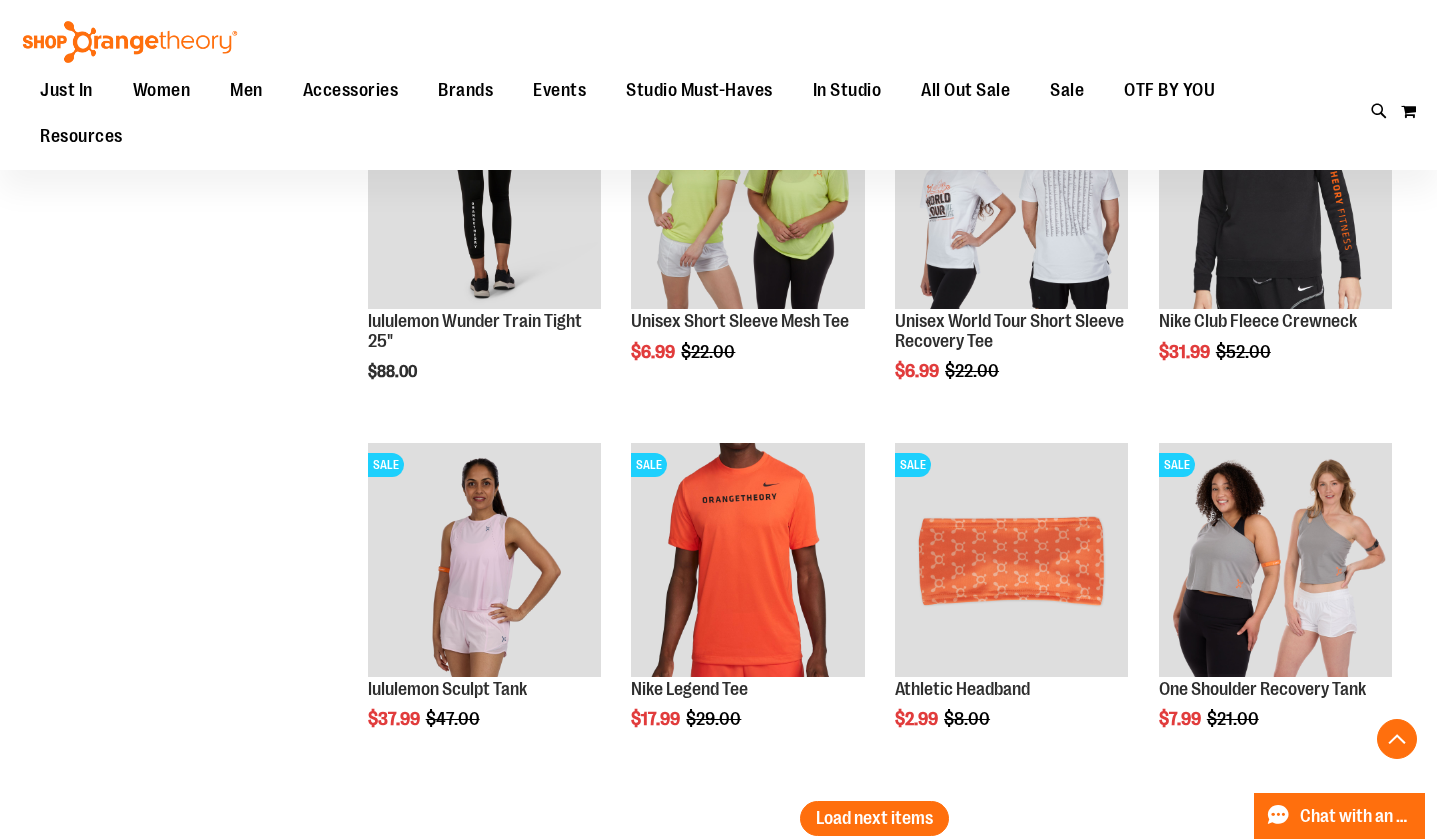 scroll, scrollTop: 11803, scrollLeft: 0, axis: vertical 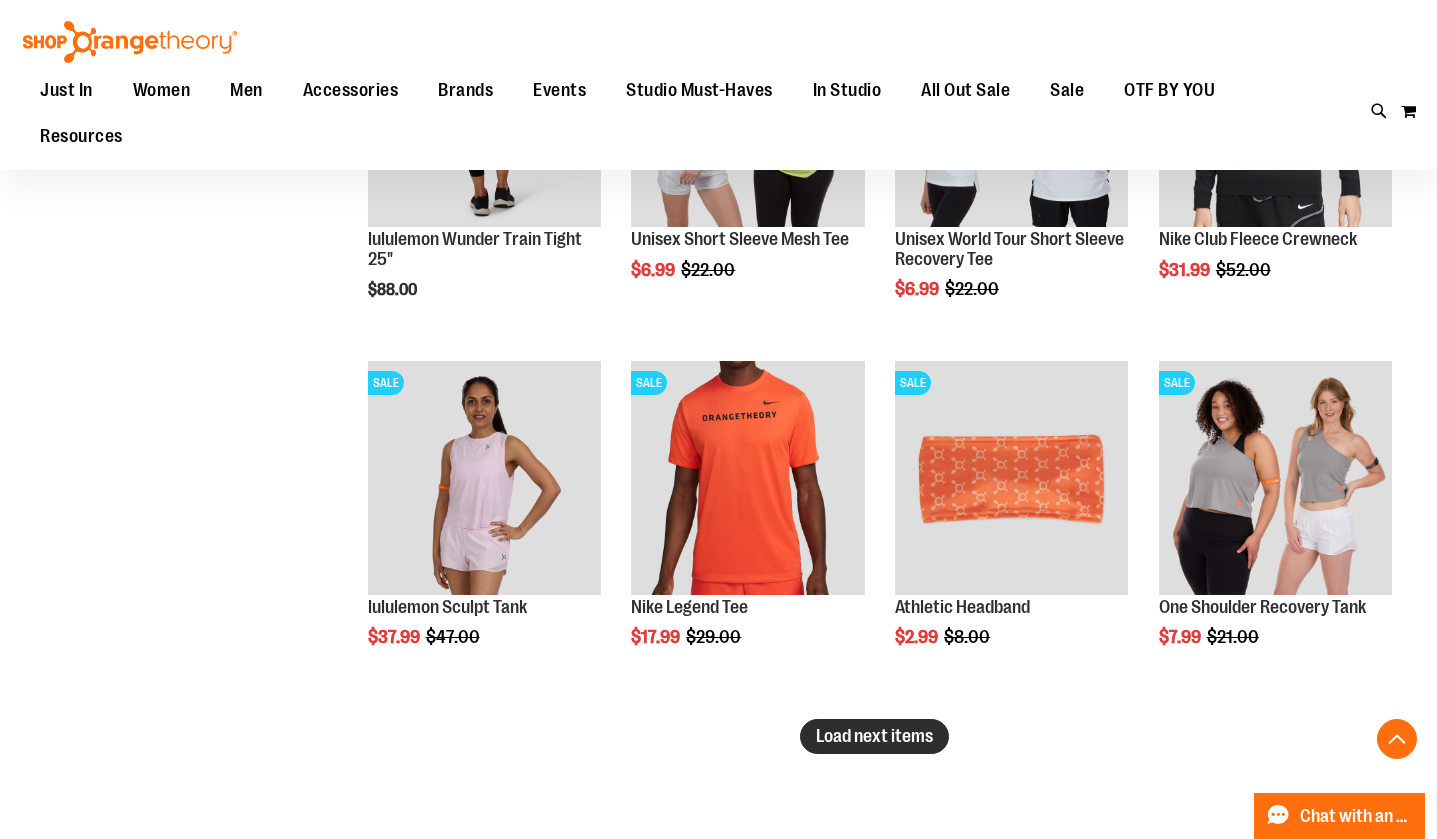 click on "Load next items" at bounding box center (874, 736) 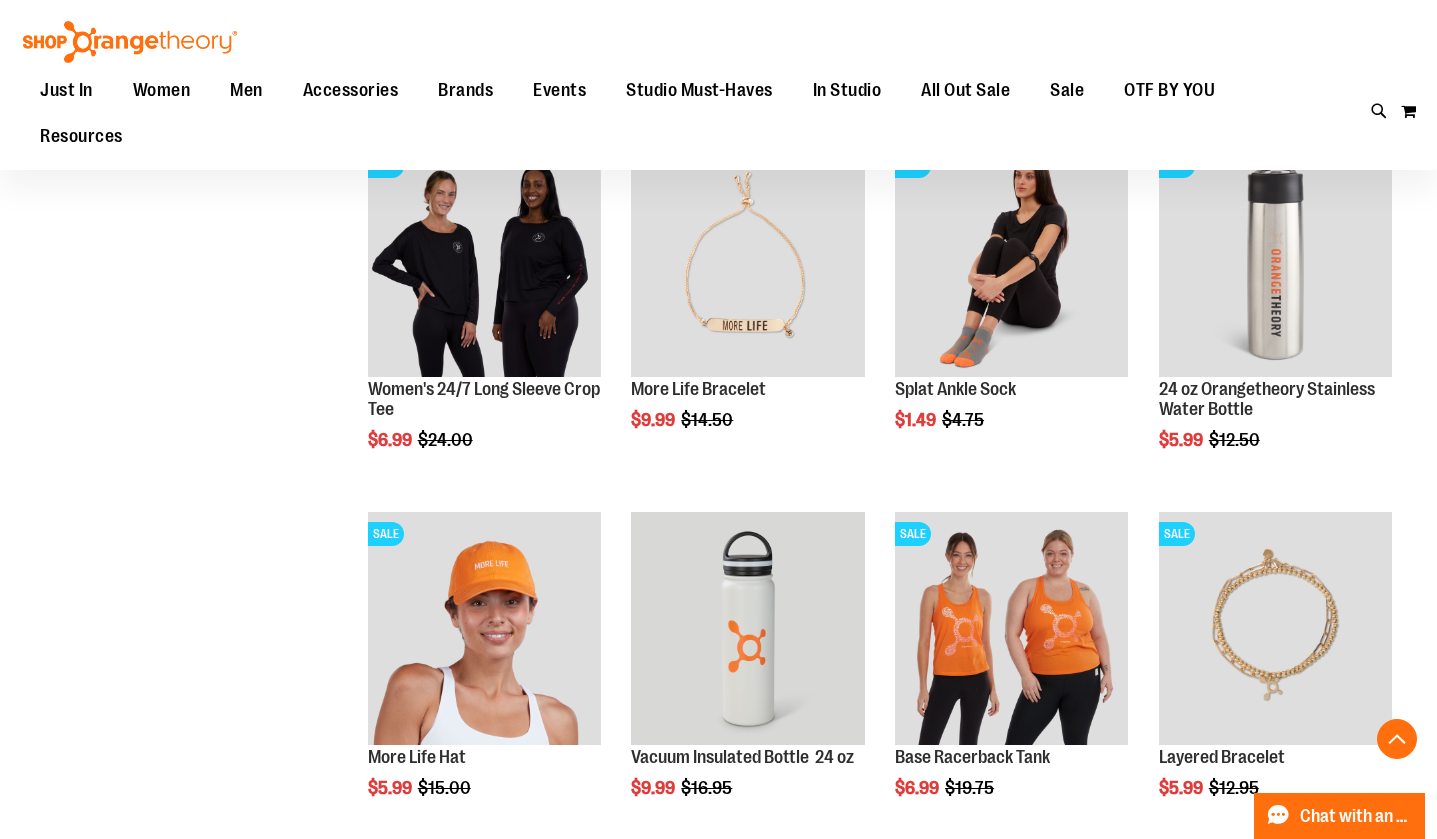 scroll, scrollTop: 13255, scrollLeft: 0, axis: vertical 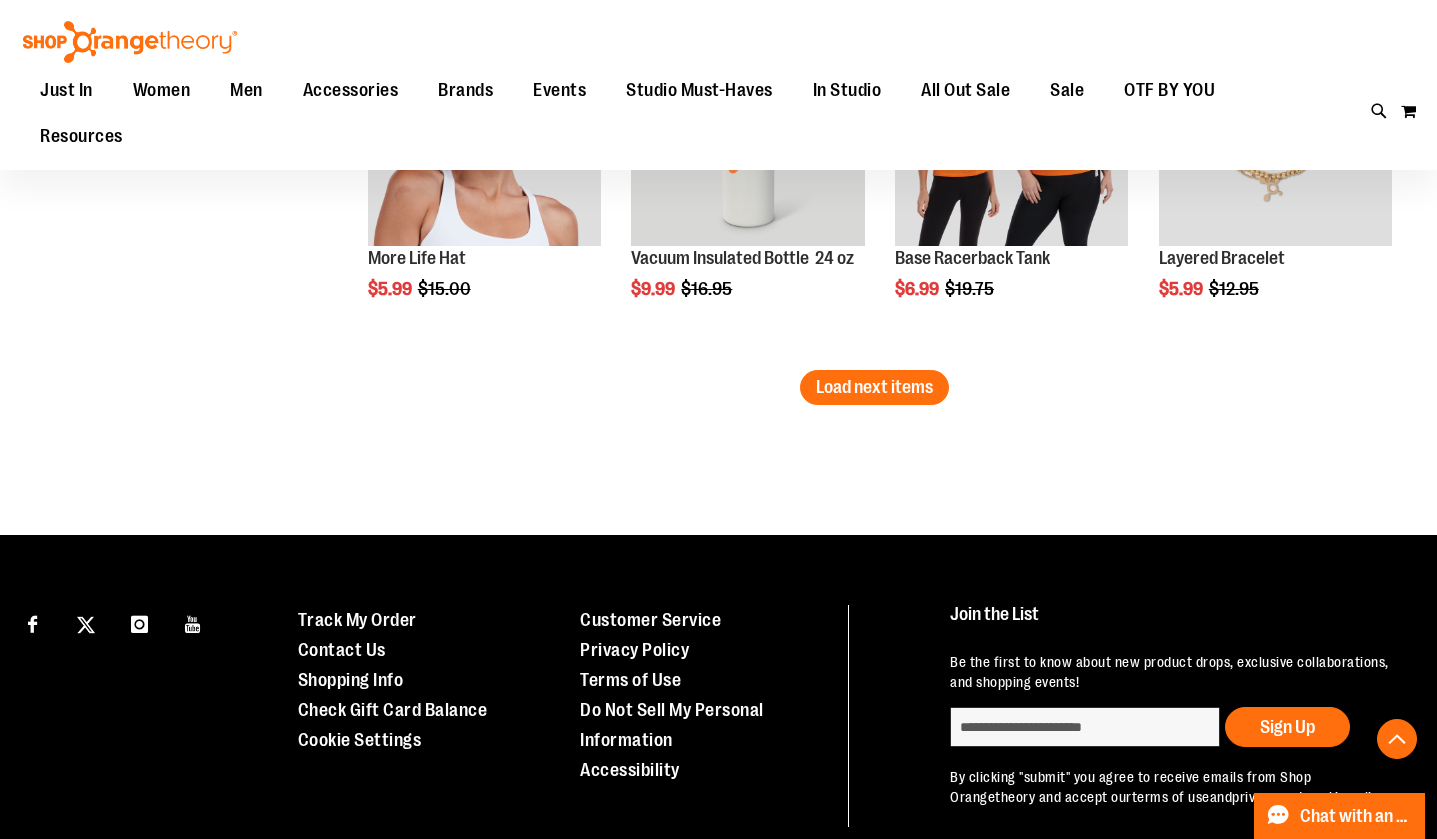 click on "Load next items" at bounding box center (874, 387) 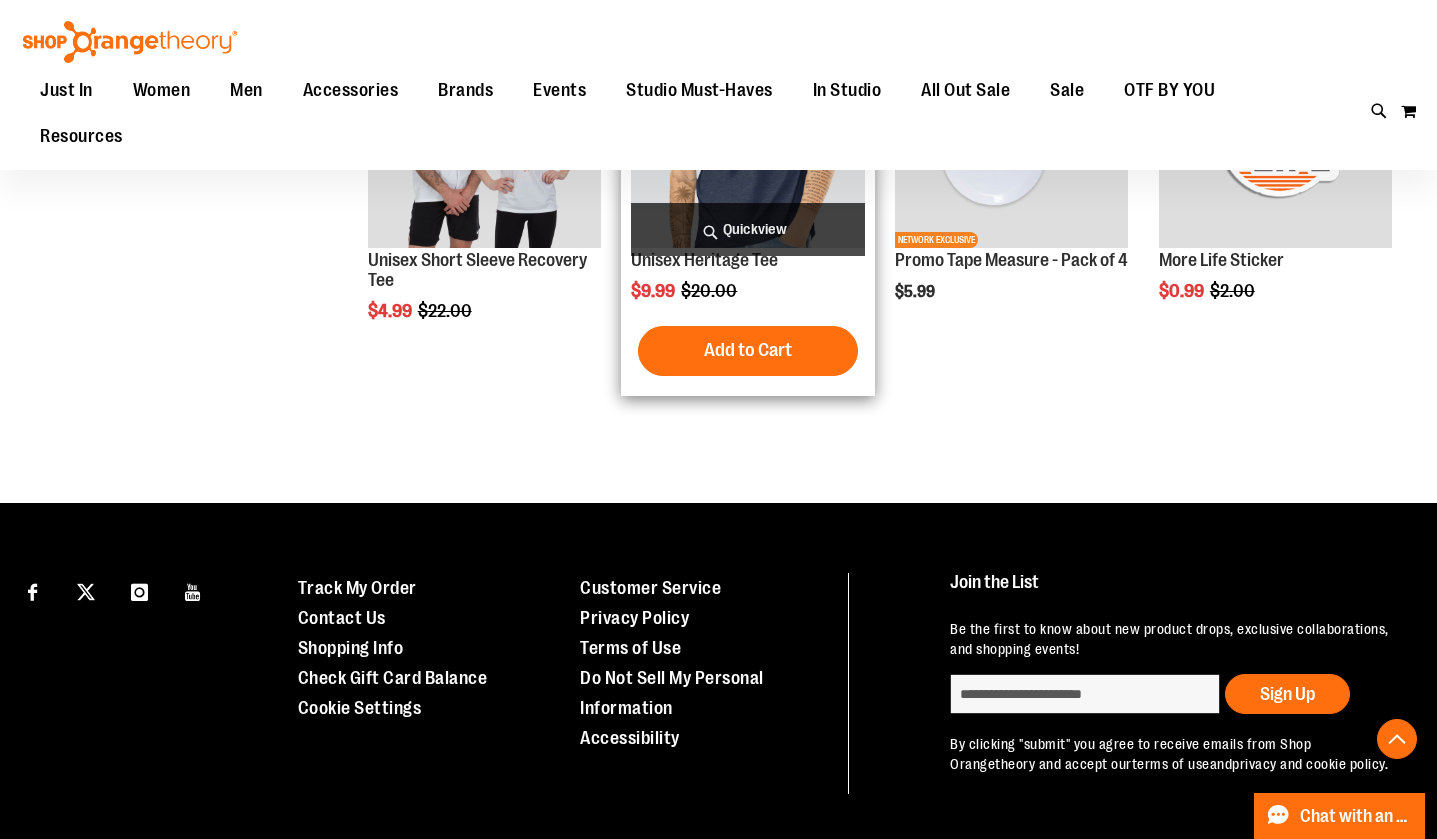 scroll, scrollTop: 14433, scrollLeft: 0, axis: vertical 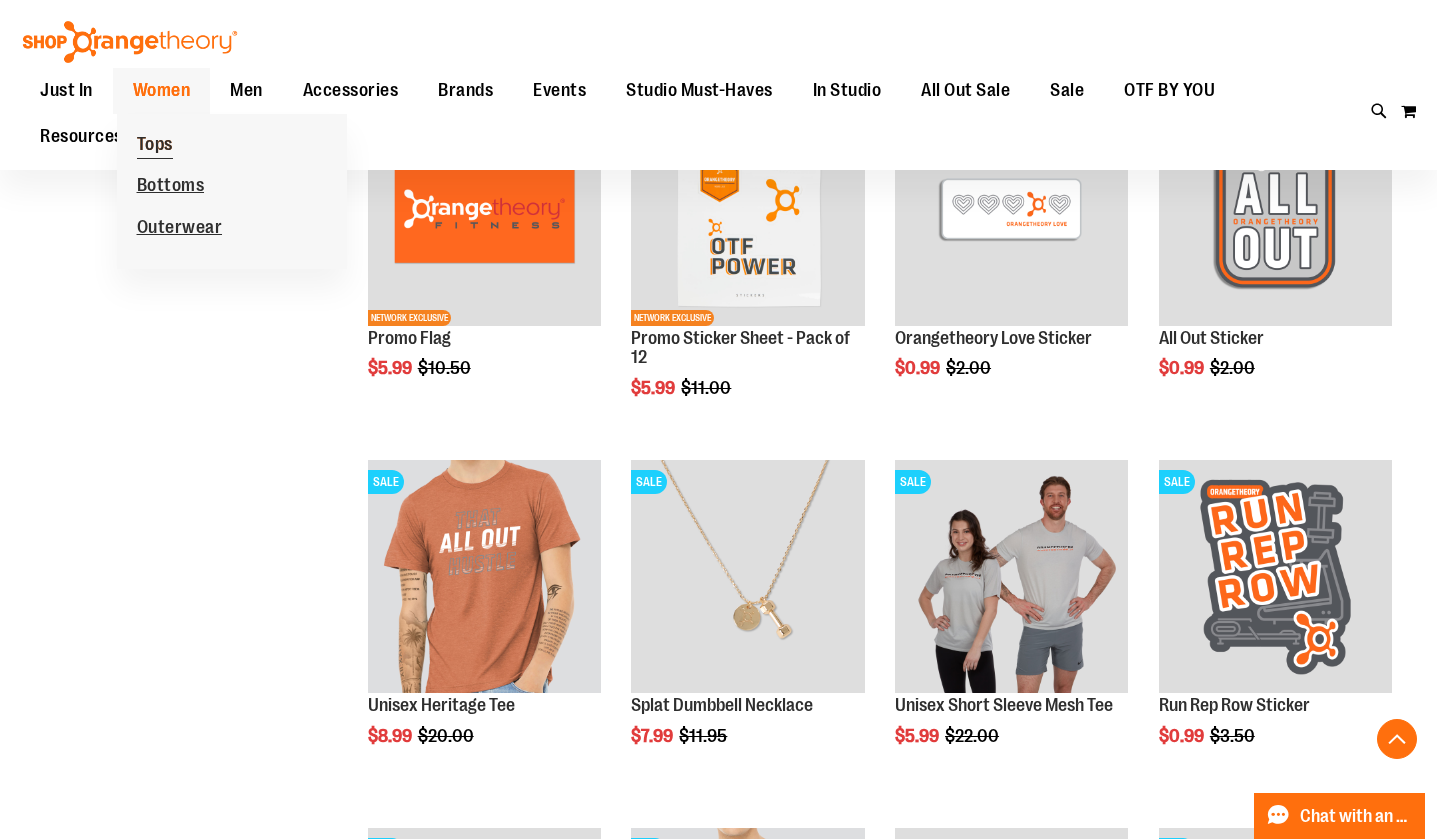 click on "Tops" at bounding box center (155, 146) 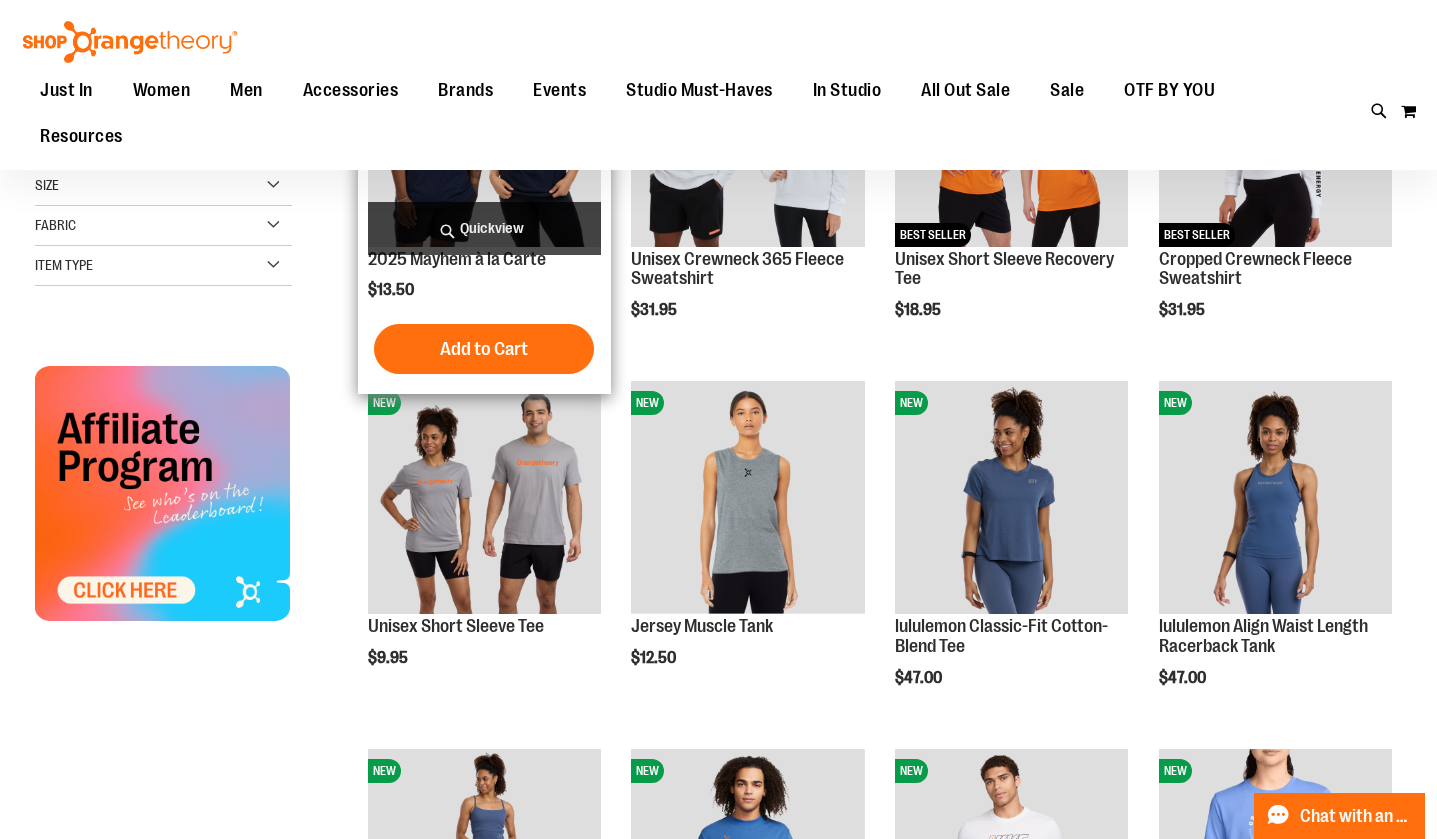 scroll, scrollTop: 469, scrollLeft: 0, axis: vertical 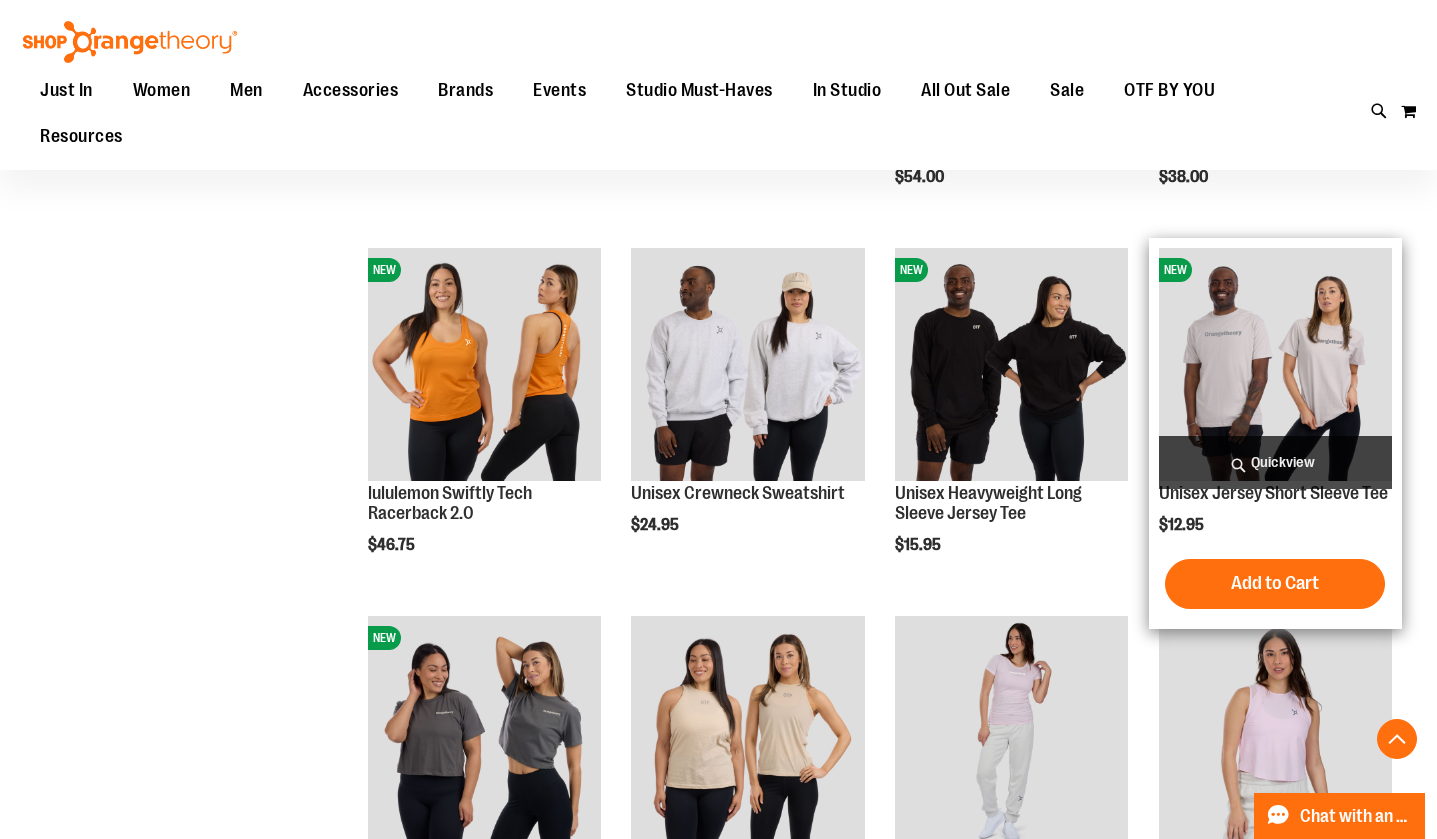 type on "**********" 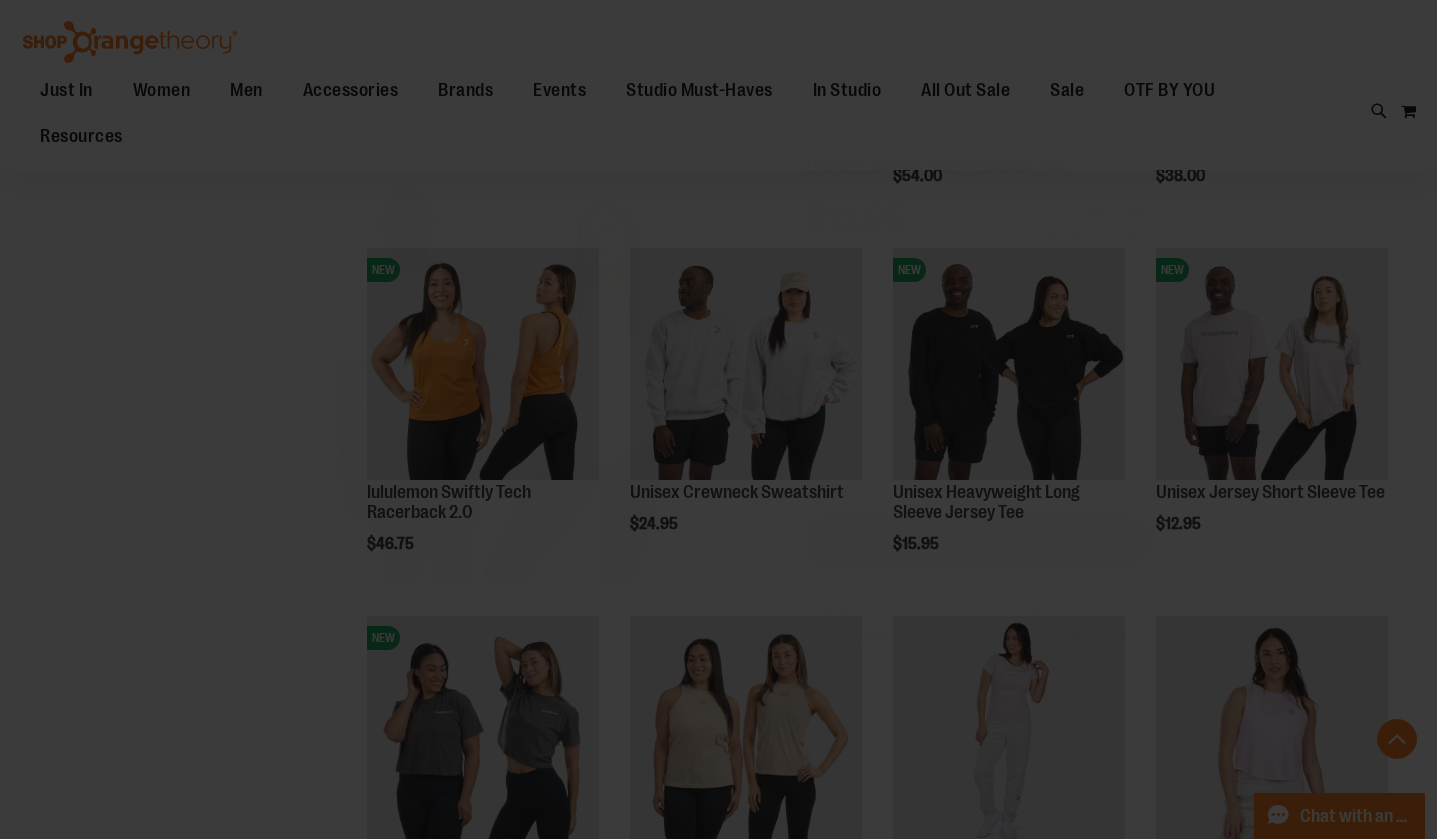 scroll, scrollTop: 0, scrollLeft: 0, axis: both 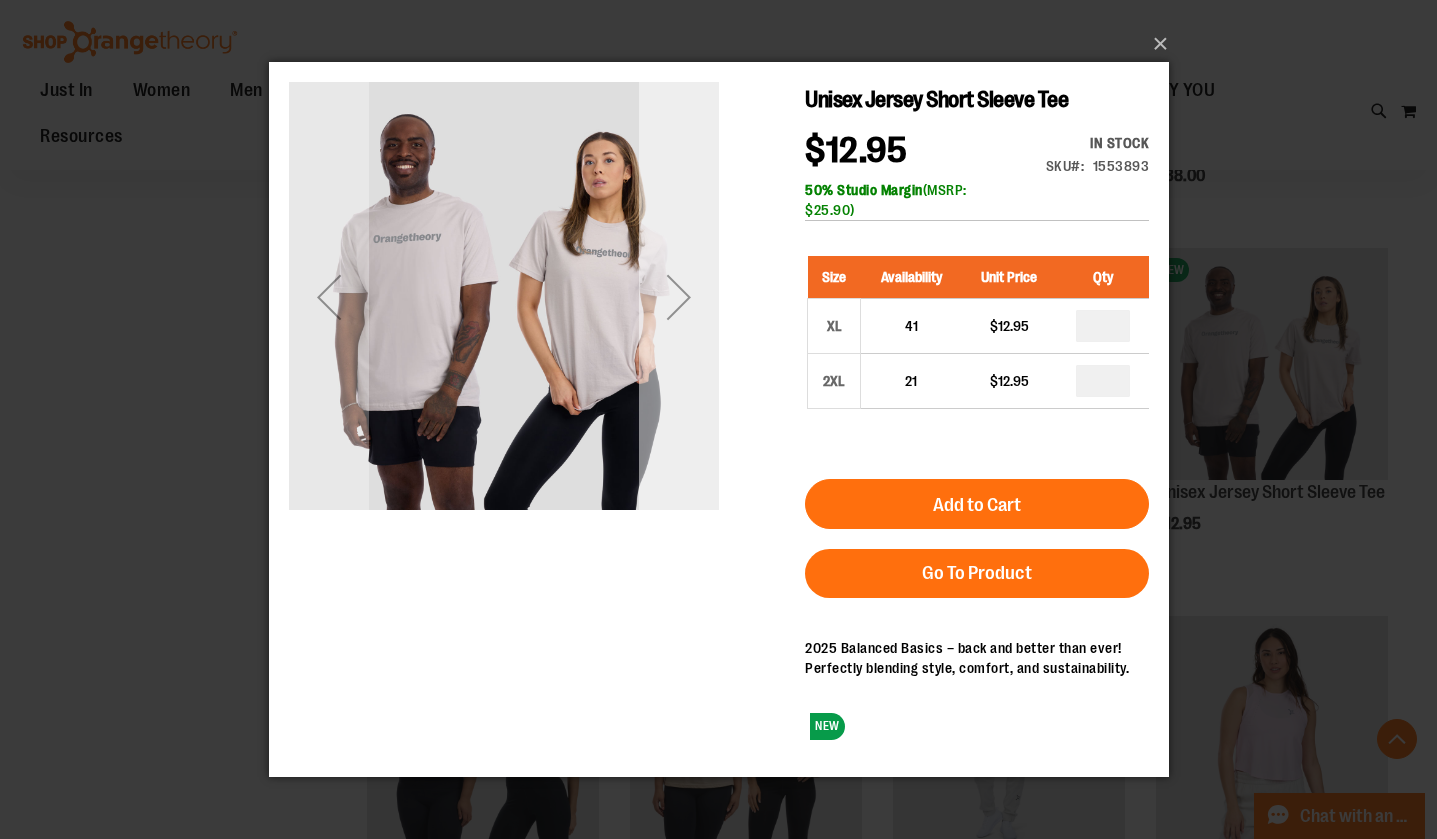 click at bounding box center (678, 296) 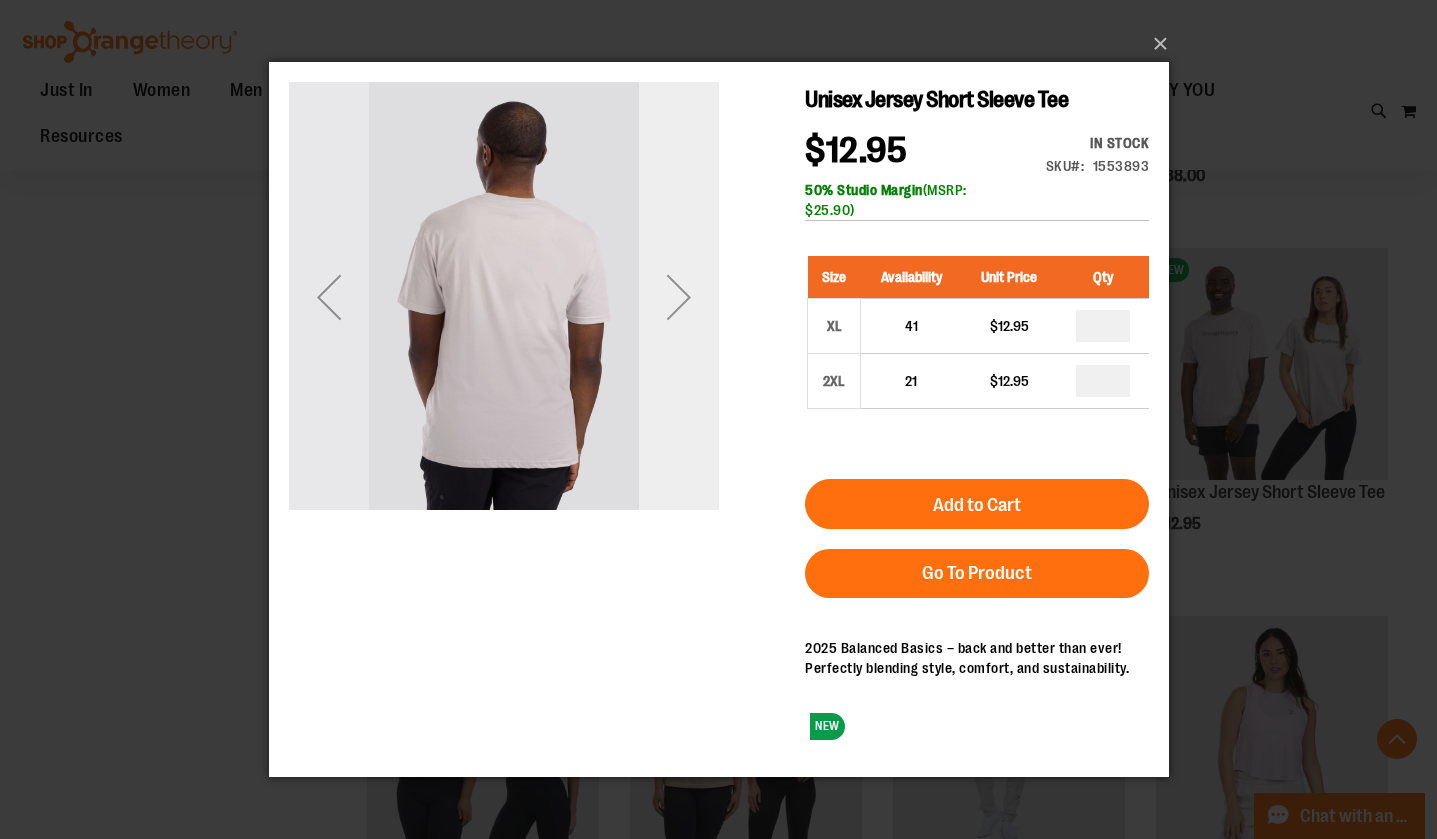 click at bounding box center (678, 296) 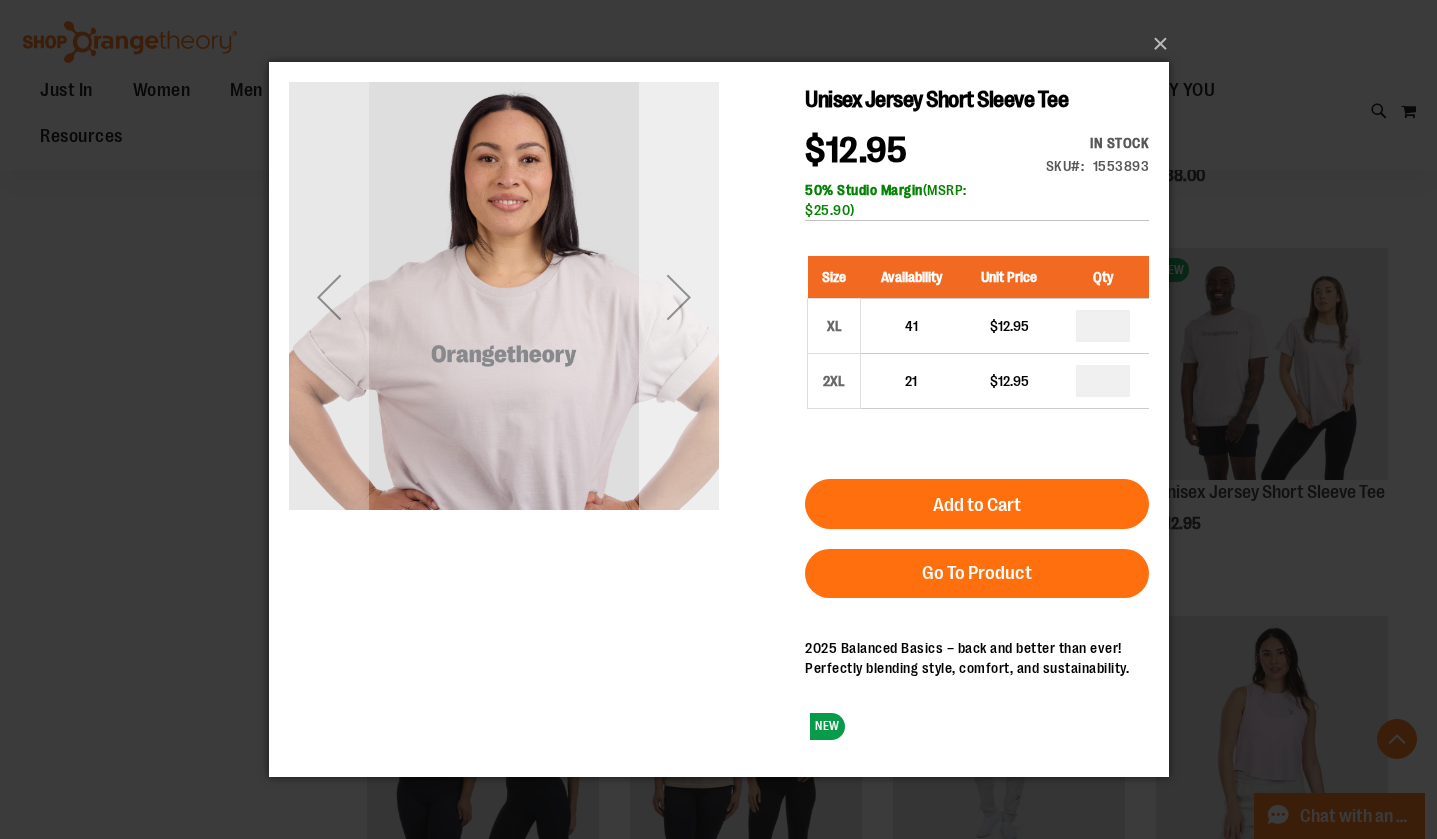 click at bounding box center (678, 296) 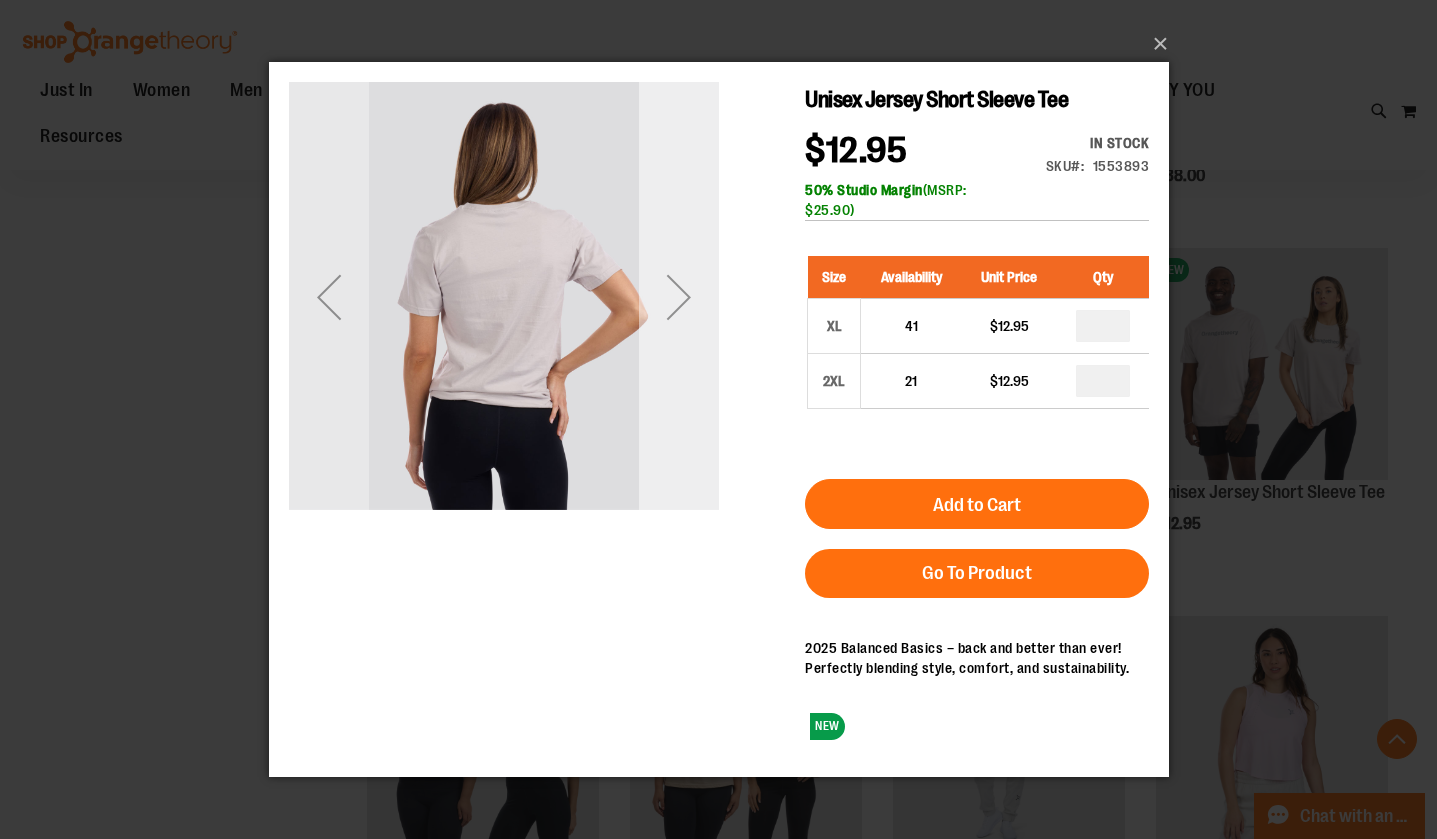 click at bounding box center (678, 296) 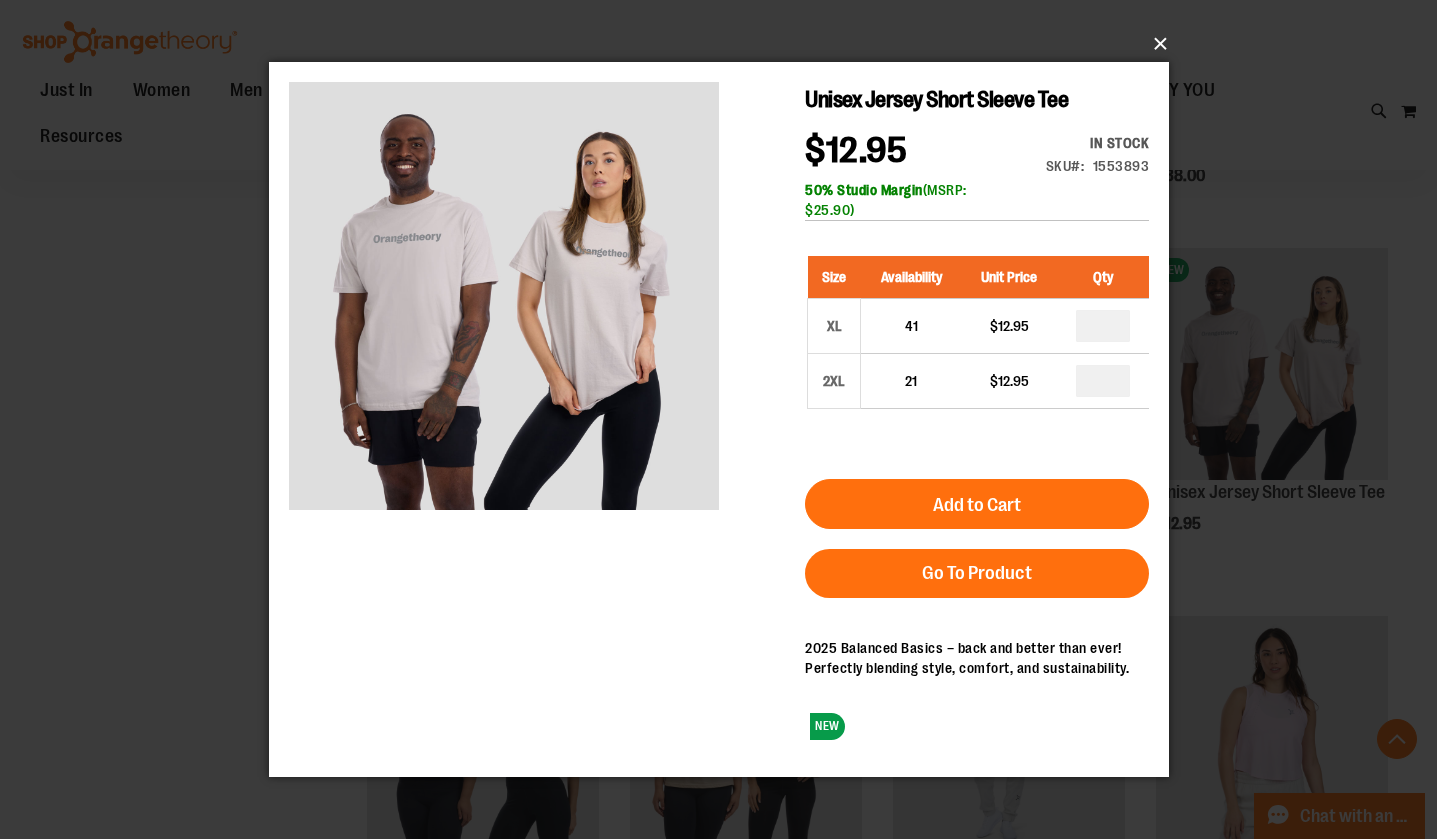 click on "×" at bounding box center (725, 44) 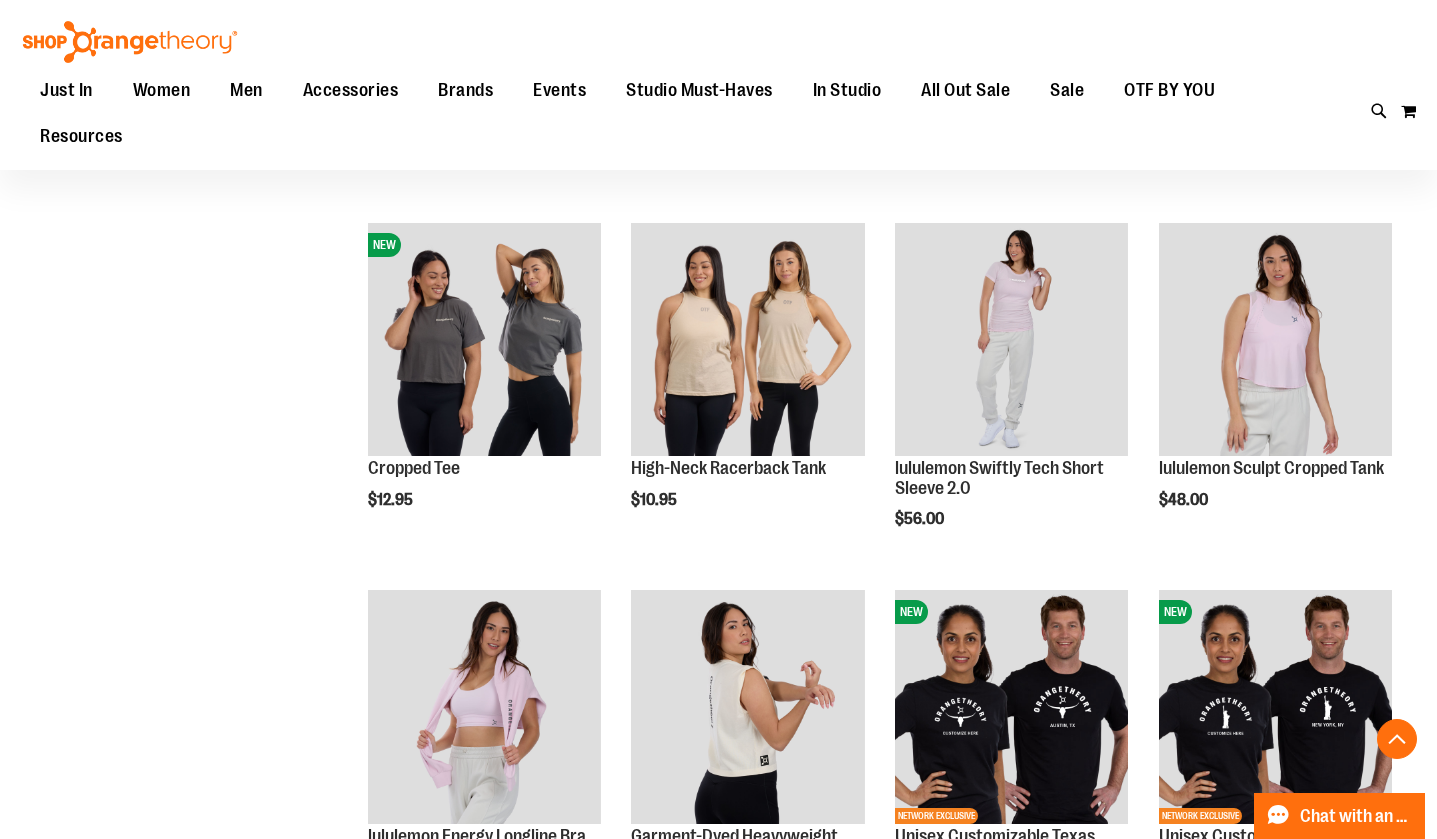 scroll, scrollTop: 2788, scrollLeft: 0, axis: vertical 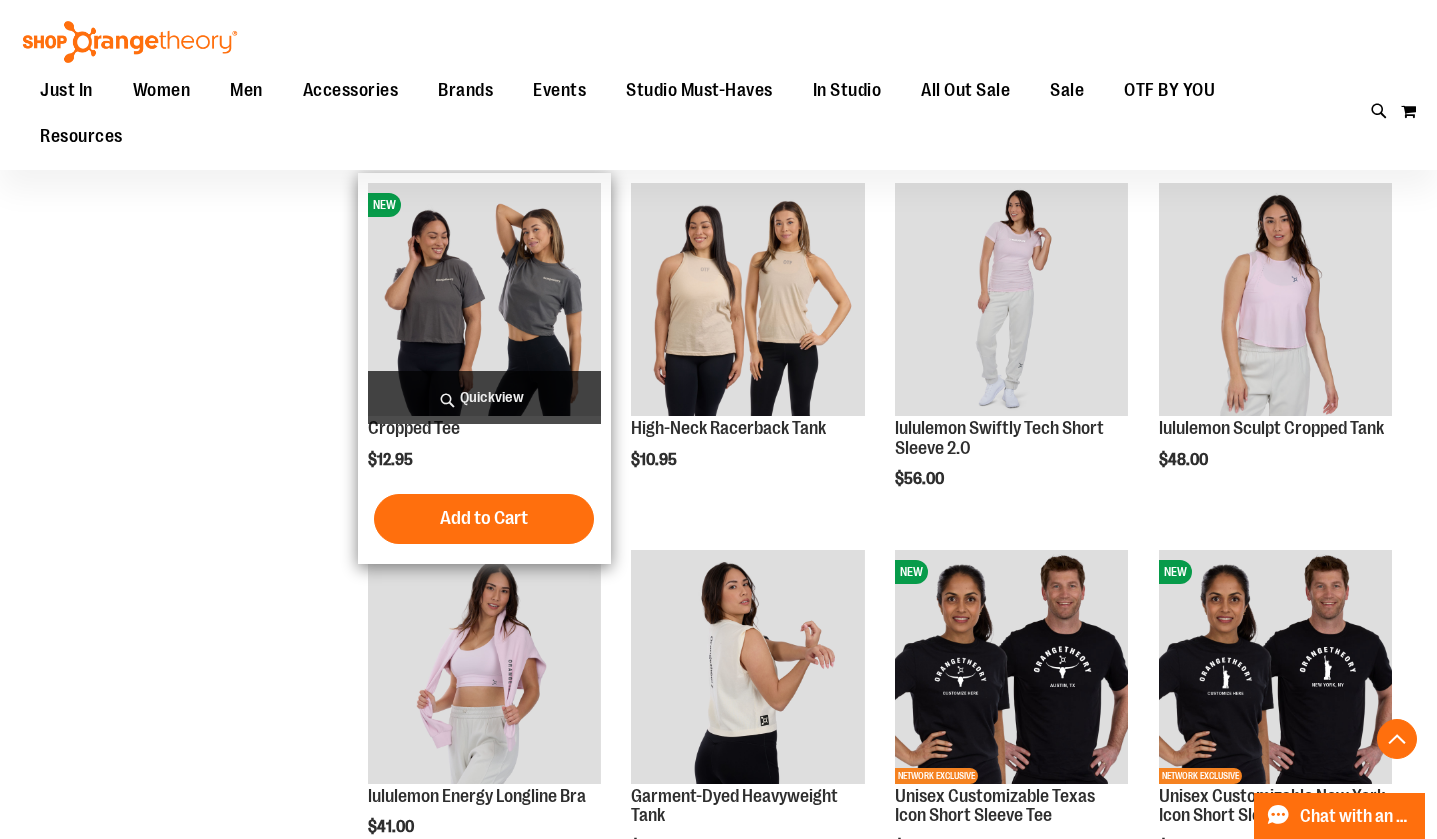 click at bounding box center (484, 299) 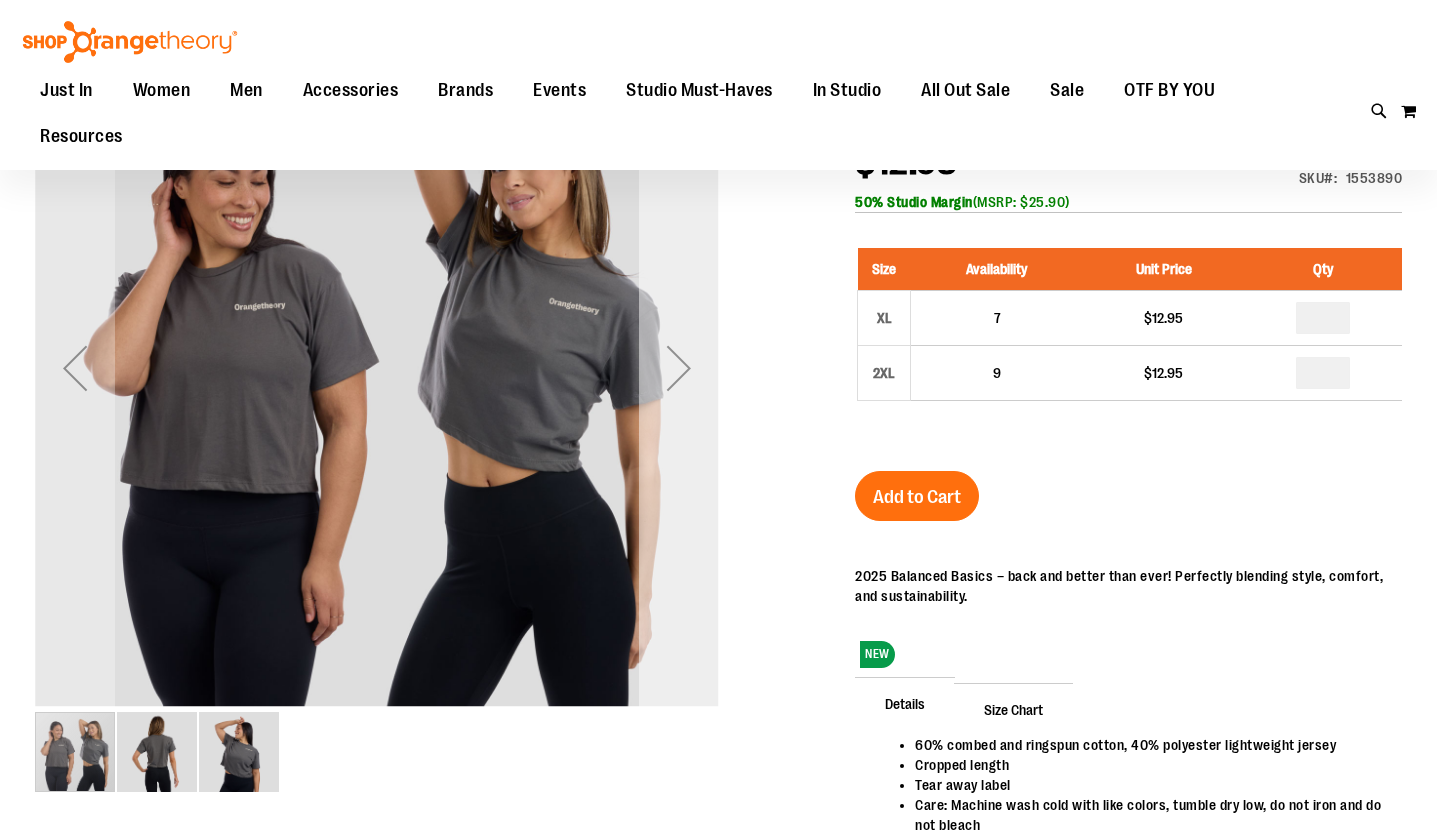 scroll, scrollTop: 76, scrollLeft: 0, axis: vertical 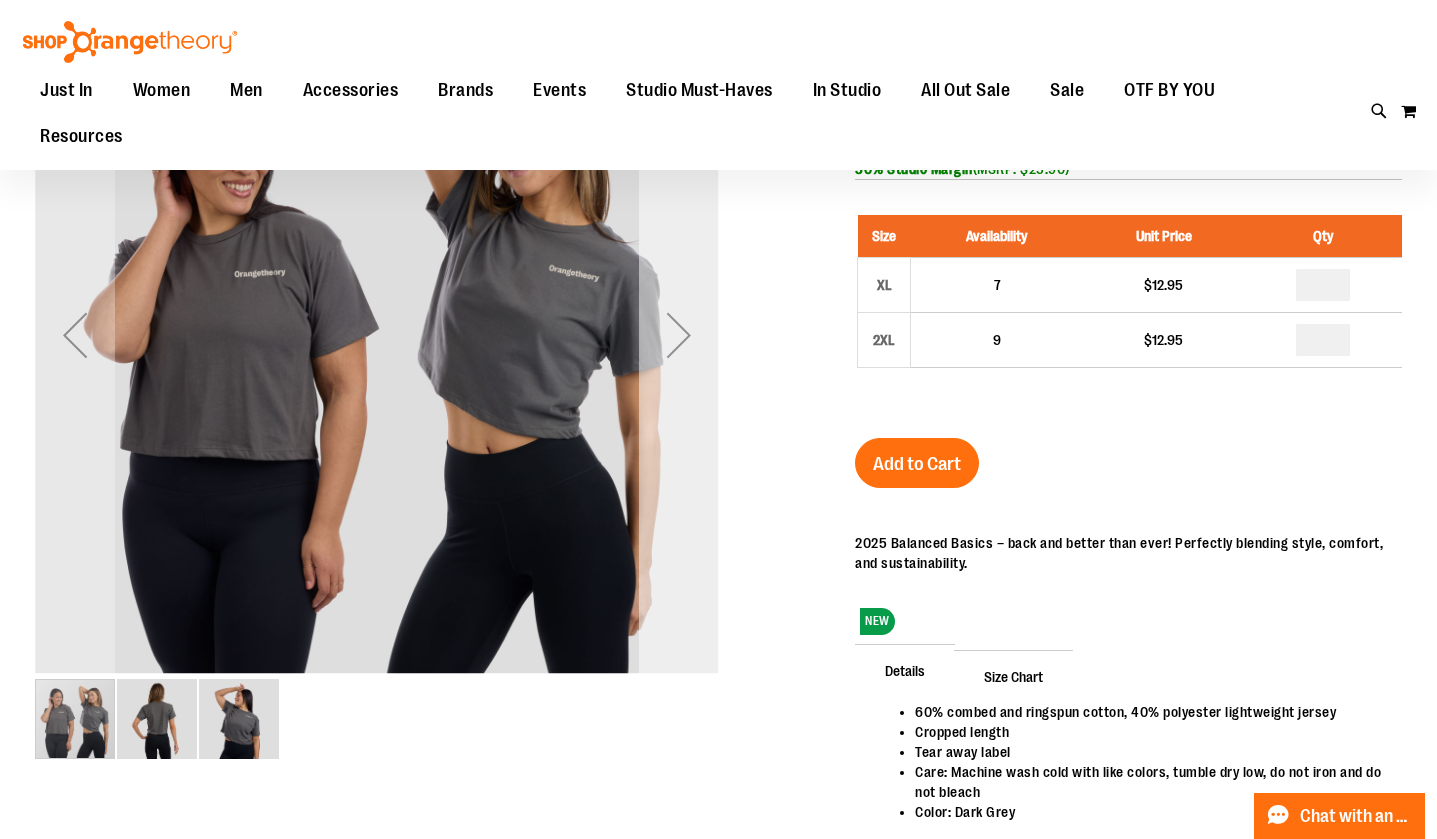 type on "**********" 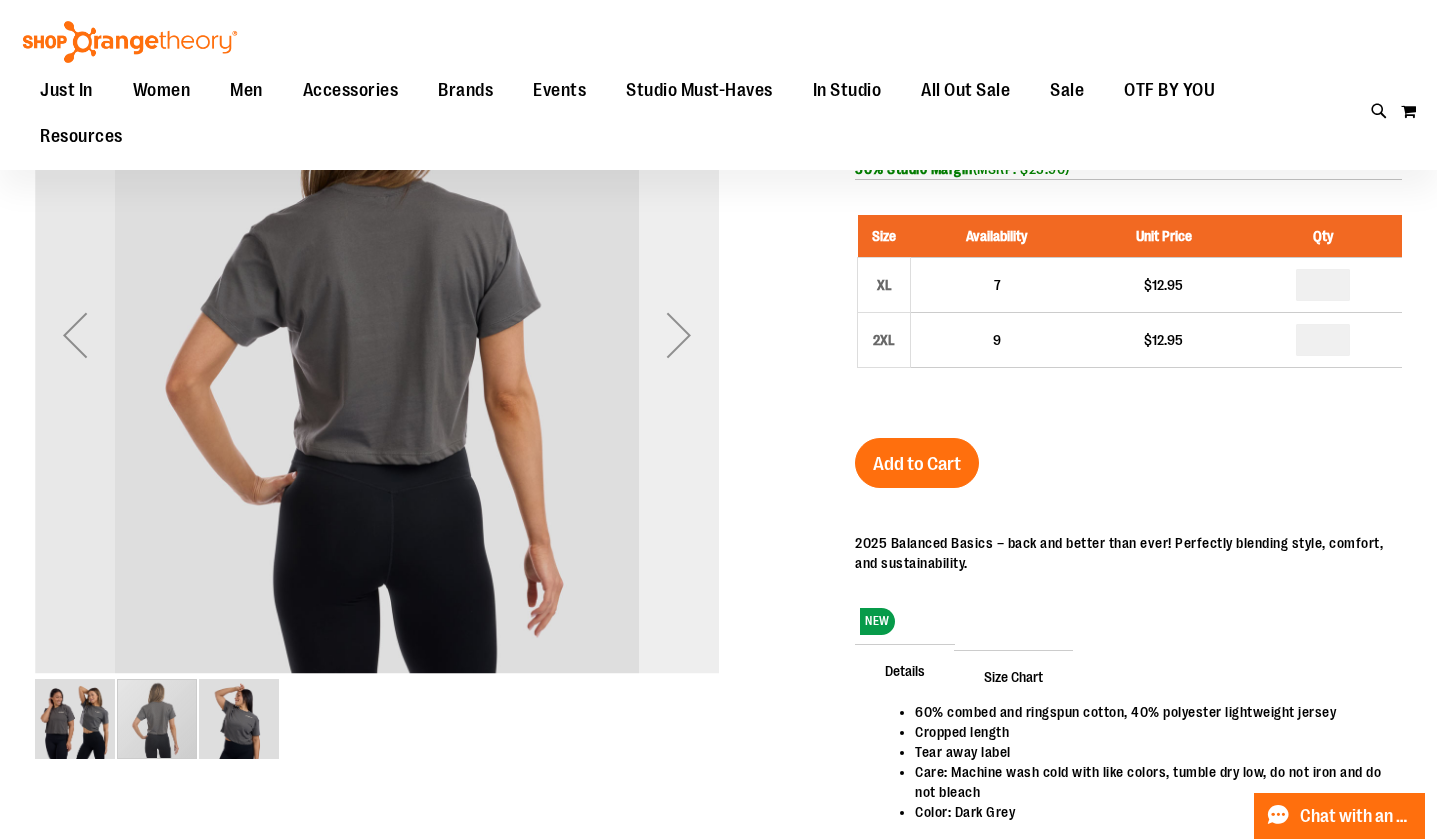 click at bounding box center (679, 335) 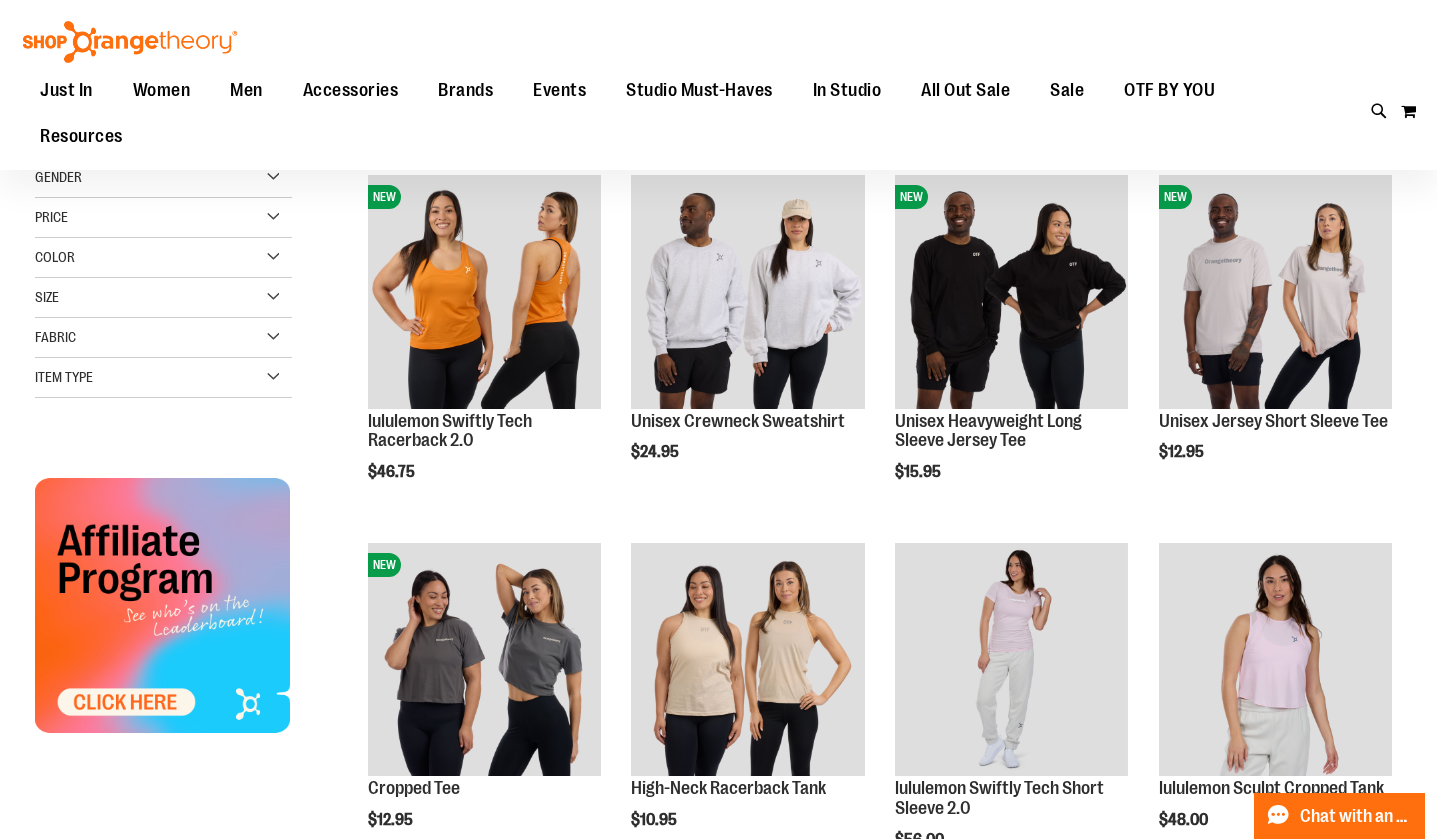 scroll, scrollTop: 274, scrollLeft: 0, axis: vertical 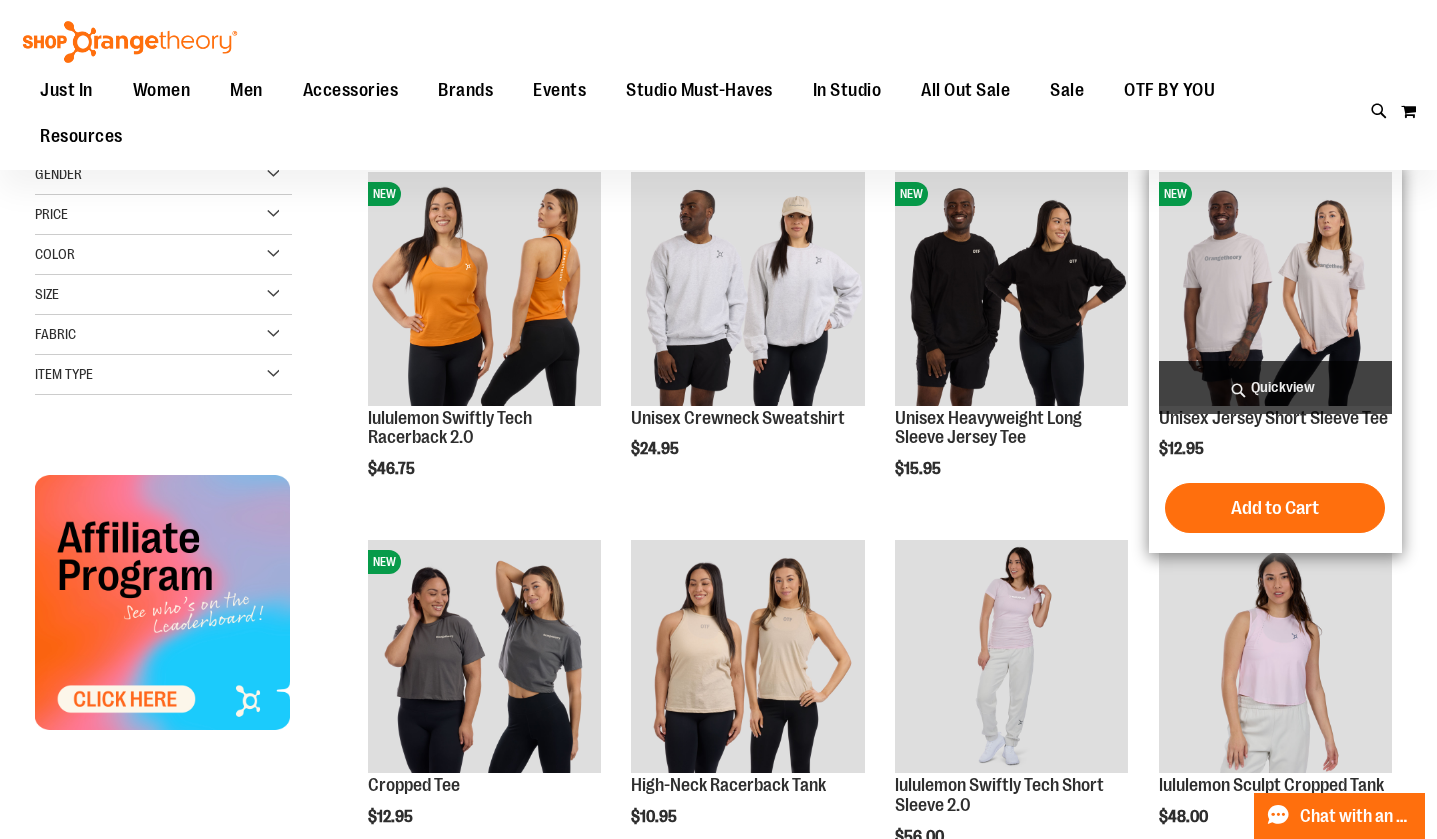 type on "**********" 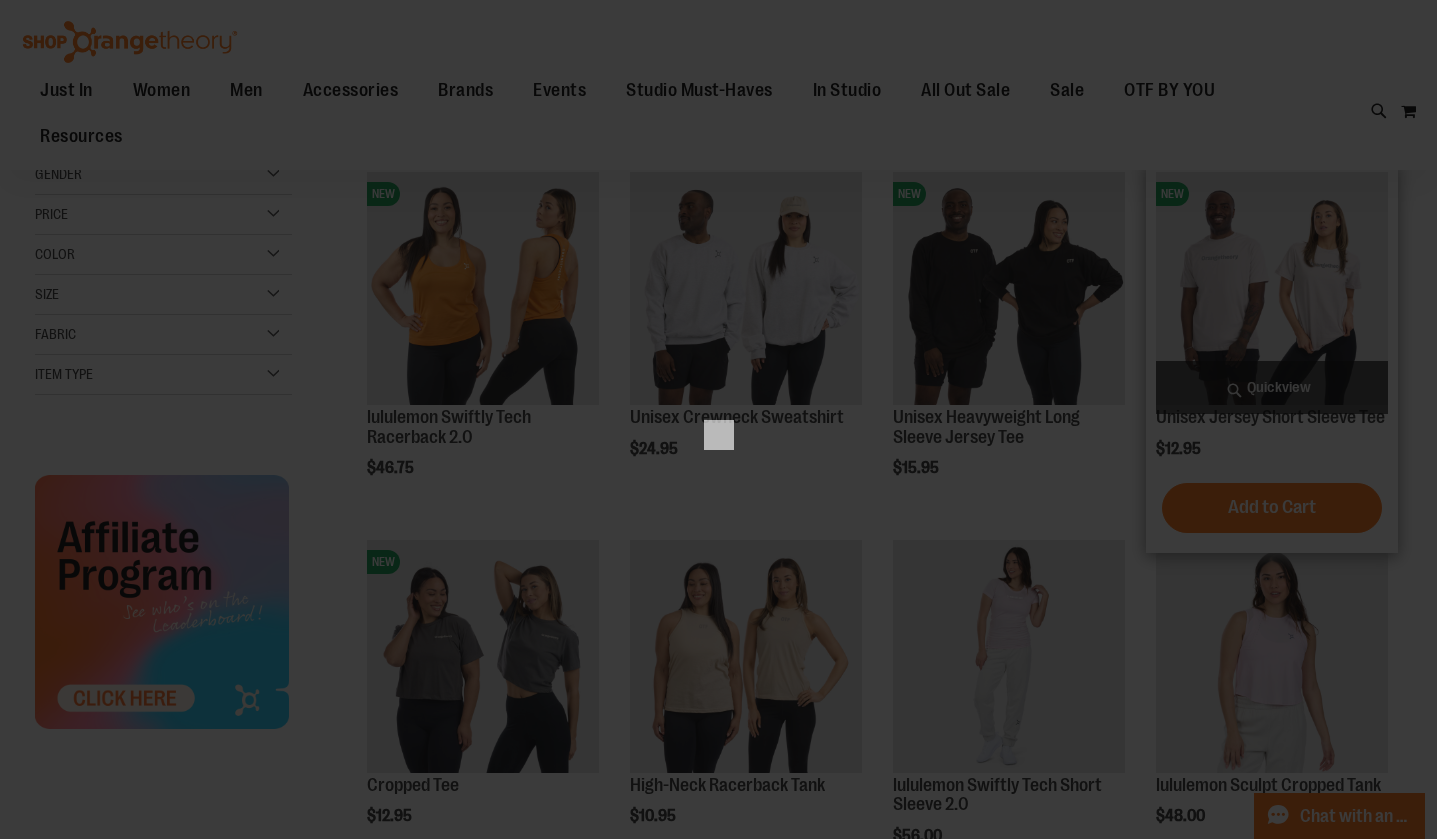 scroll, scrollTop: 0, scrollLeft: 0, axis: both 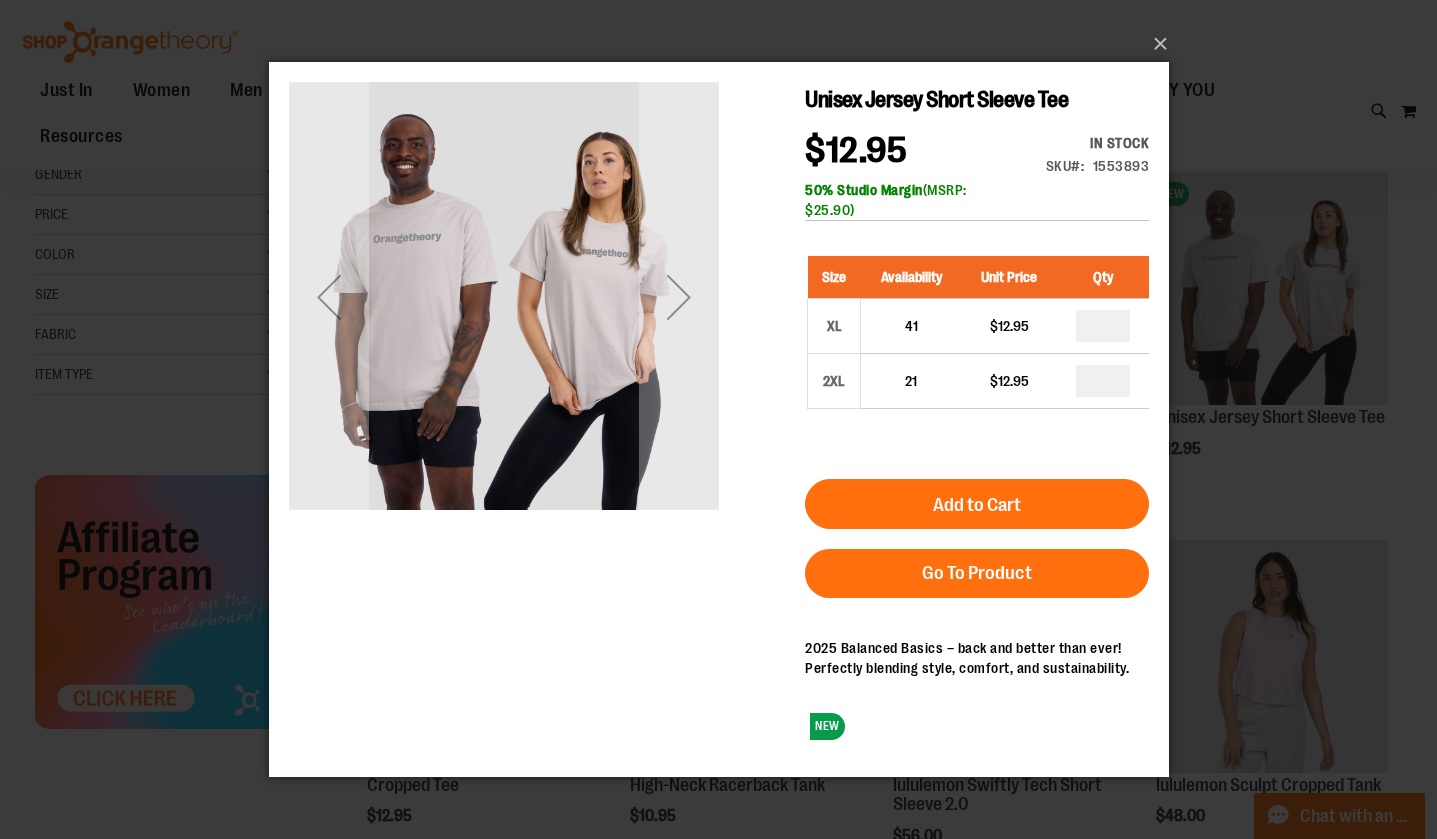 click on "Unisex Jersey Short Sleeve Tee
$12.95
In stock
Only  %1  left
SKU
1553893
50% Studio Margin  (MSRP: $25.90)
Size
Availability
Unit Price
Qty
XL
41
$12.95
*" at bounding box center [718, 417] 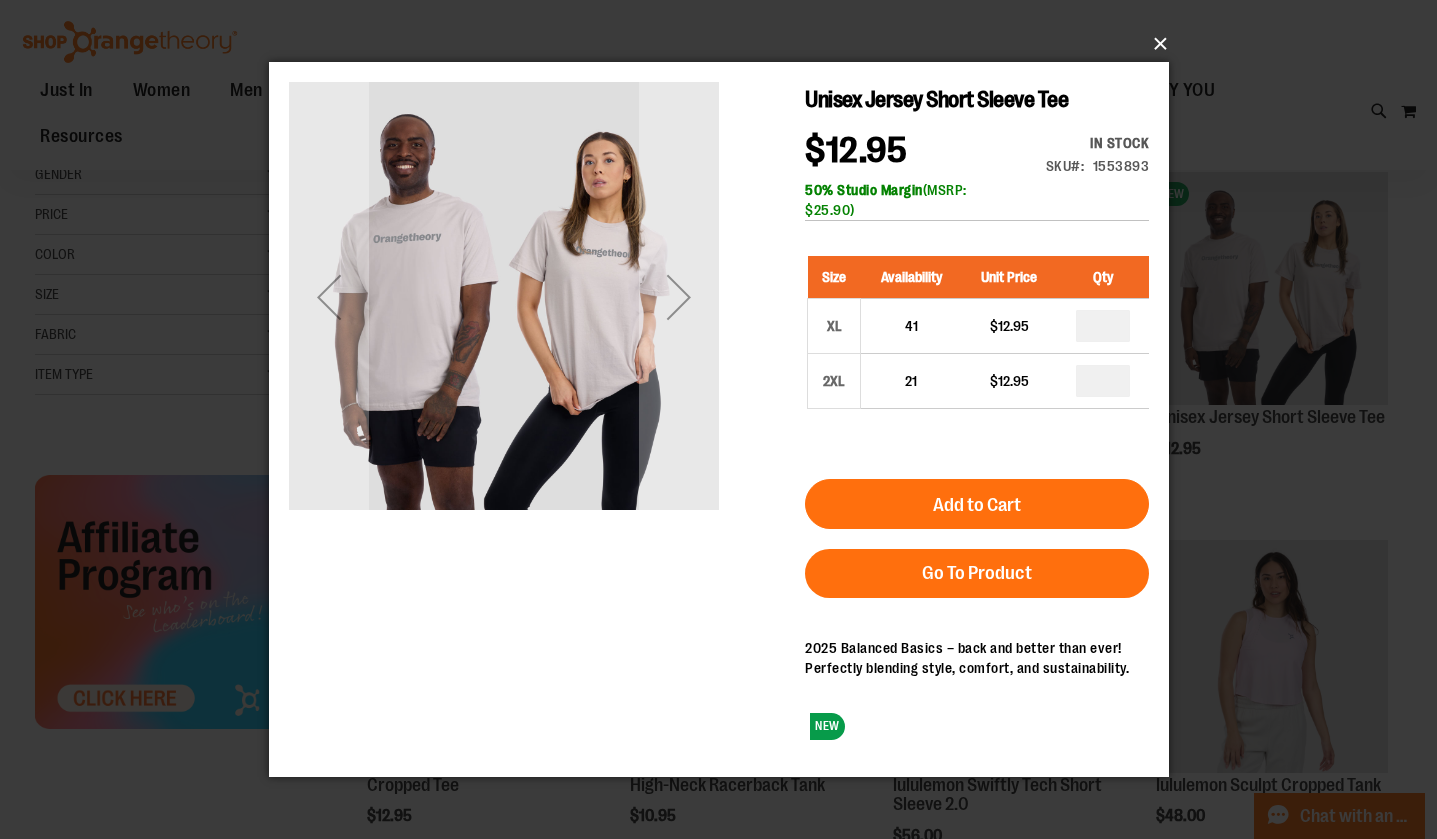 click on "×" at bounding box center (725, 44) 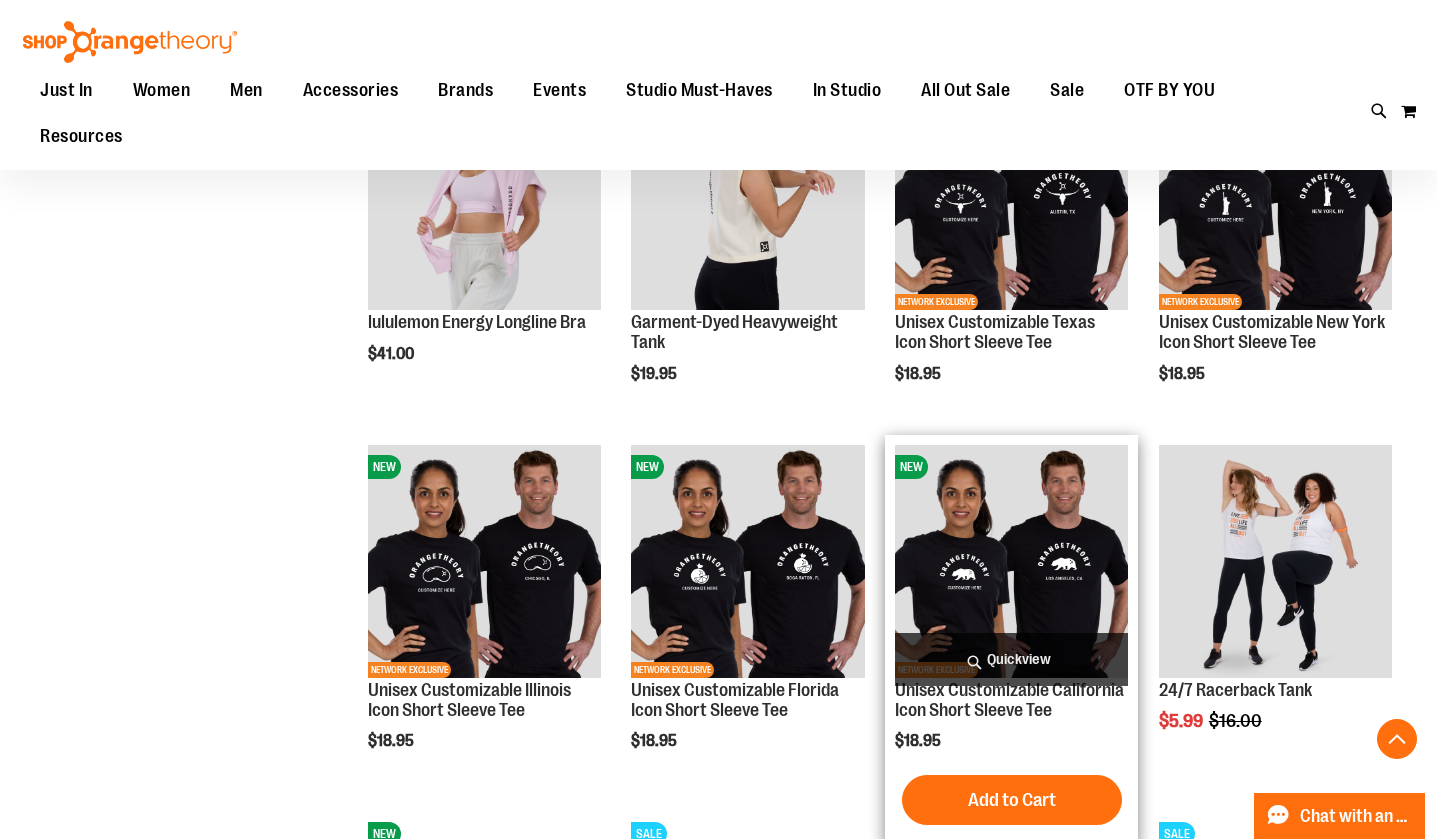 scroll, scrollTop: 1108, scrollLeft: 0, axis: vertical 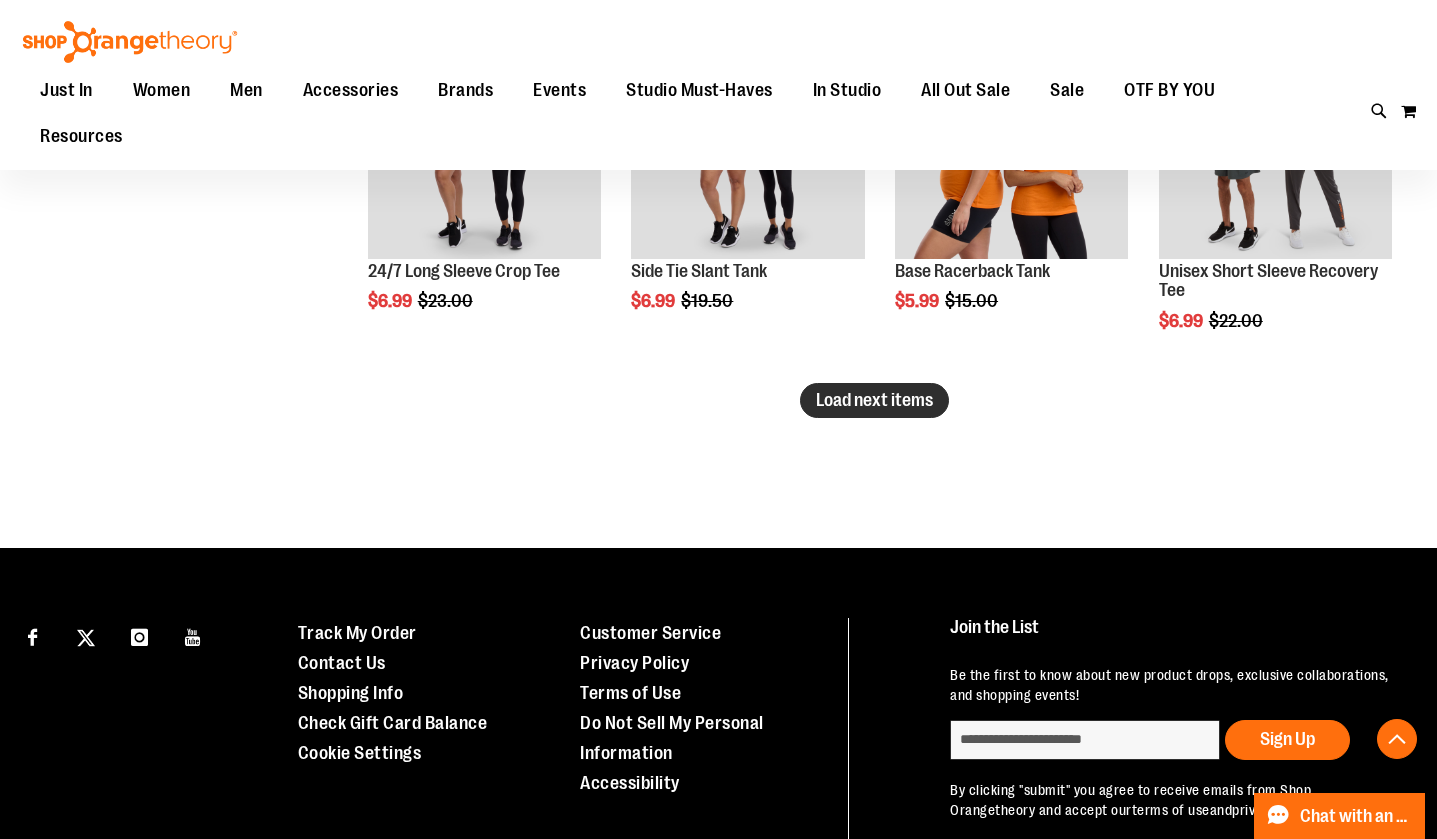 click on "Load next items" at bounding box center [874, 400] 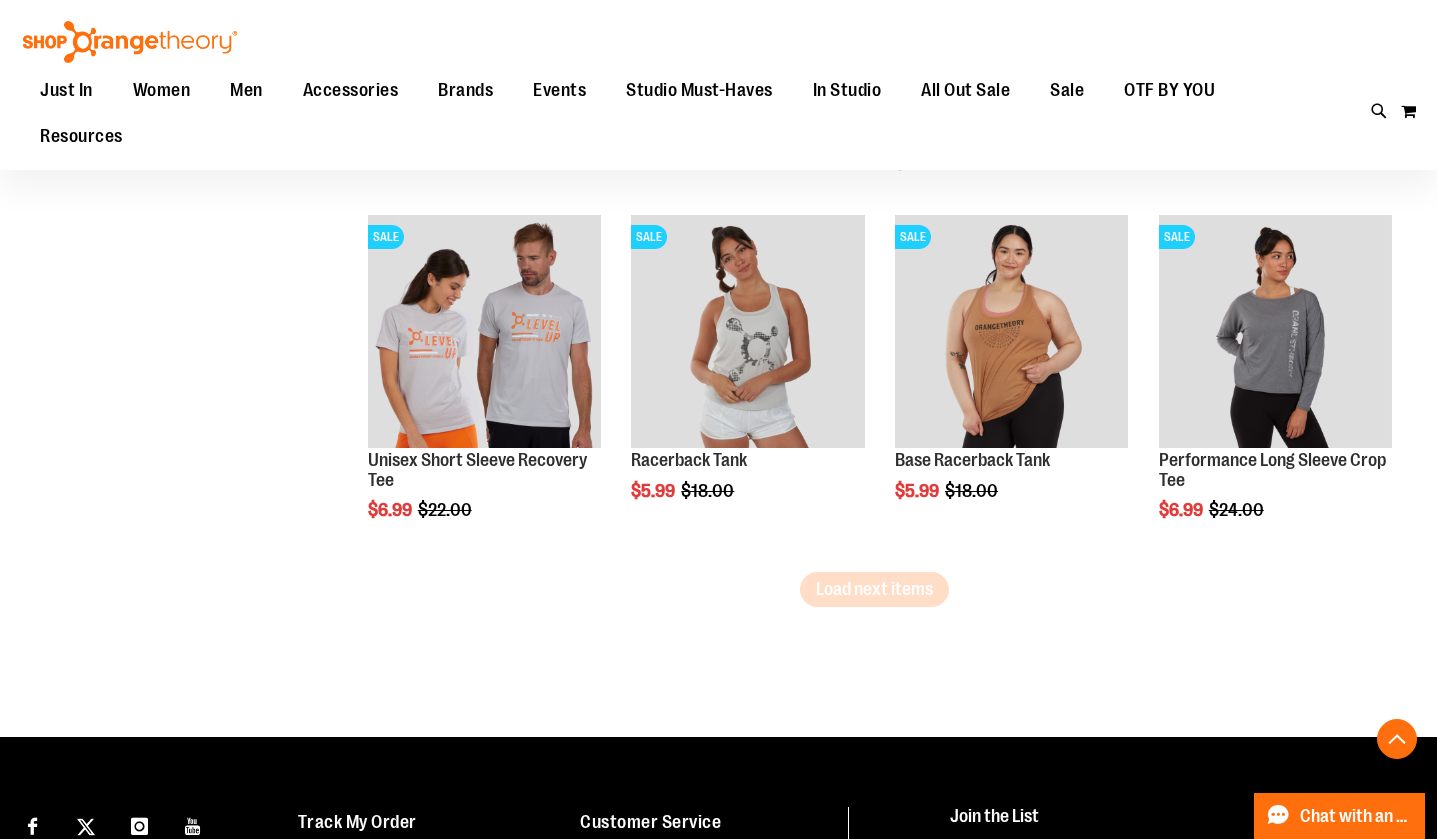 scroll, scrollTop: 4278, scrollLeft: 0, axis: vertical 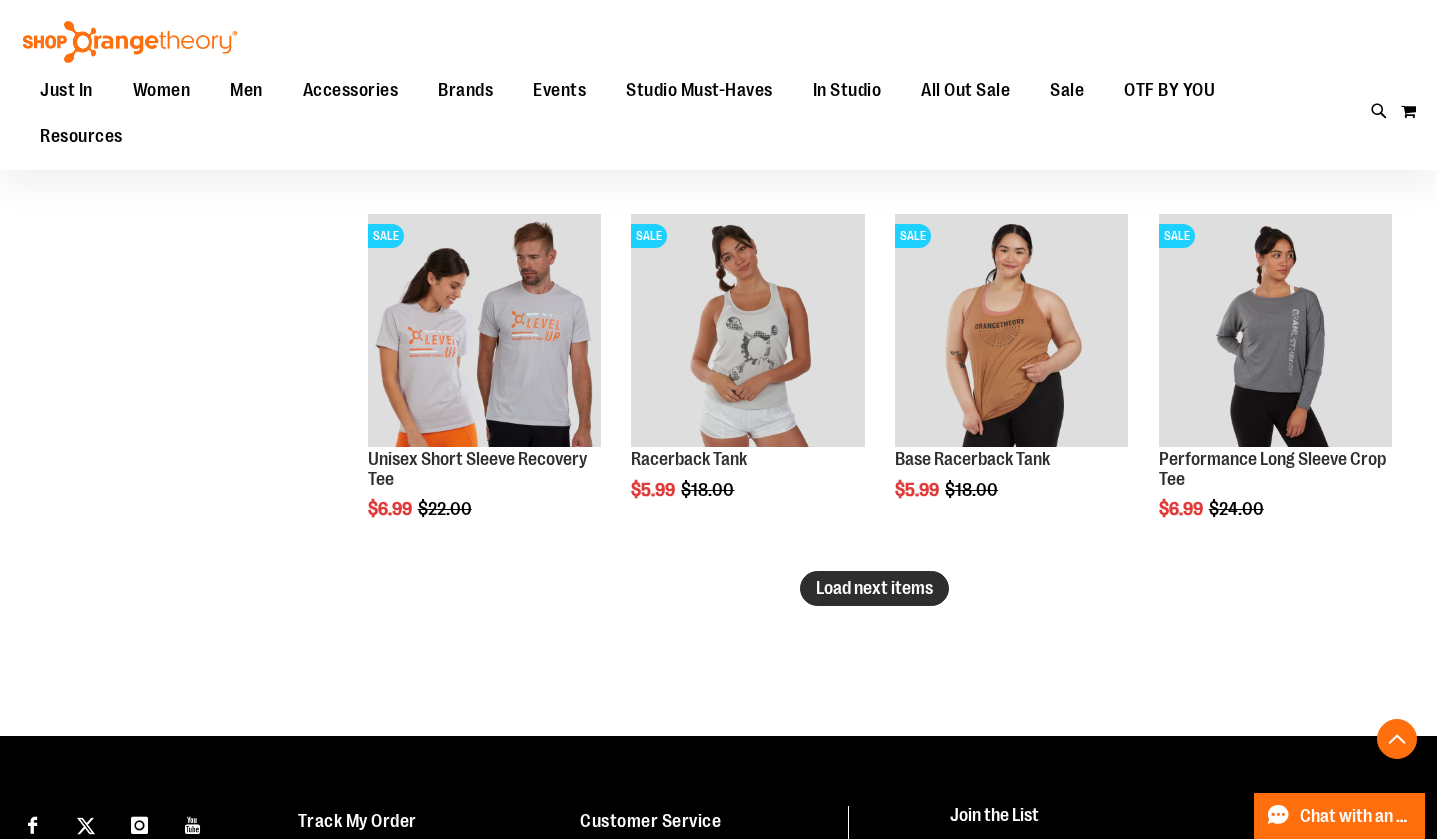 click on "Load next items" at bounding box center (874, 588) 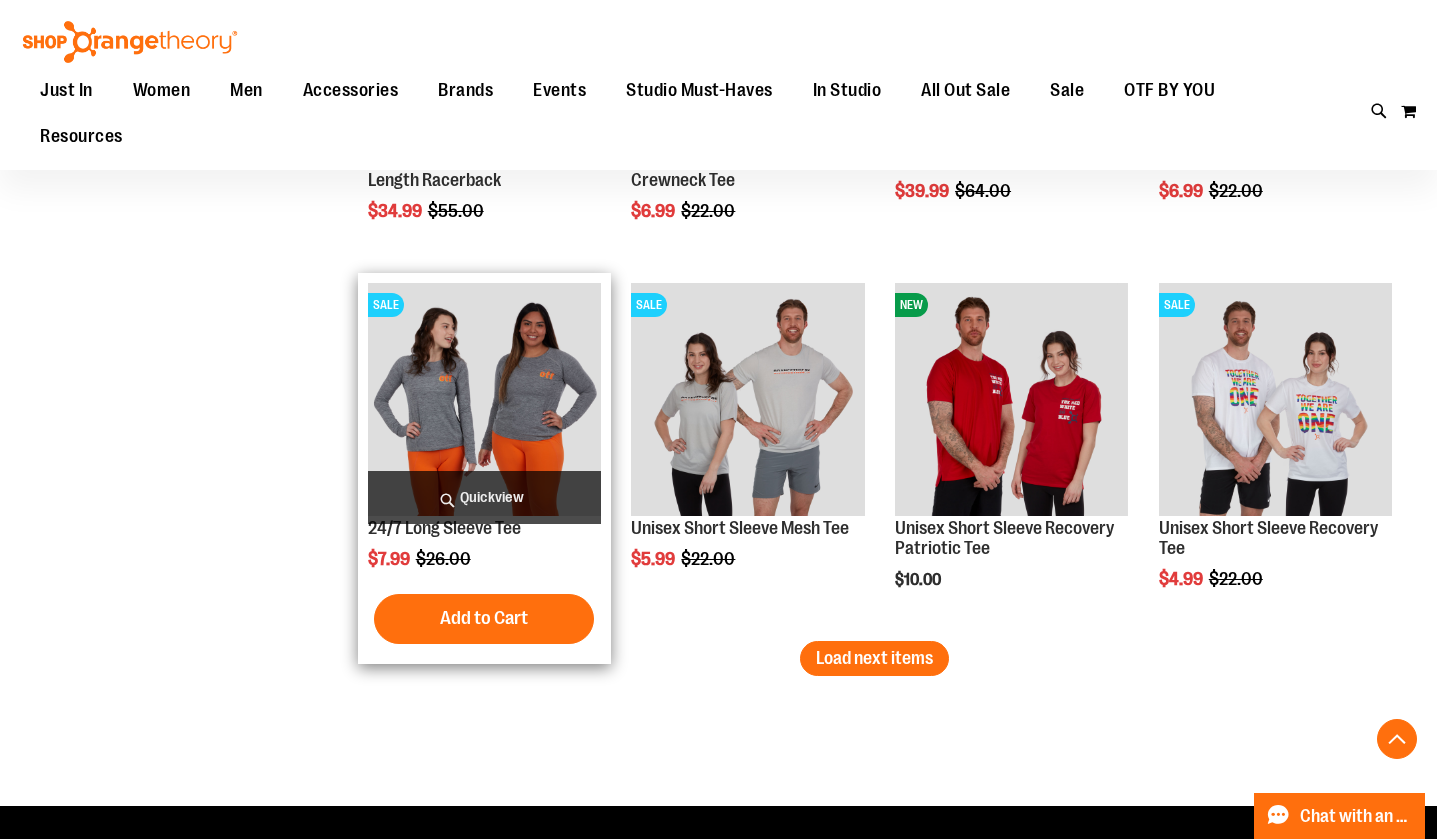 scroll, scrollTop: 5324, scrollLeft: 0, axis: vertical 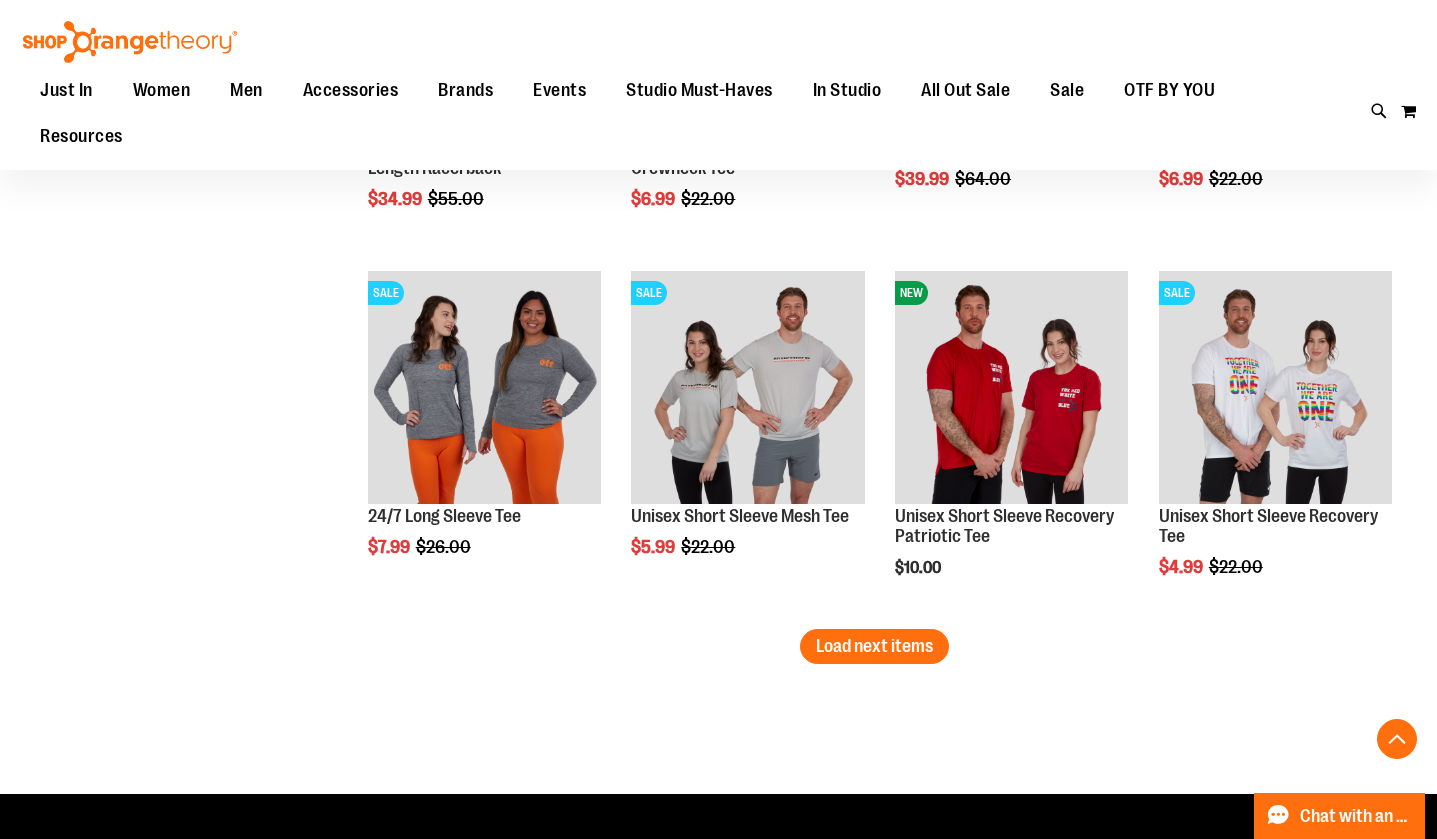 click on "Load next items" at bounding box center [874, 646] 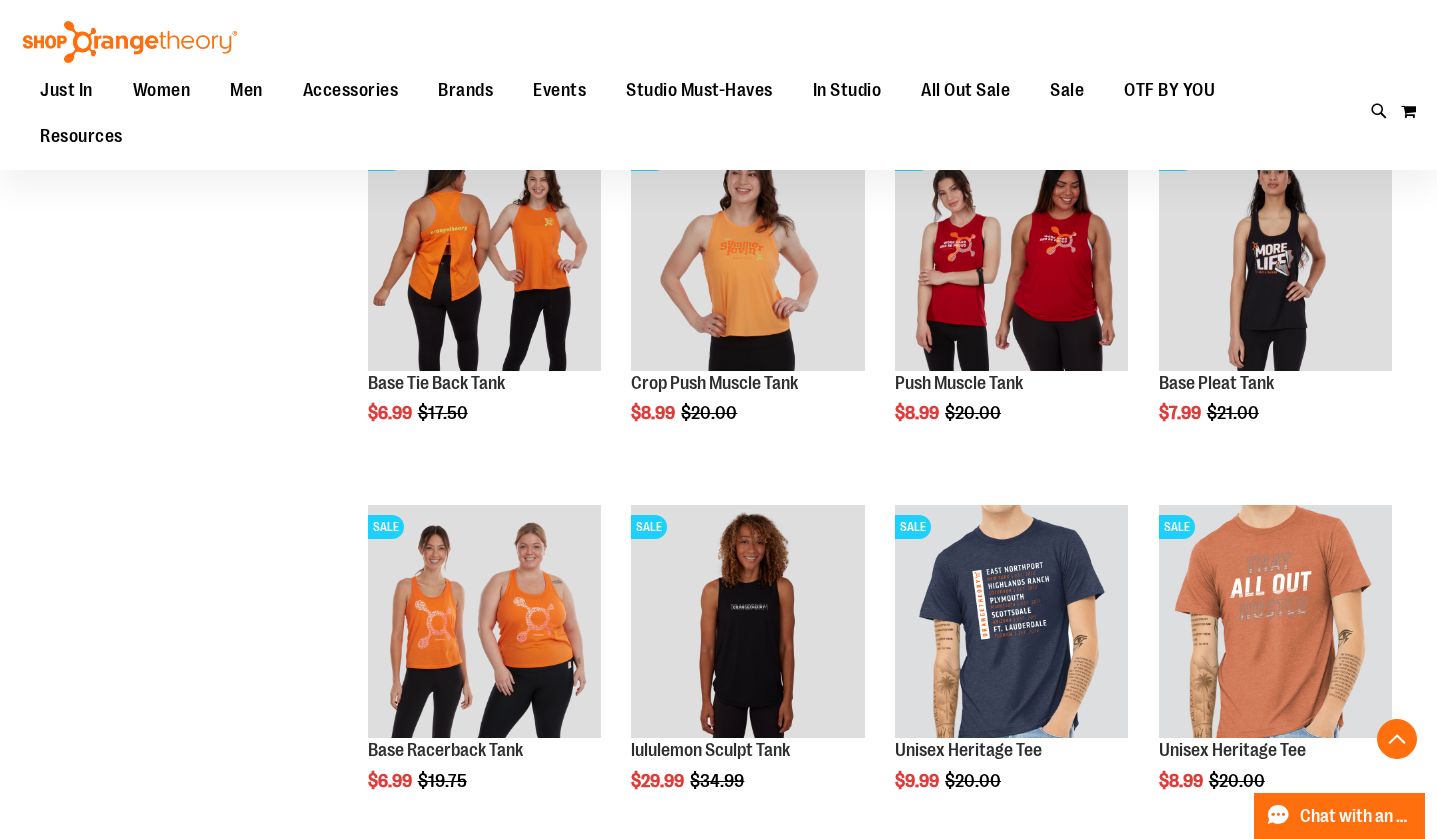 scroll, scrollTop: 6505, scrollLeft: 0, axis: vertical 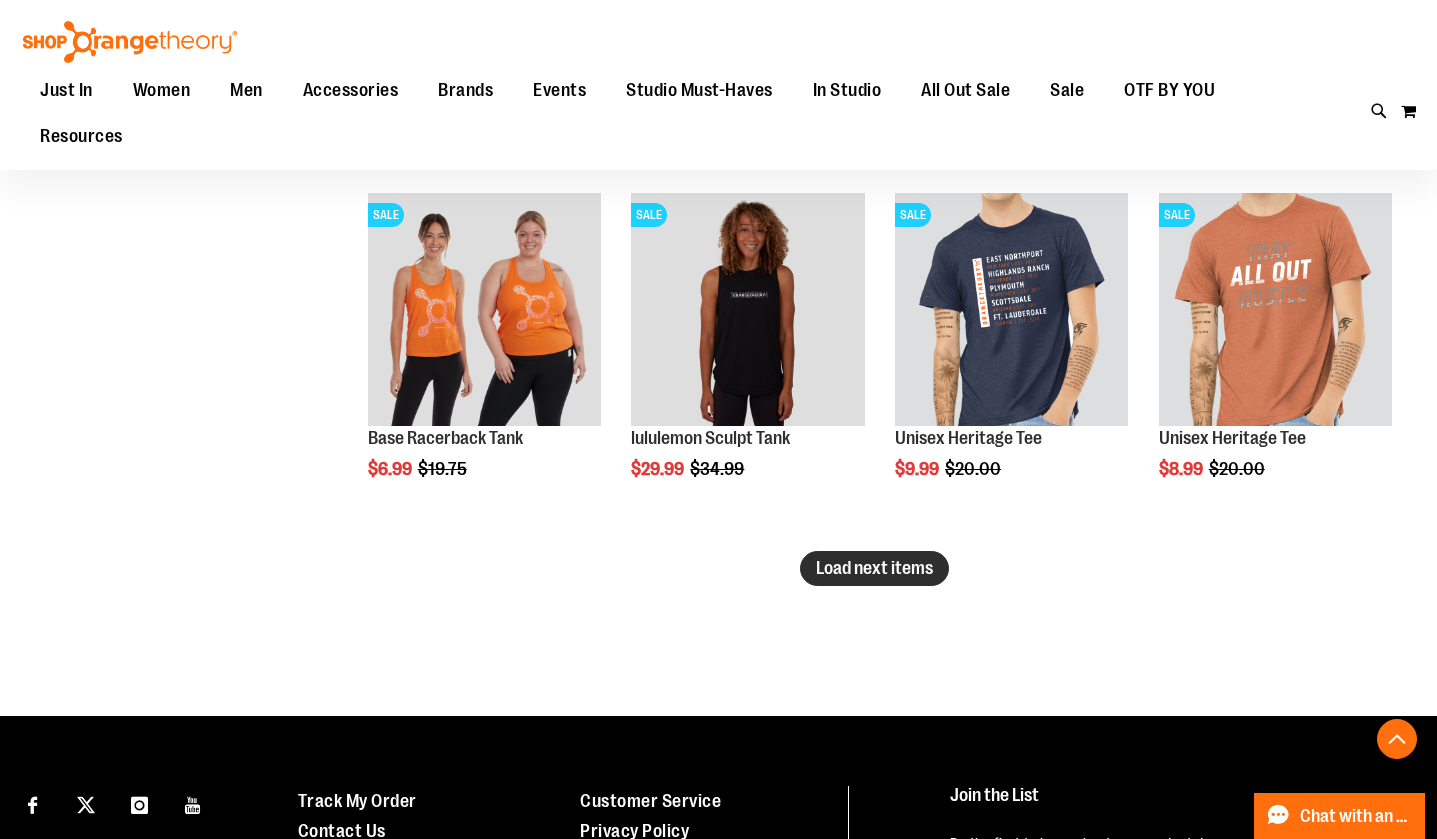 click on "Load next items" at bounding box center (874, 568) 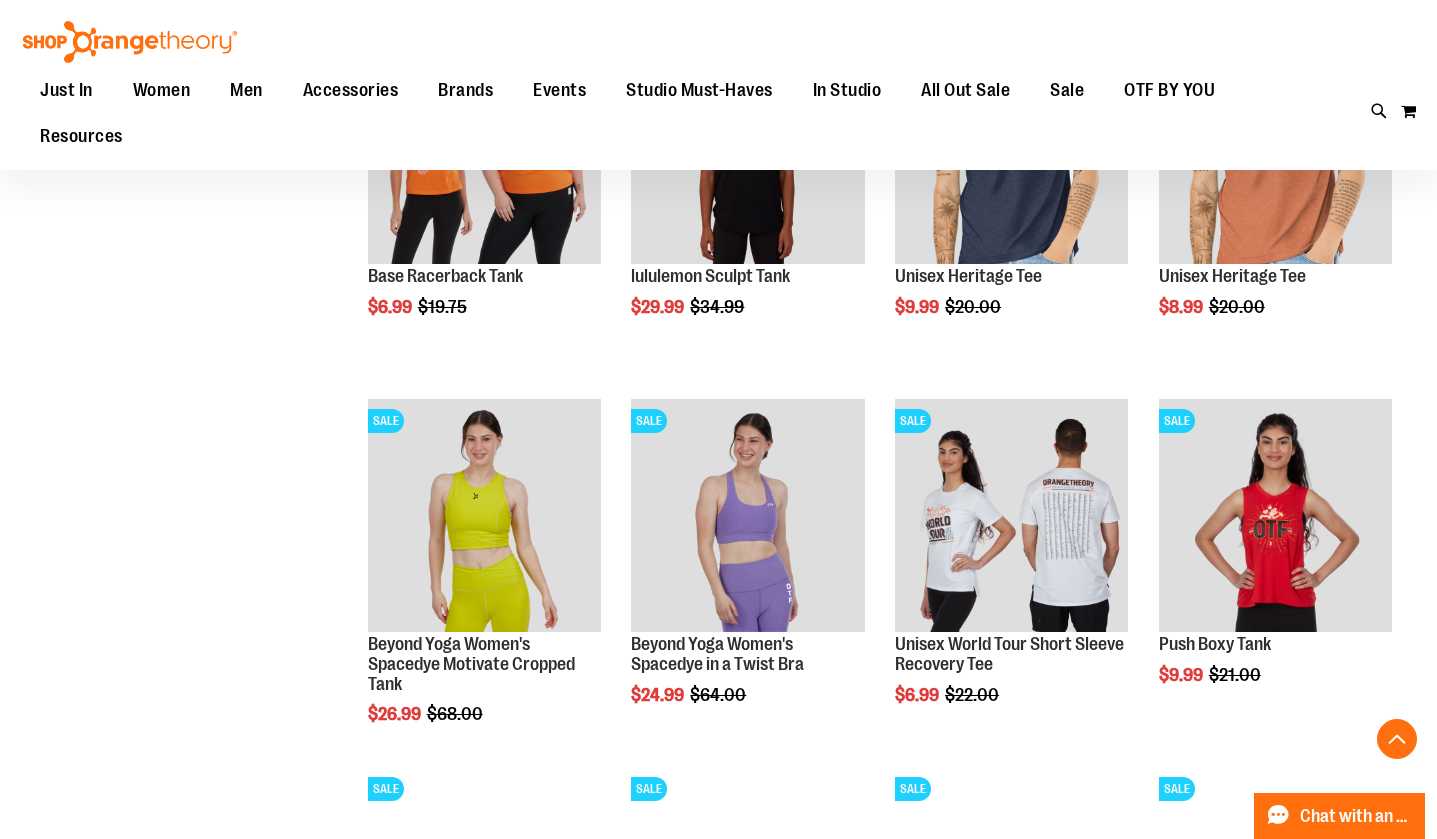 scroll, scrollTop: 6764, scrollLeft: 0, axis: vertical 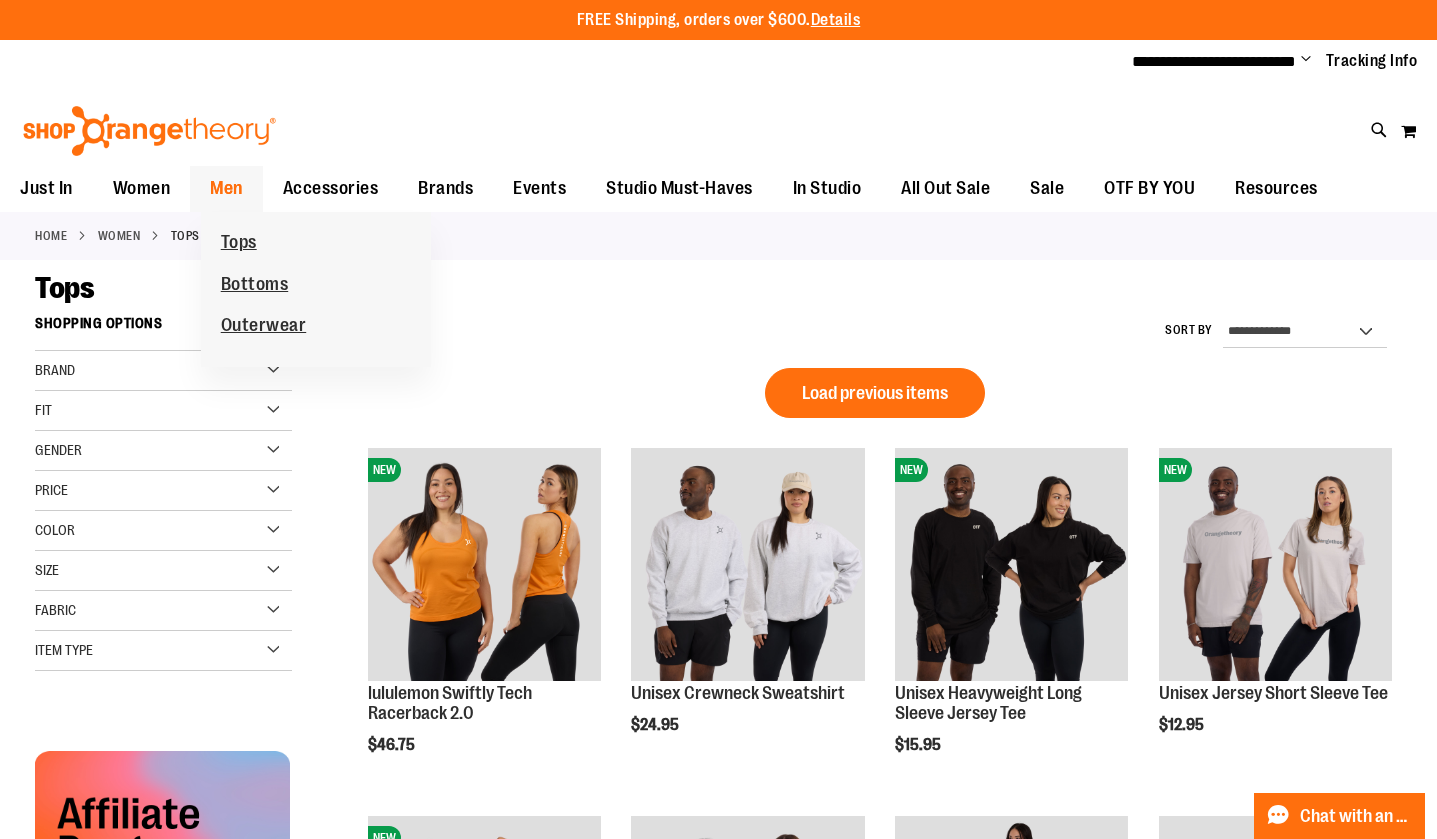 click on "Men" at bounding box center [226, 188] 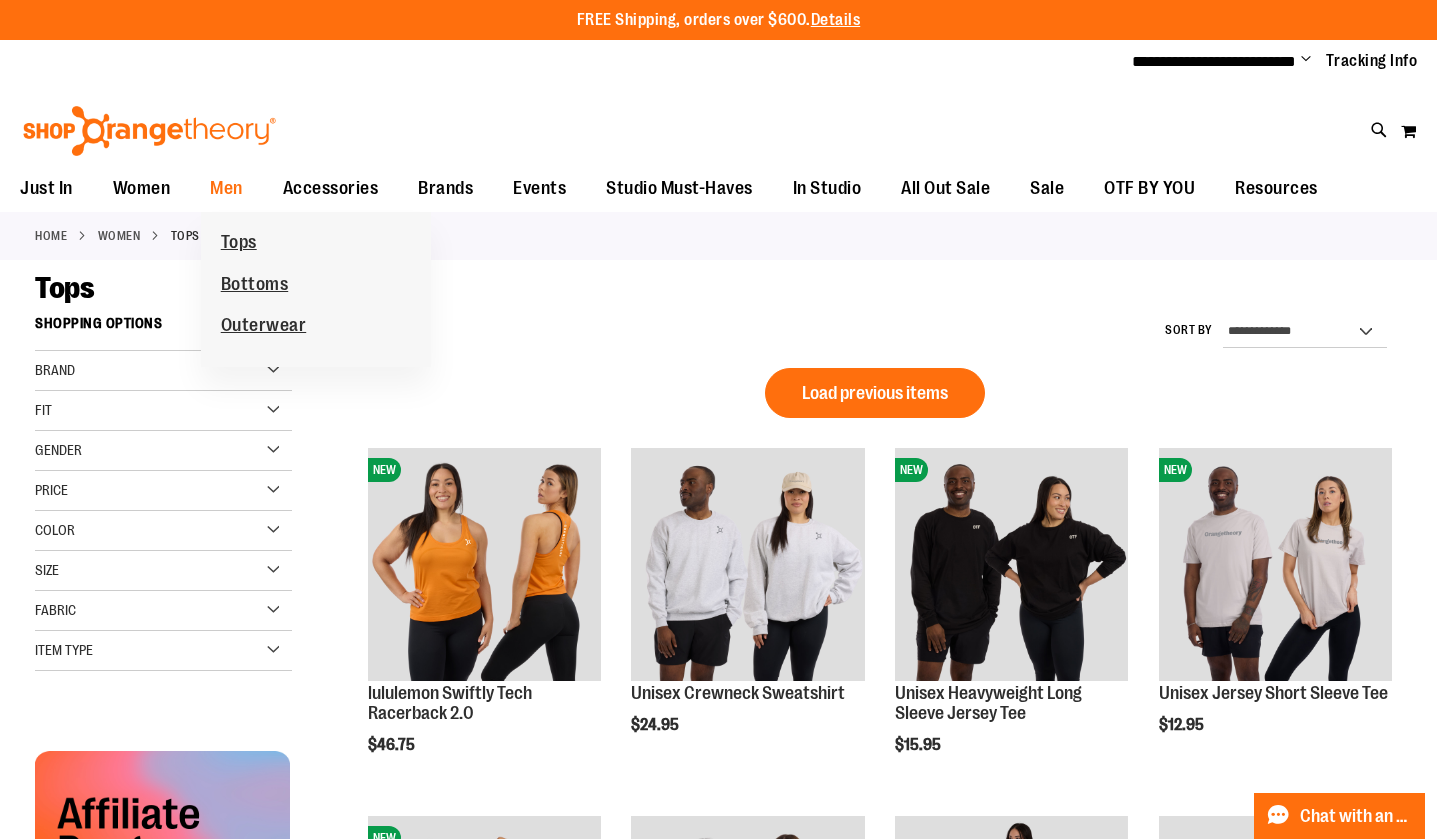 click on "Tops" at bounding box center (239, 244) 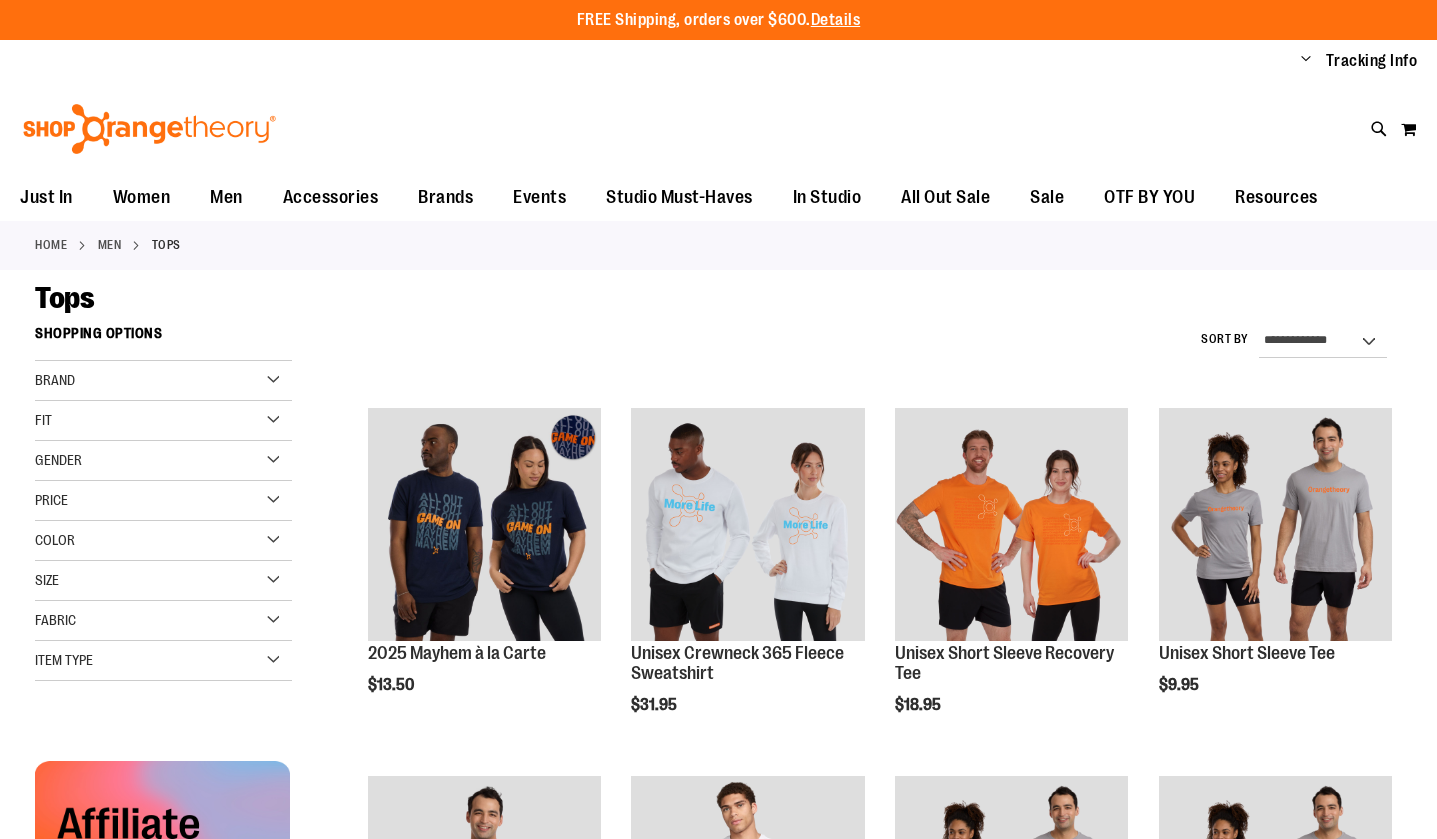 scroll, scrollTop: 0, scrollLeft: 0, axis: both 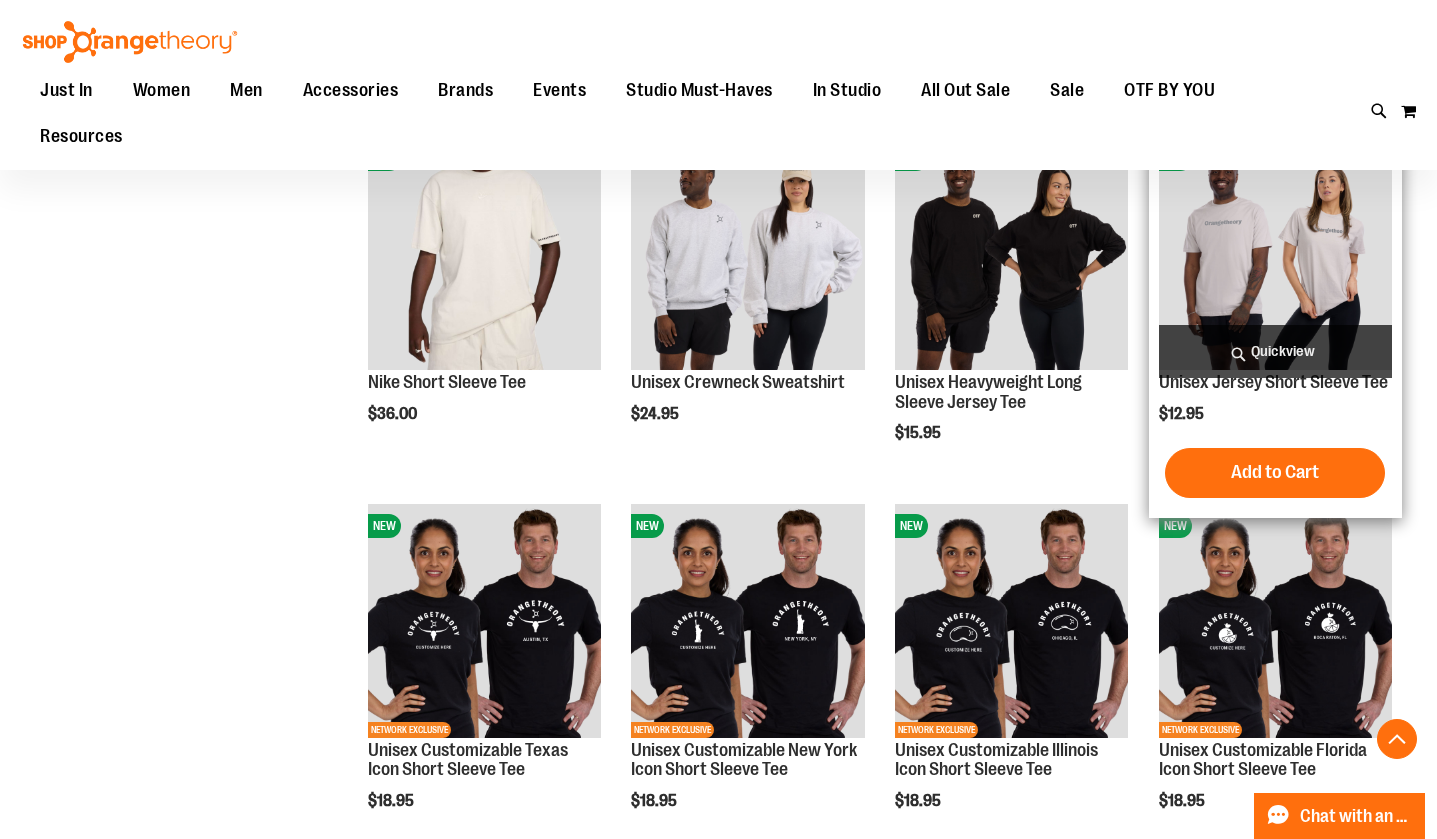 type on "**********" 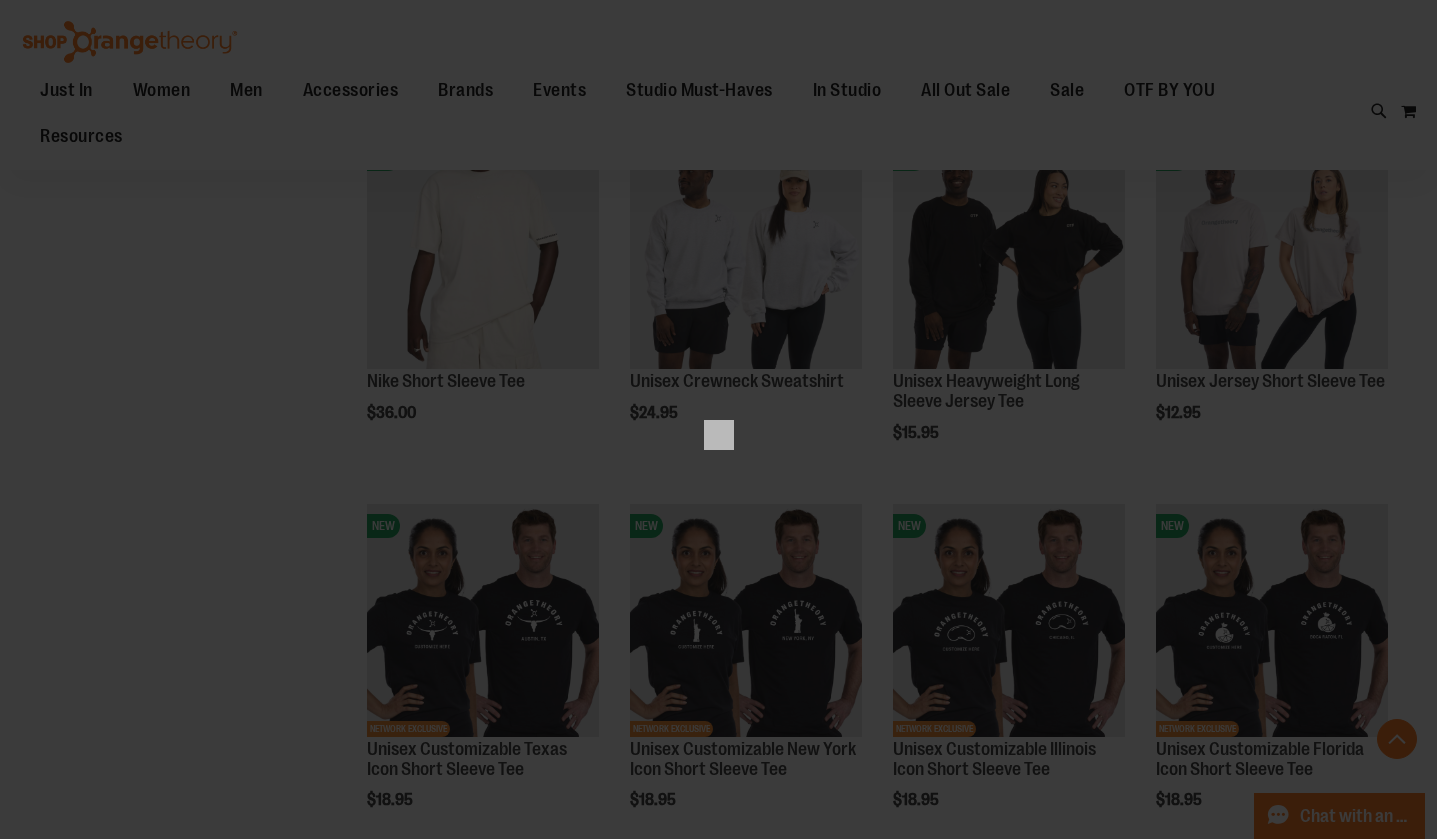 scroll, scrollTop: 0, scrollLeft: 0, axis: both 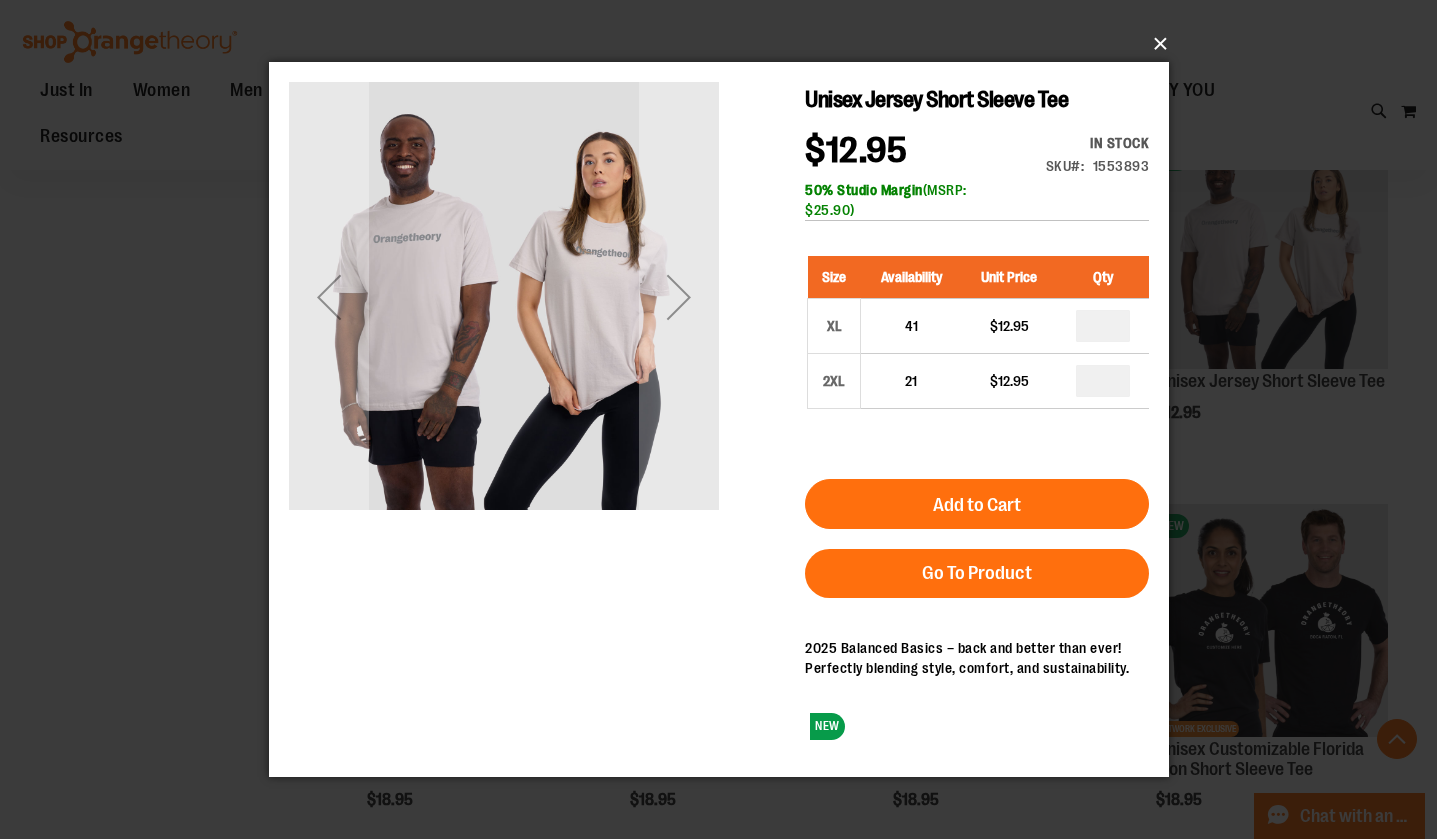 click on "×" at bounding box center (725, 44) 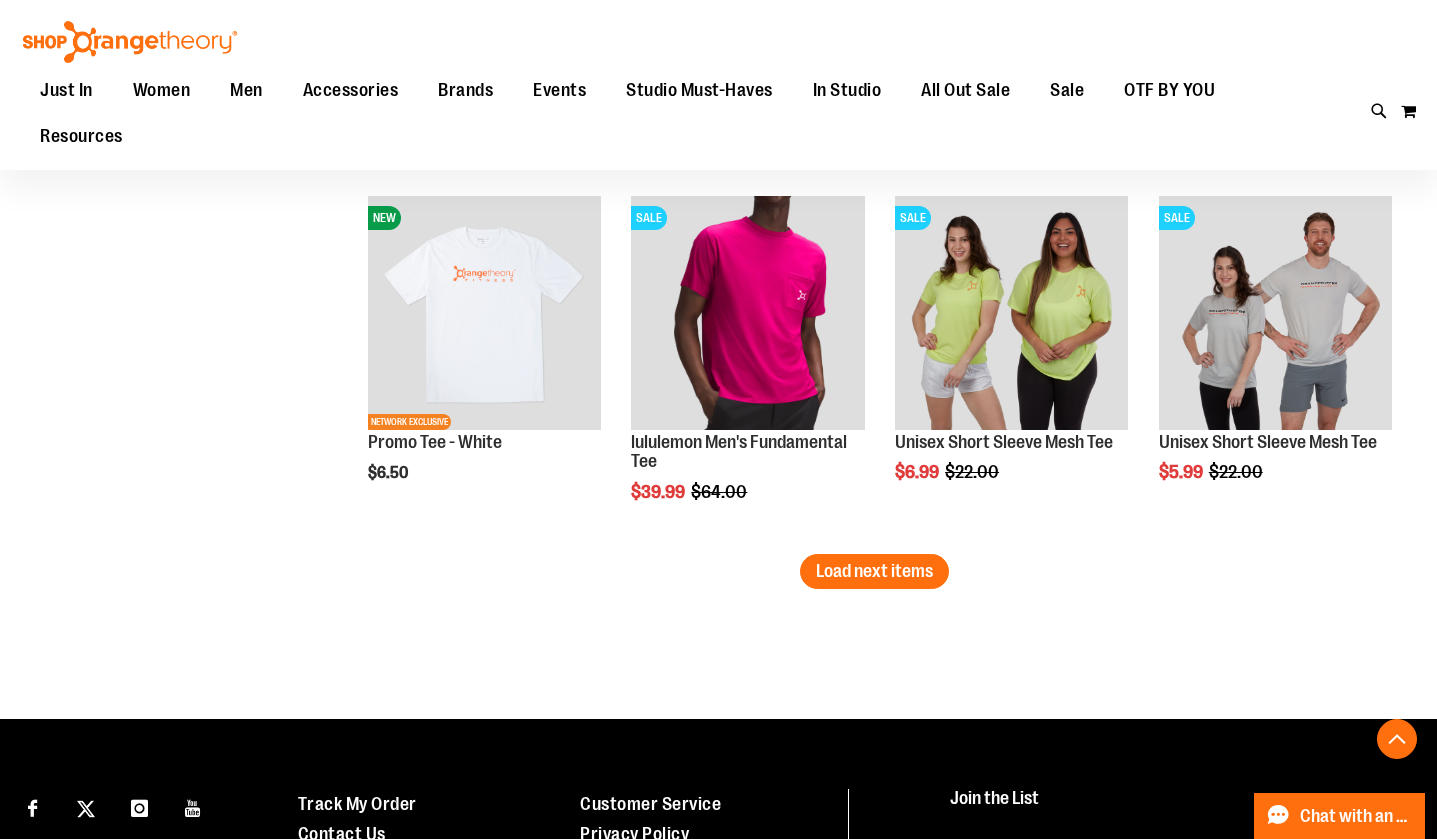 scroll, scrollTop: 3144, scrollLeft: 0, axis: vertical 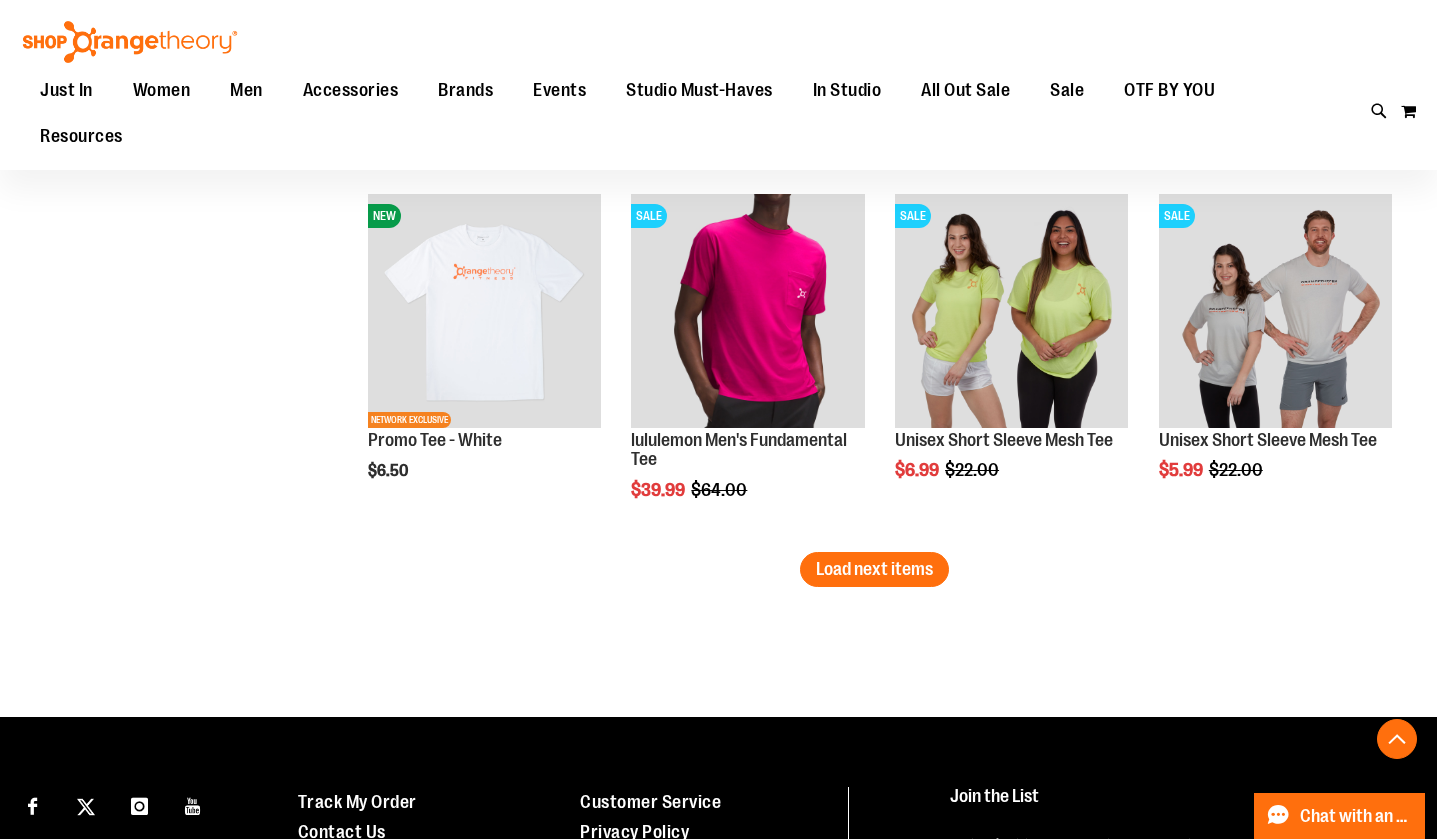 click on "Load next items" at bounding box center (874, 569) 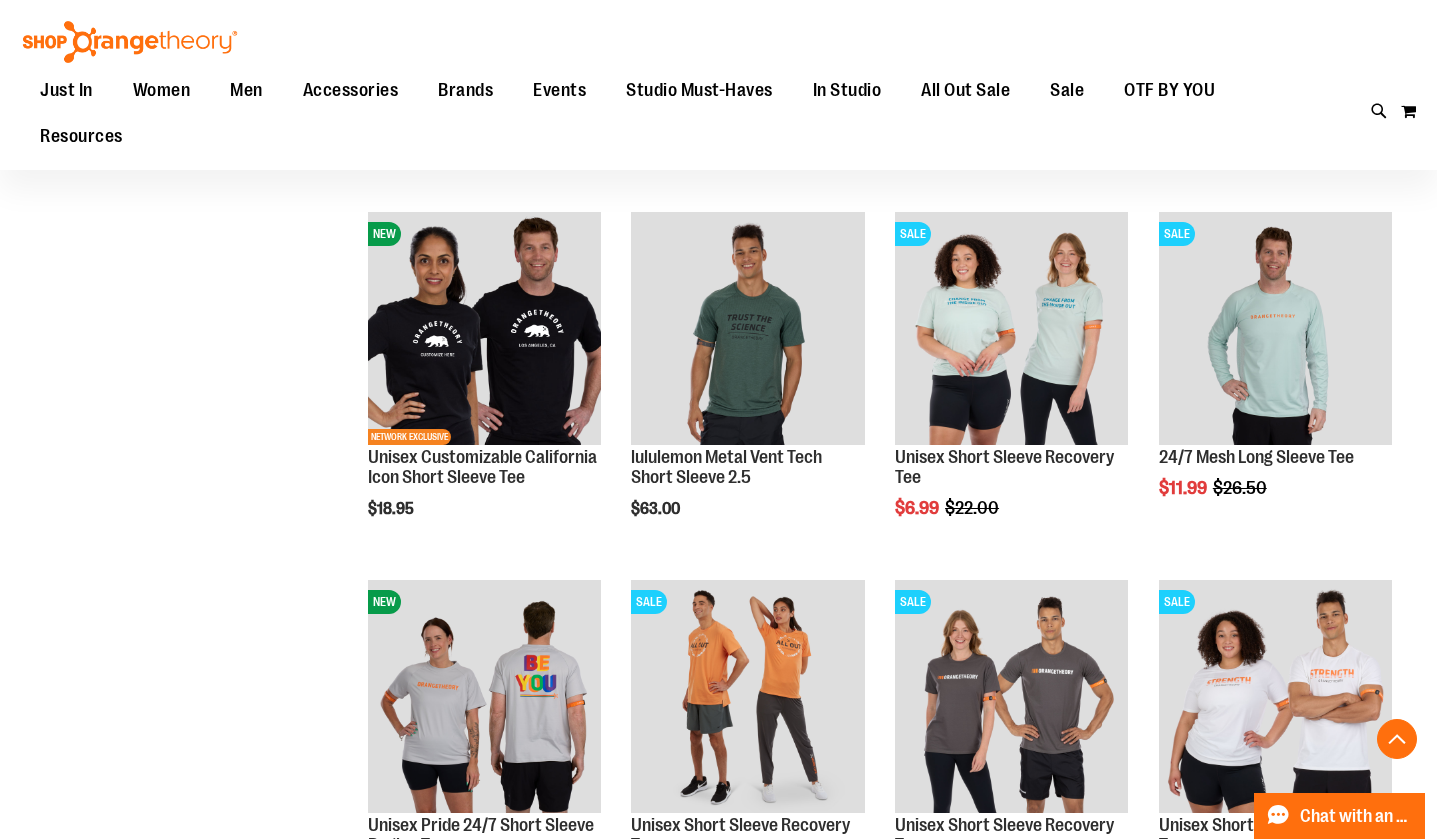 scroll, scrollTop: 775, scrollLeft: 0, axis: vertical 